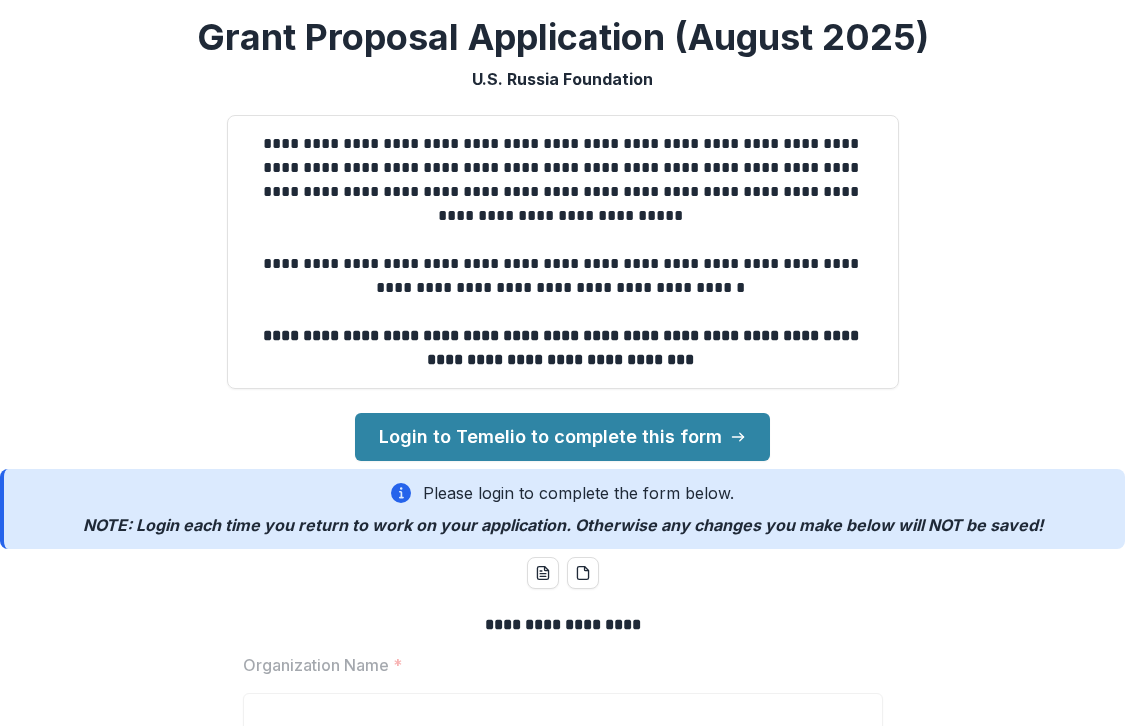 scroll, scrollTop: 0, scrollLeft: 0, axis: both 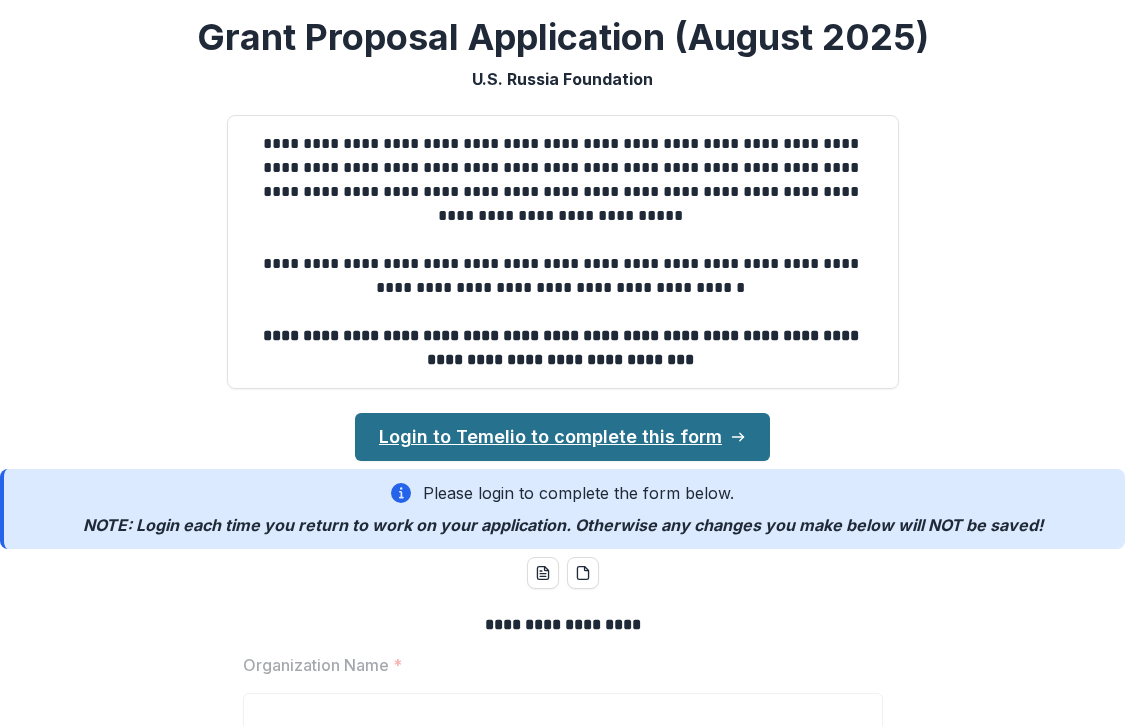 click on "Login to Temelio to complete this form" at bounding box center (562, 437) 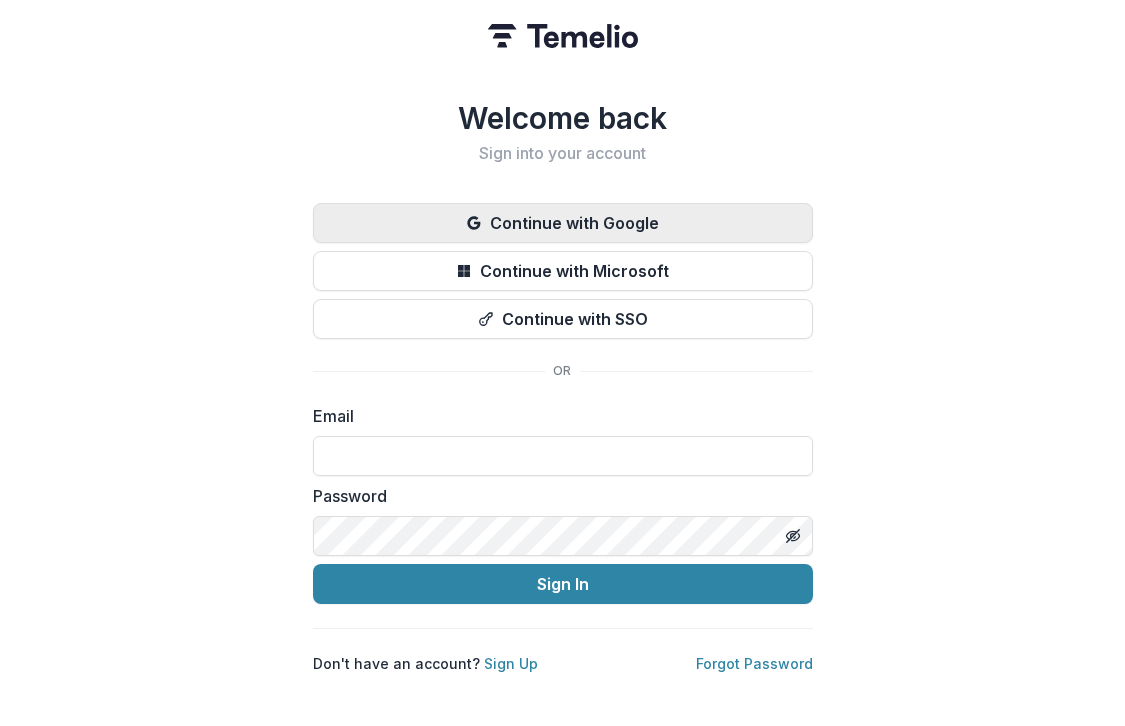 click on "Continue with Google" at bounding box center [563, 223] 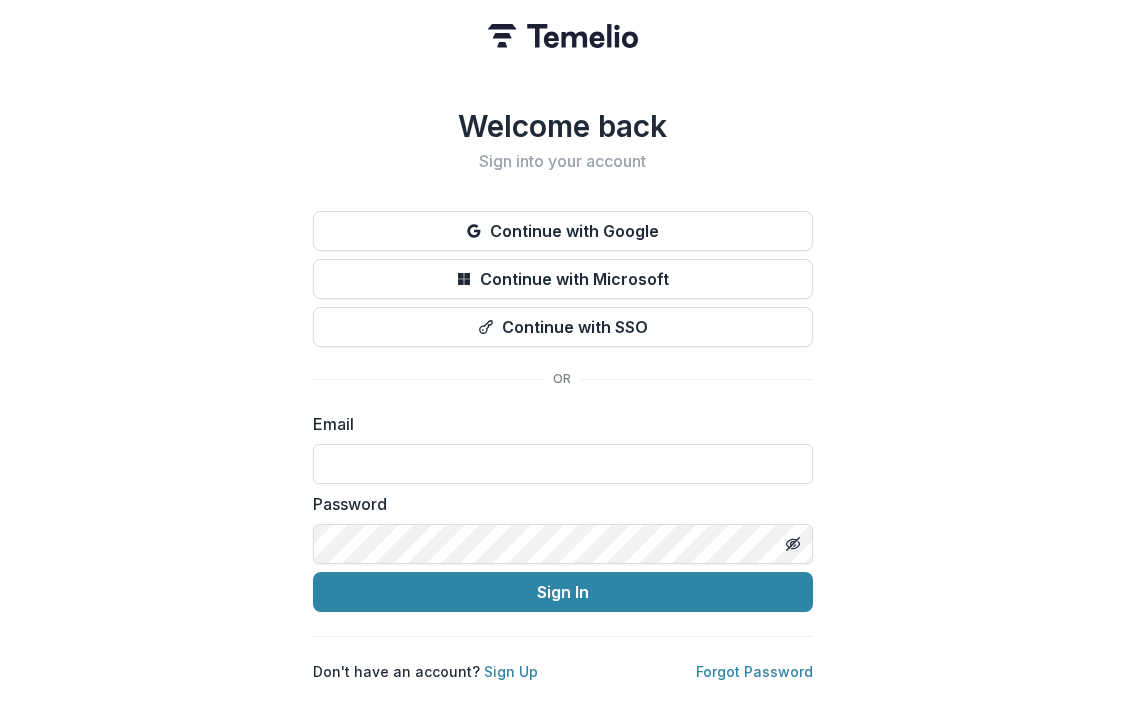 scroll, scrollTop: 0, scrollLeft: 0, axis: both 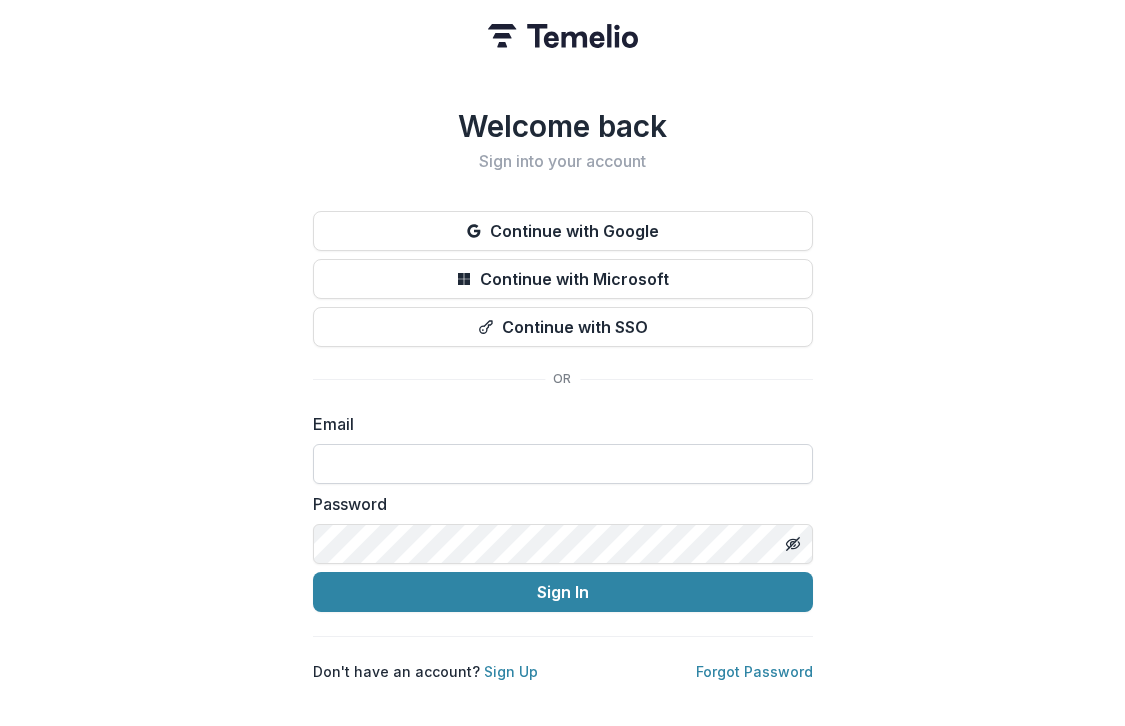 click at bounding box center (563, 464) 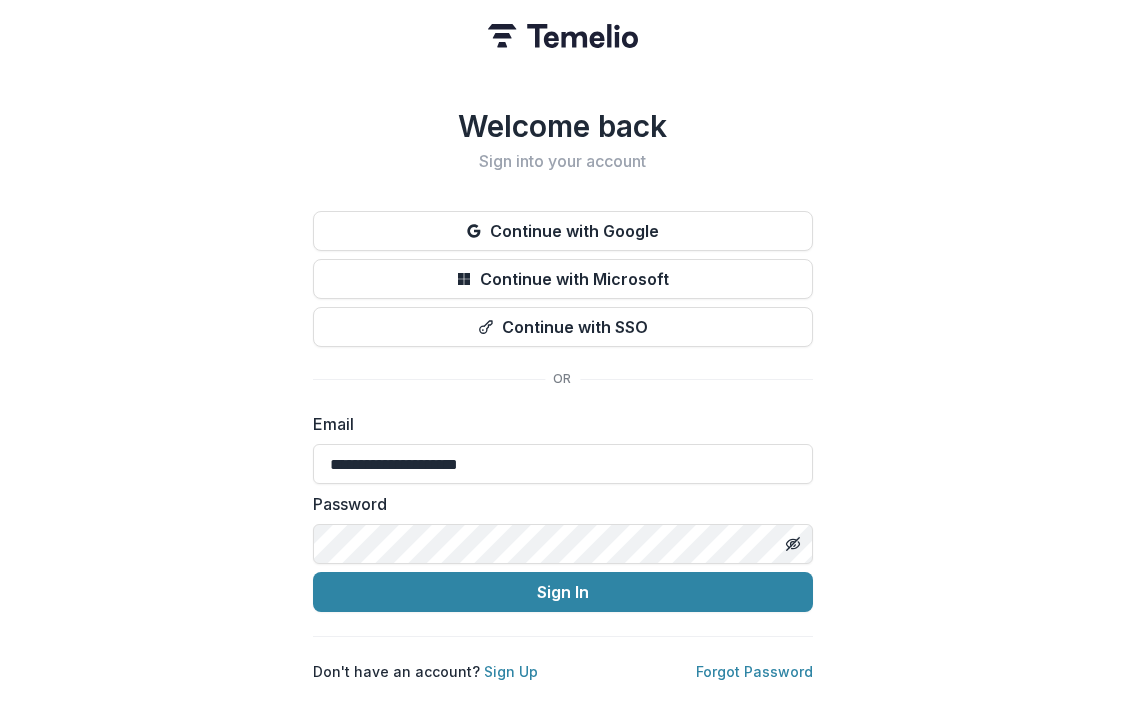 type on "**********" 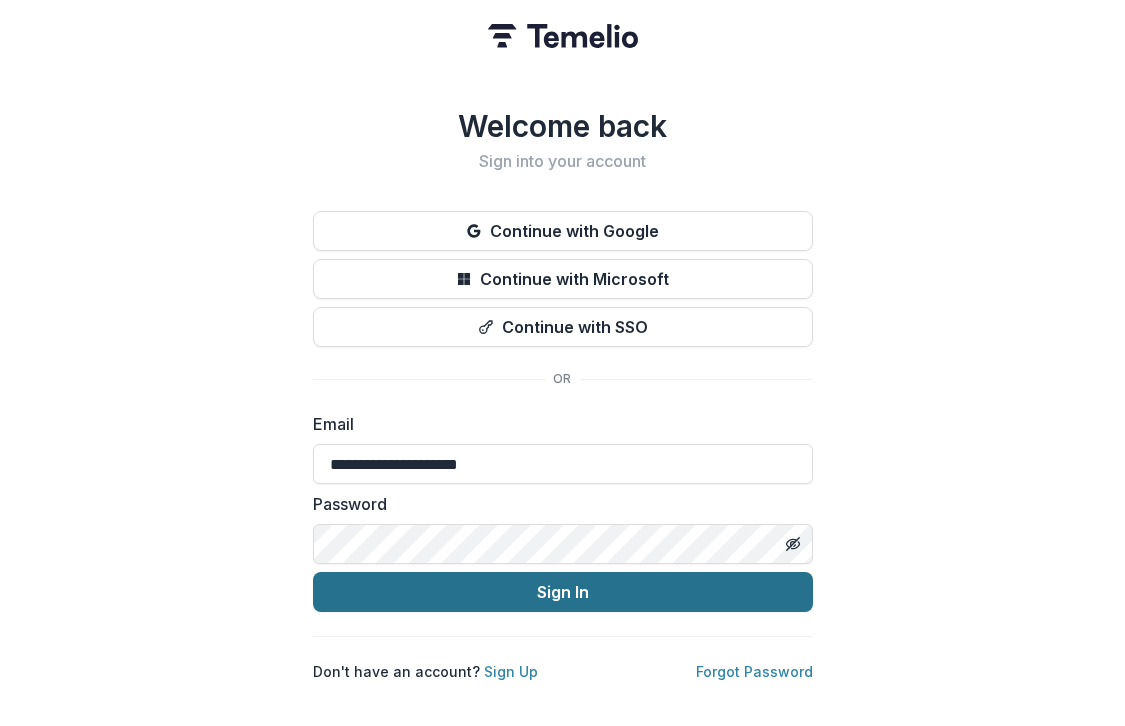click on "Sign In" at bounding box center (563, 592) 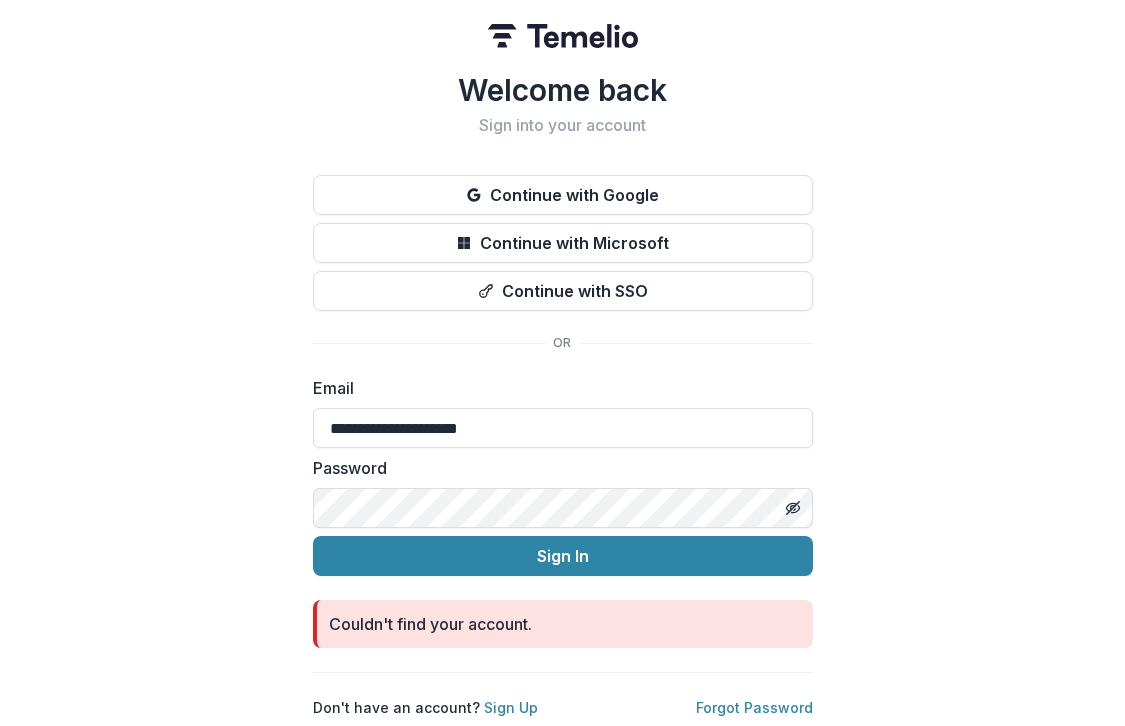 scroll, scrollTop: 1, scrollLeft: 0, axis: vertical 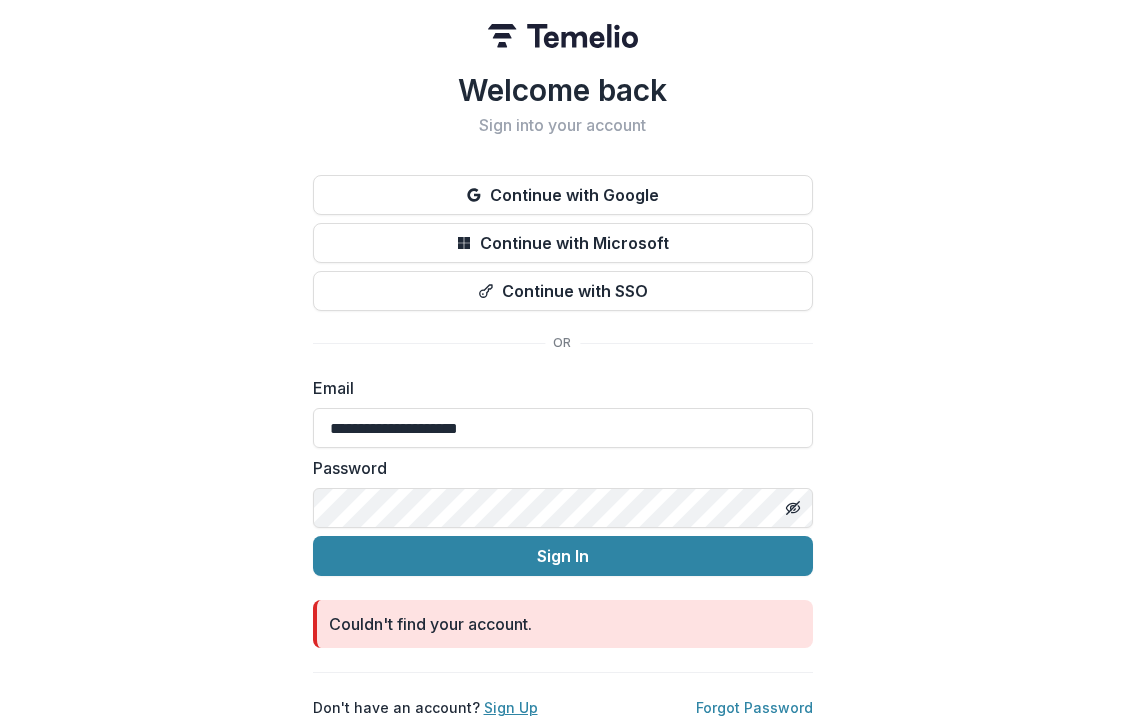 click on "Sign Up" at bounding box center [511, 707] 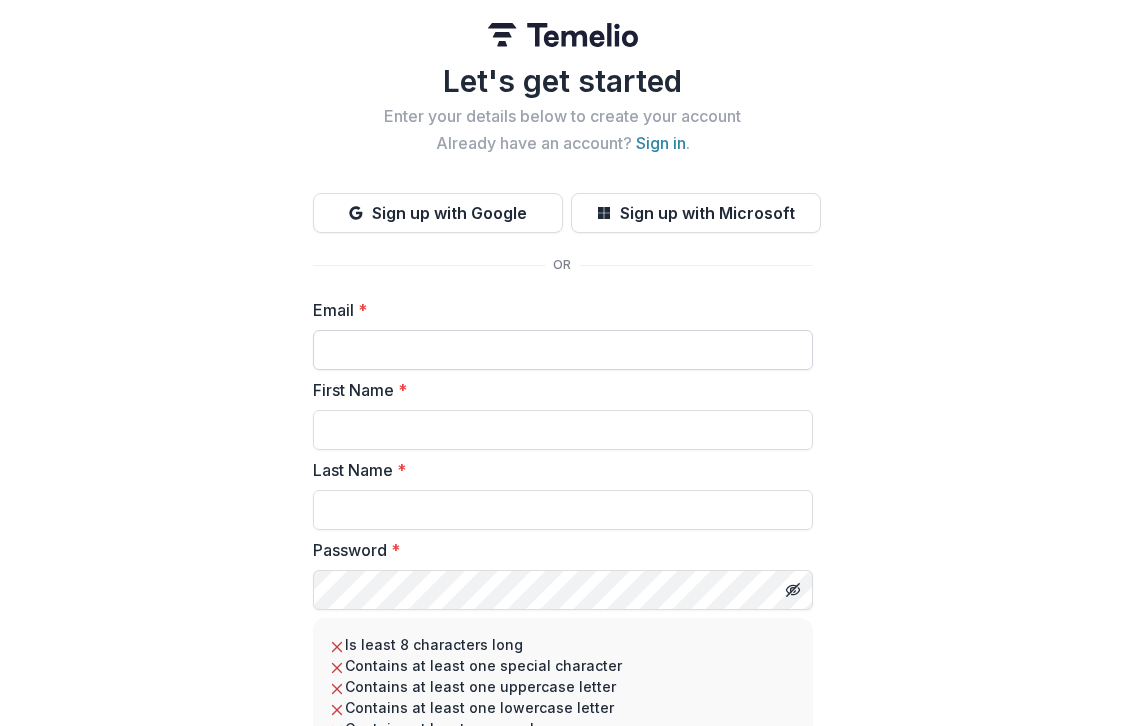 click on "Email *" at bounding box center (563, 350) 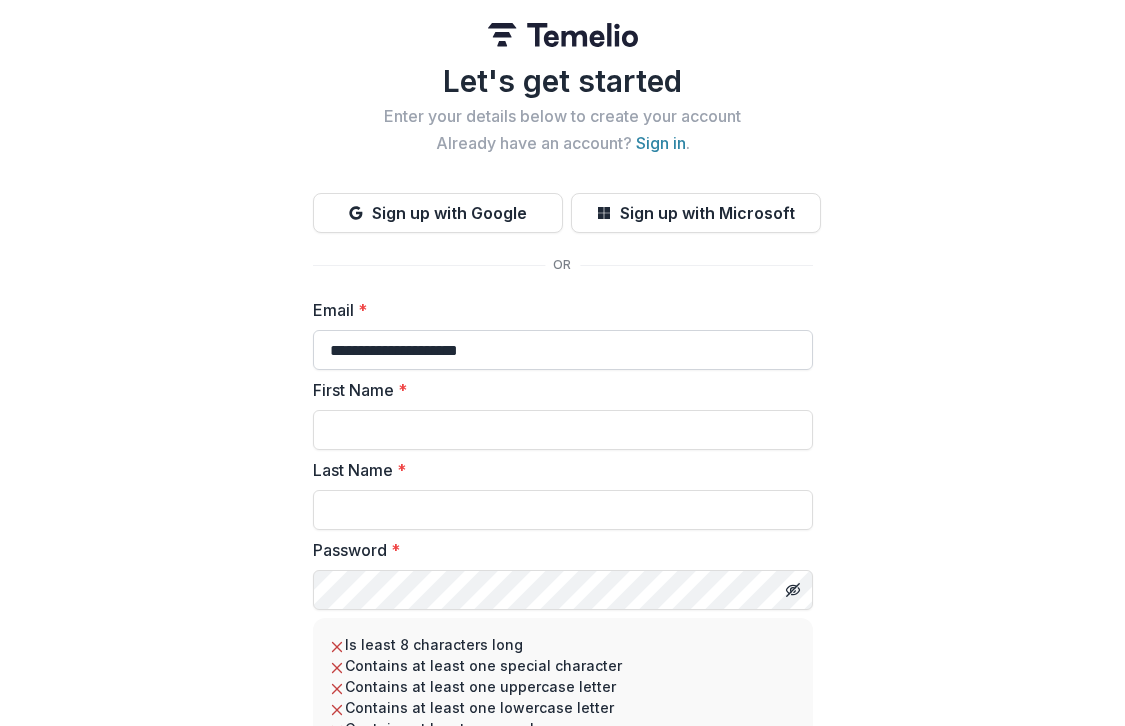 type on "********" 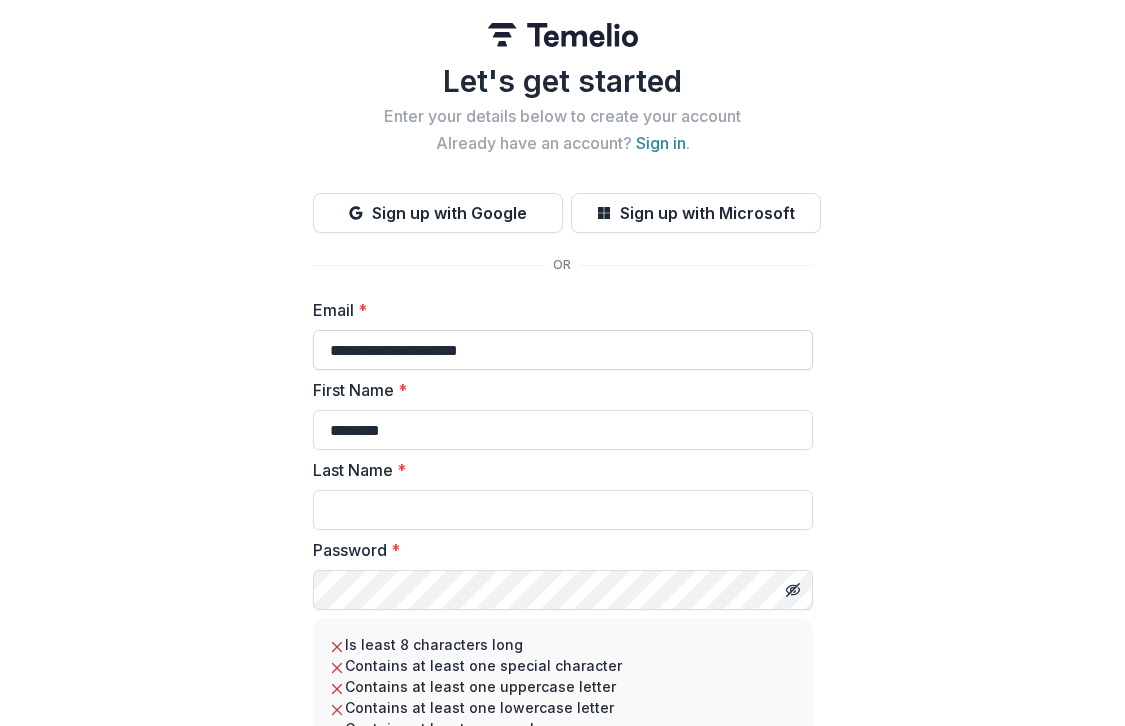 type on "**********" 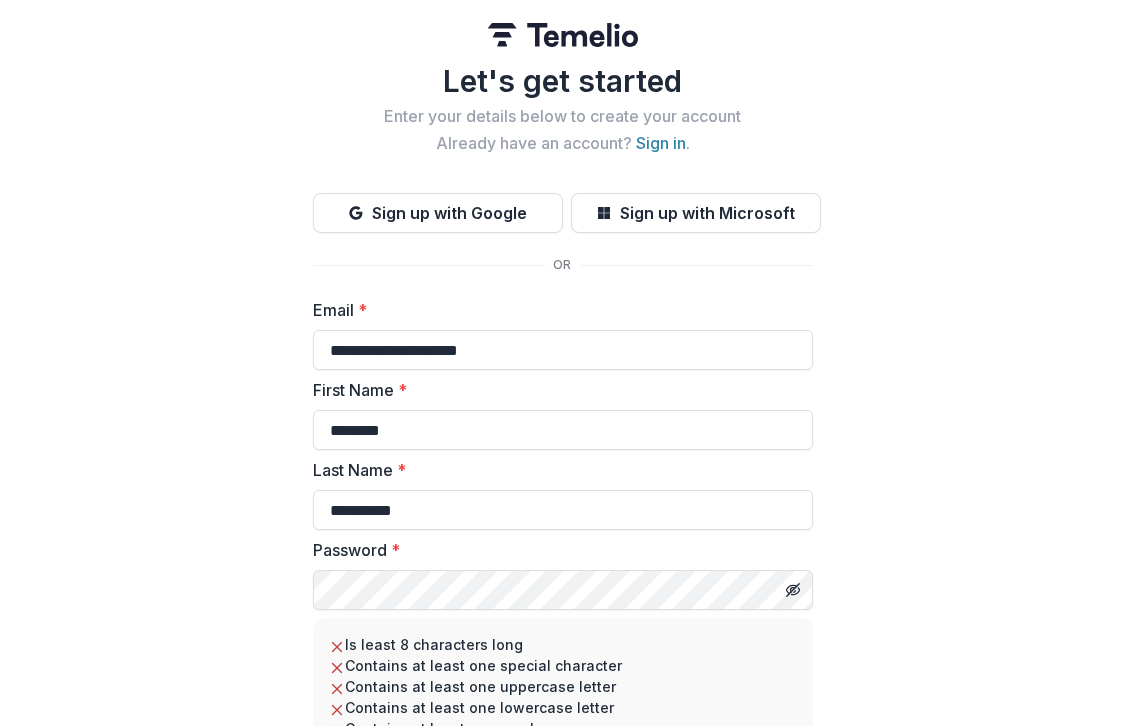 click on "**********" at bounding box center (562, 445) 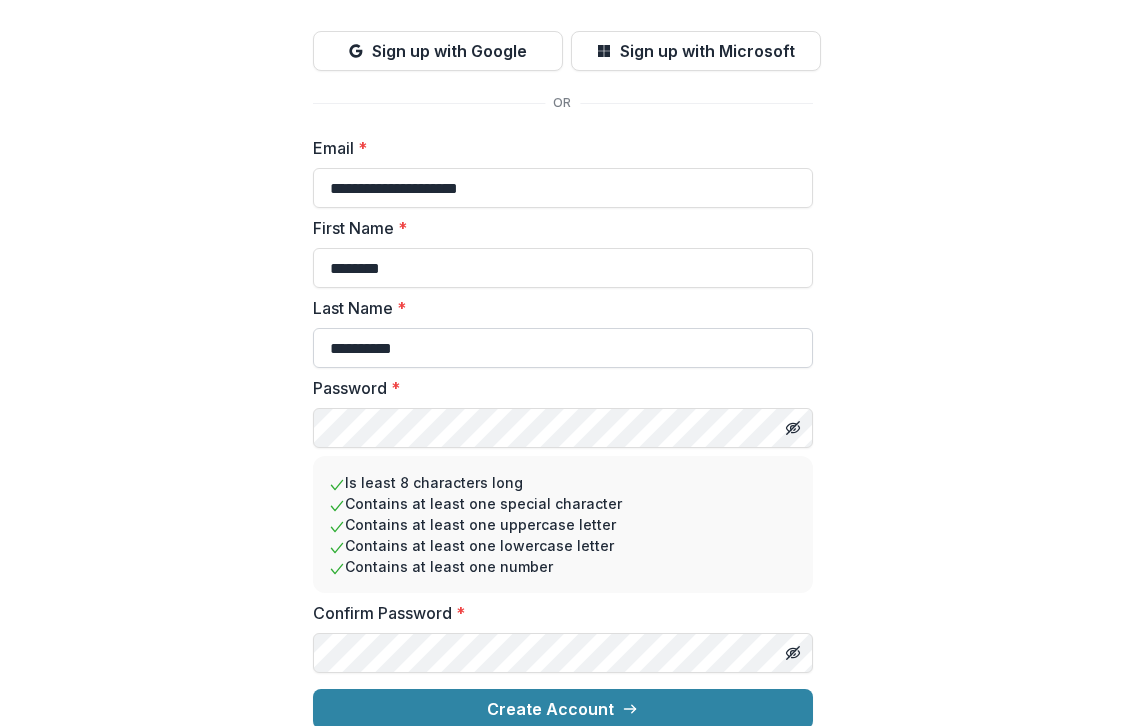 scroll, scrollTop: 183, scrollLeft: 0, axis: vertical 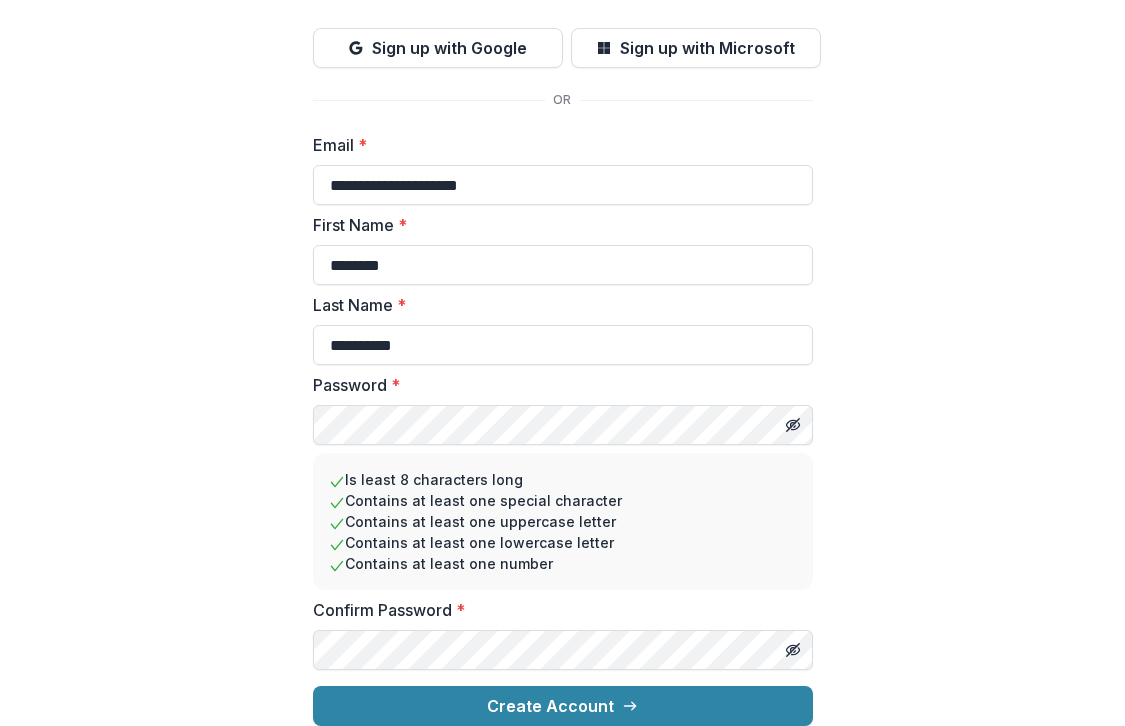 click on "**********" at bounding box center (562, 280) 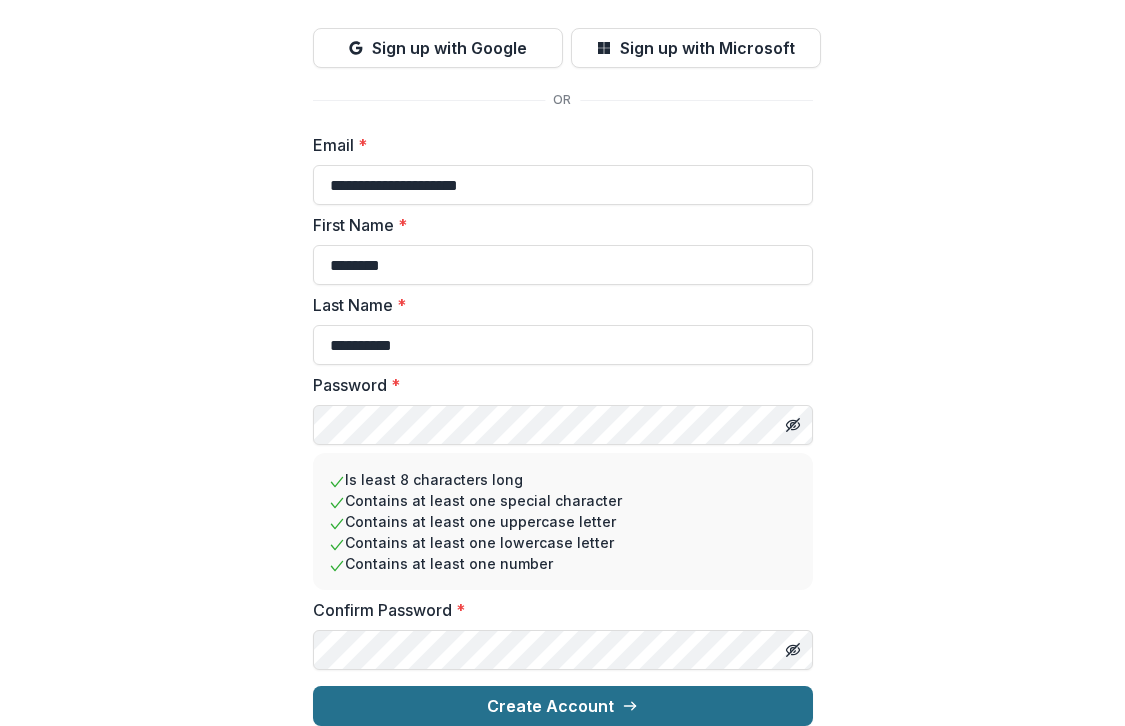 click on "Create Account" at bounding box center (563, 706) 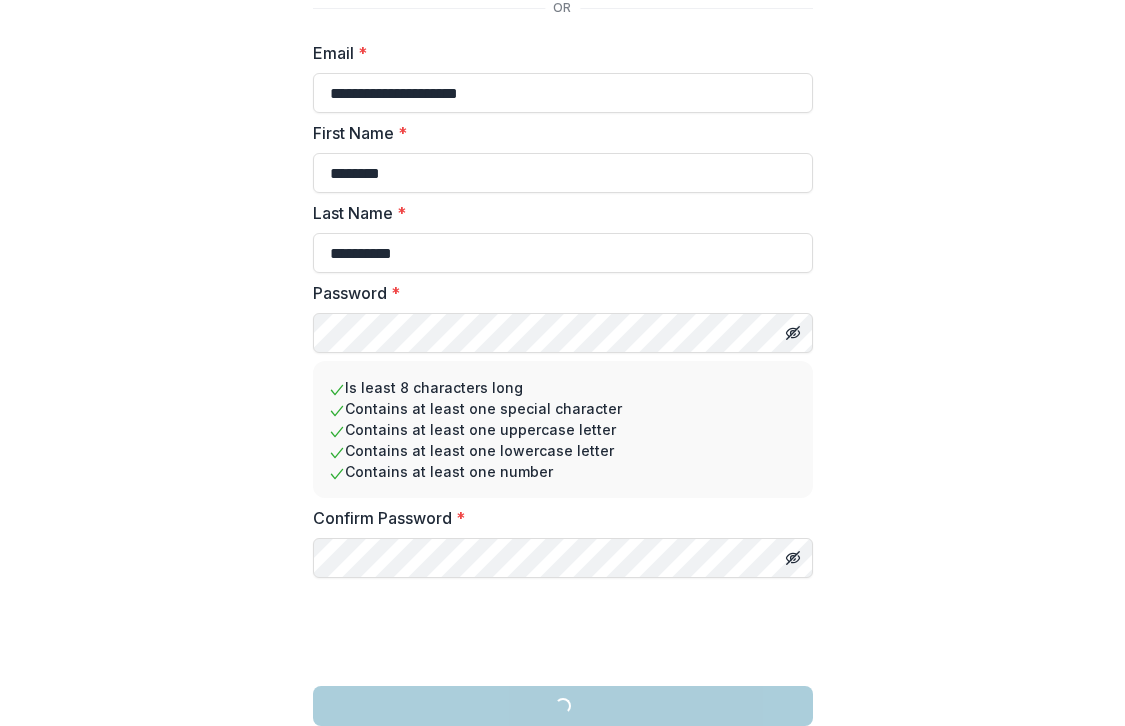 scroll, scrollTop: 183, scrollLeft: 0, axis: vertical 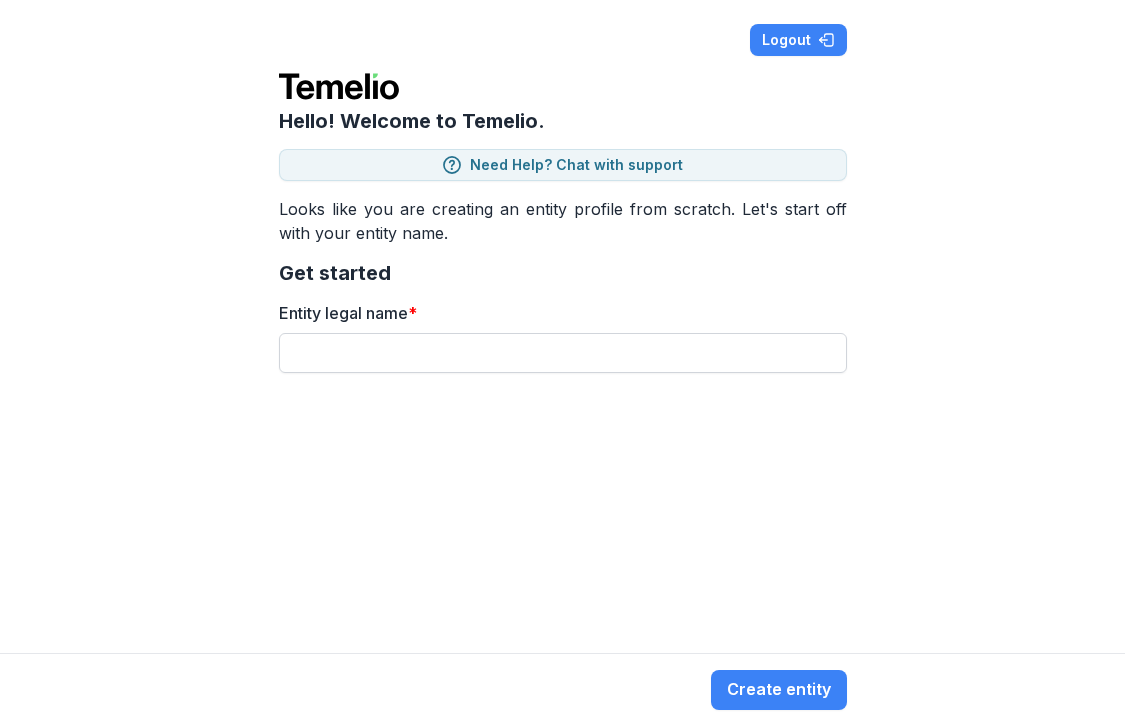 click on "Entity legal name *" at bounding box center (563, 353) 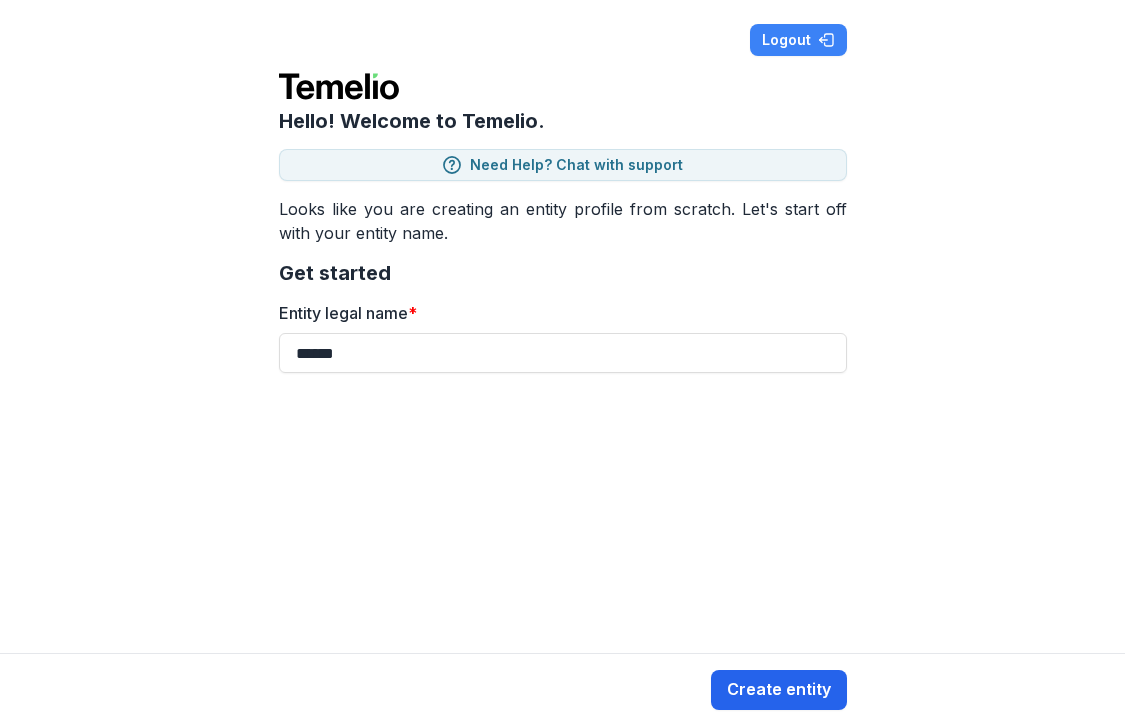 type on "******" 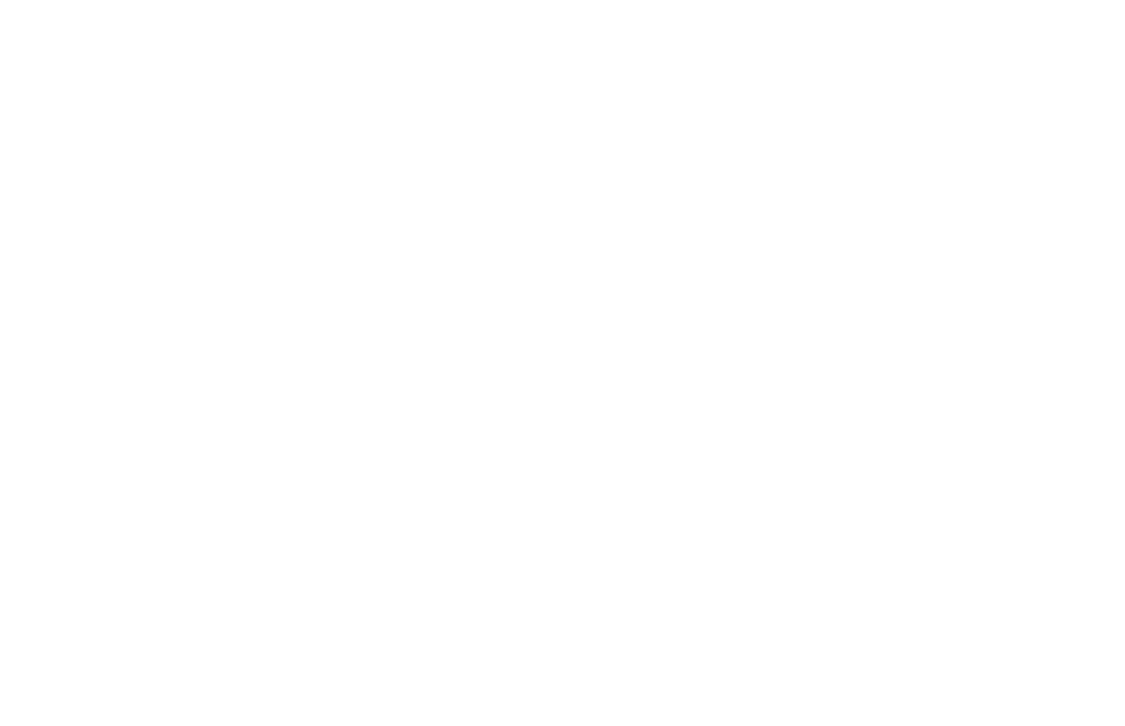 scroll, scrollTop: 0, scrollLeft: 0, axis: both 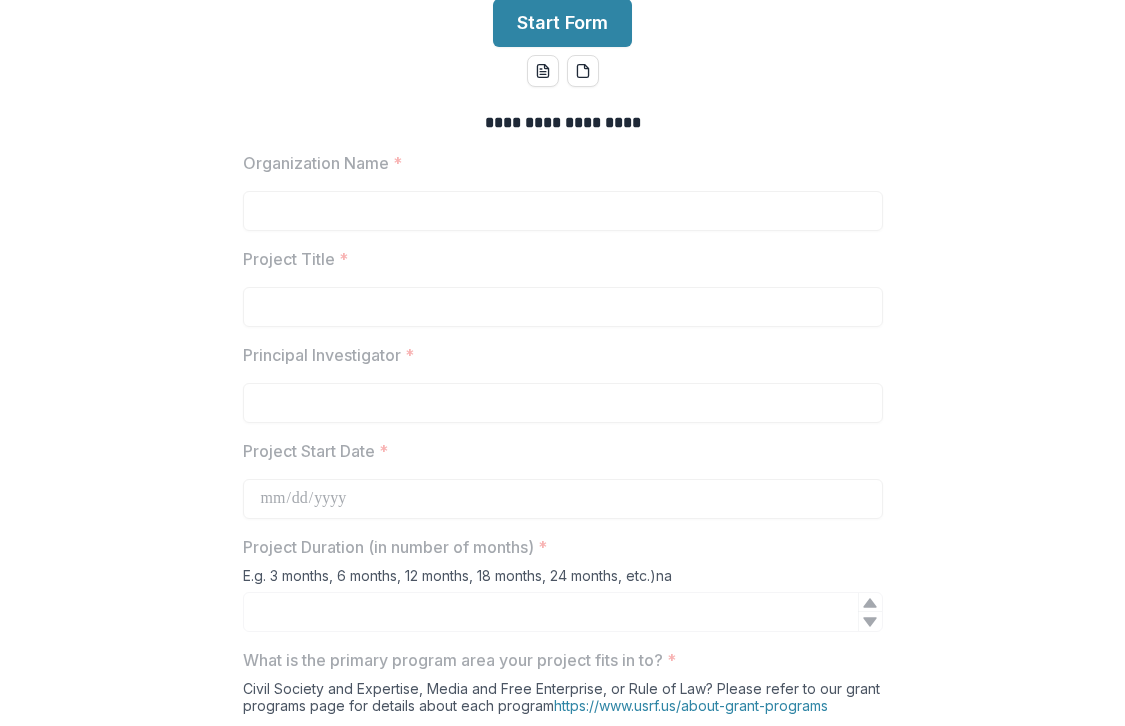 click on "Organization Name *" at bounding box center (557, 163) 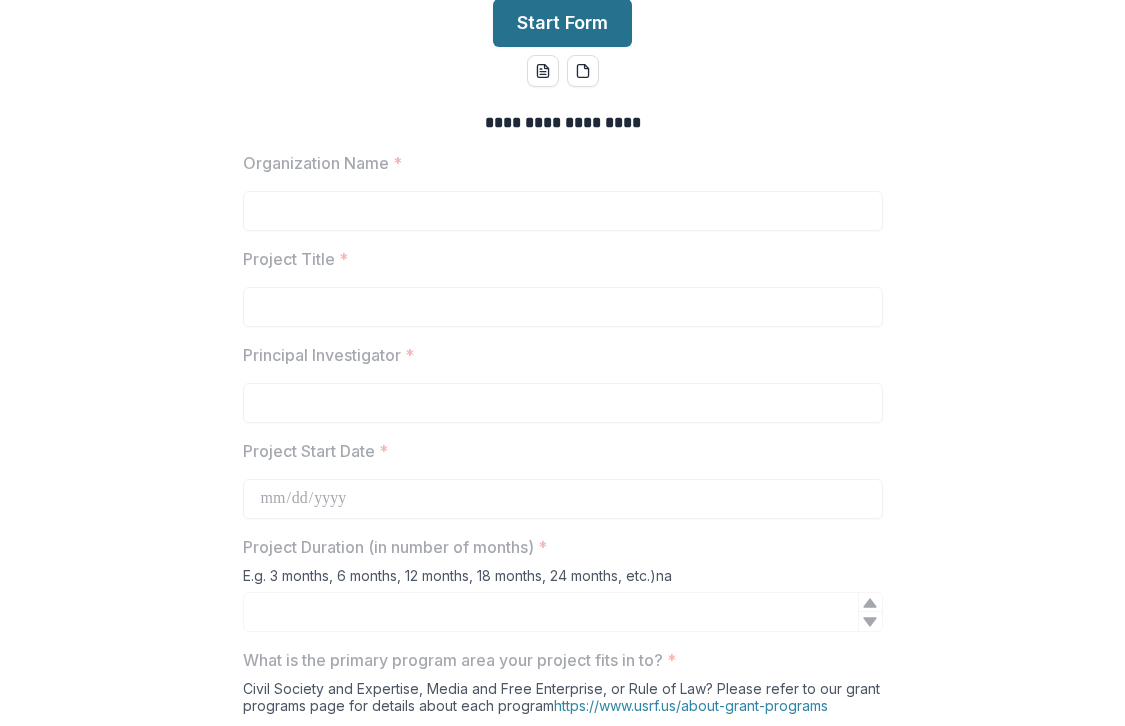 click on "Start Form" at bounding box center [562, 23] 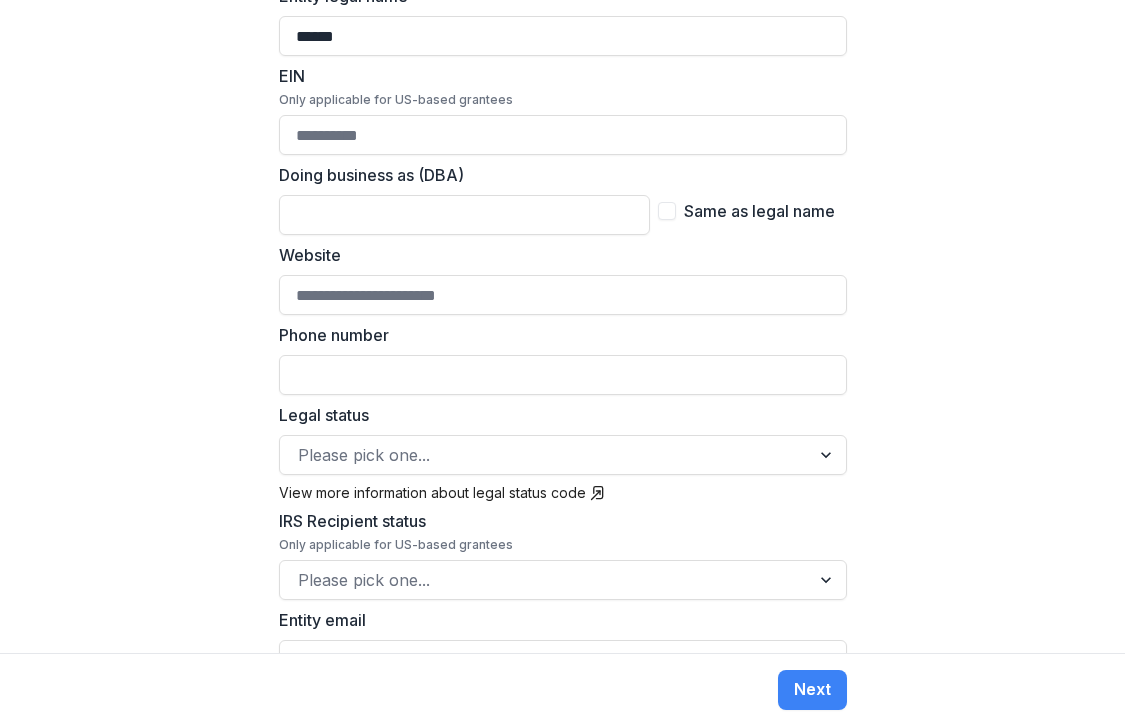 scroll, scrollTop: 501, scrollLeft: 0, axis: vertical 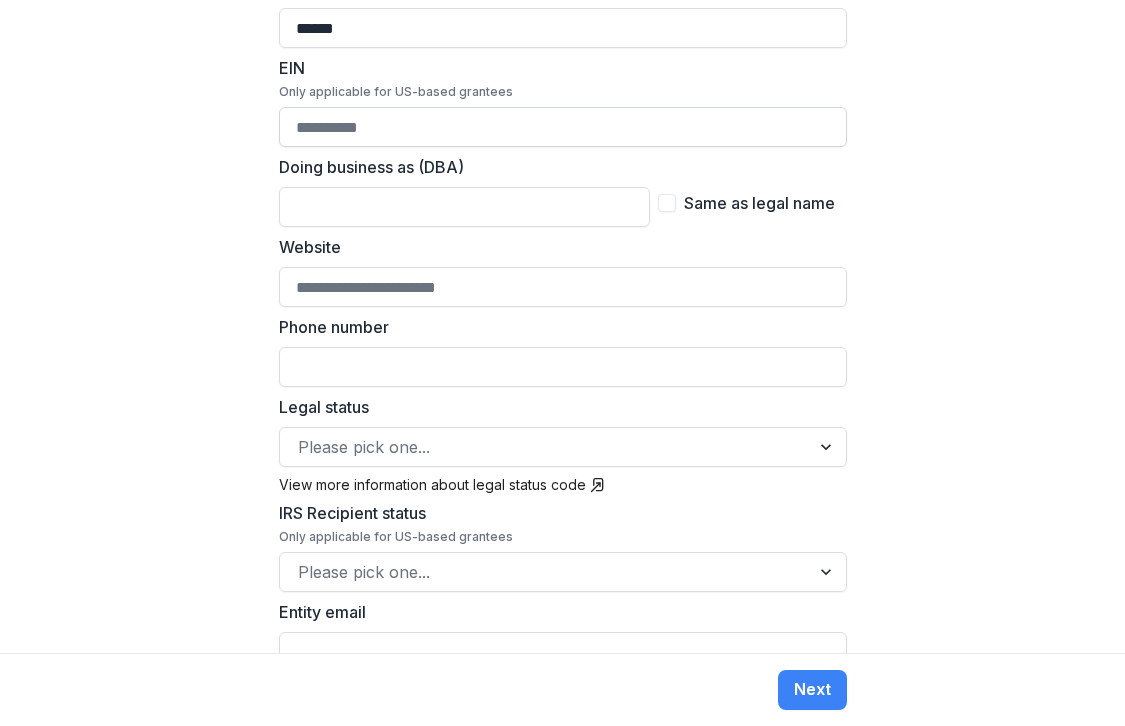 click on "EIN Only applicable for US-based grantees" at bounding box center [563, 127] 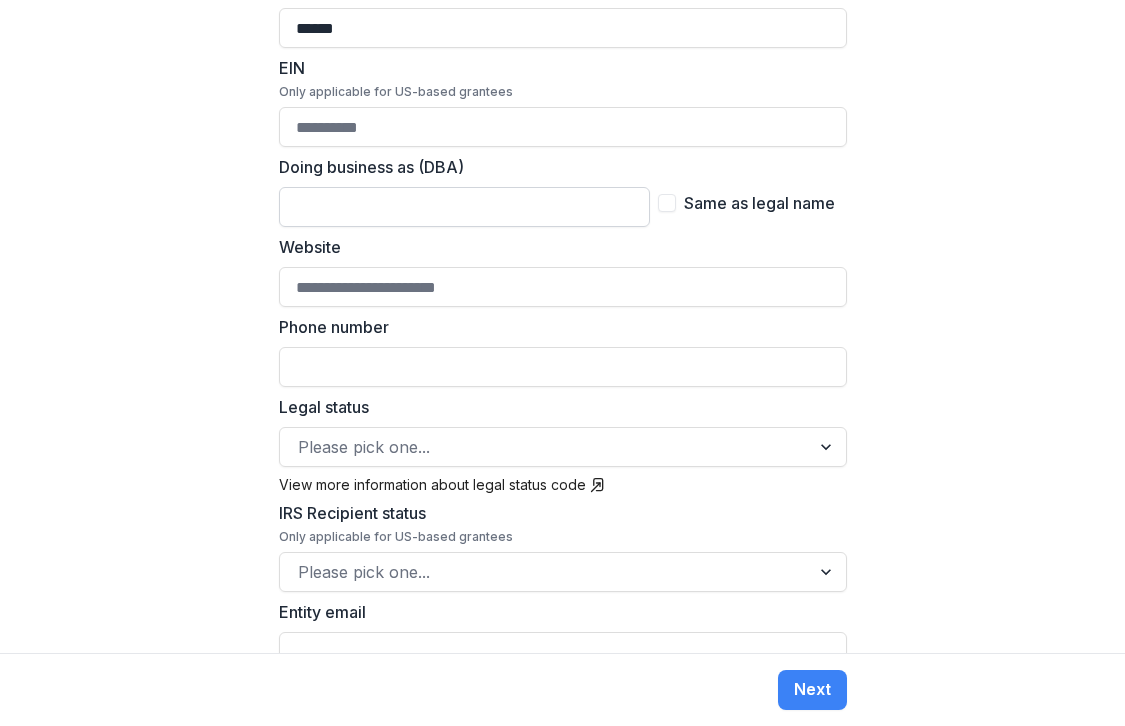 click on "Doing business as (DBA)" at bounding box center (464, 207) 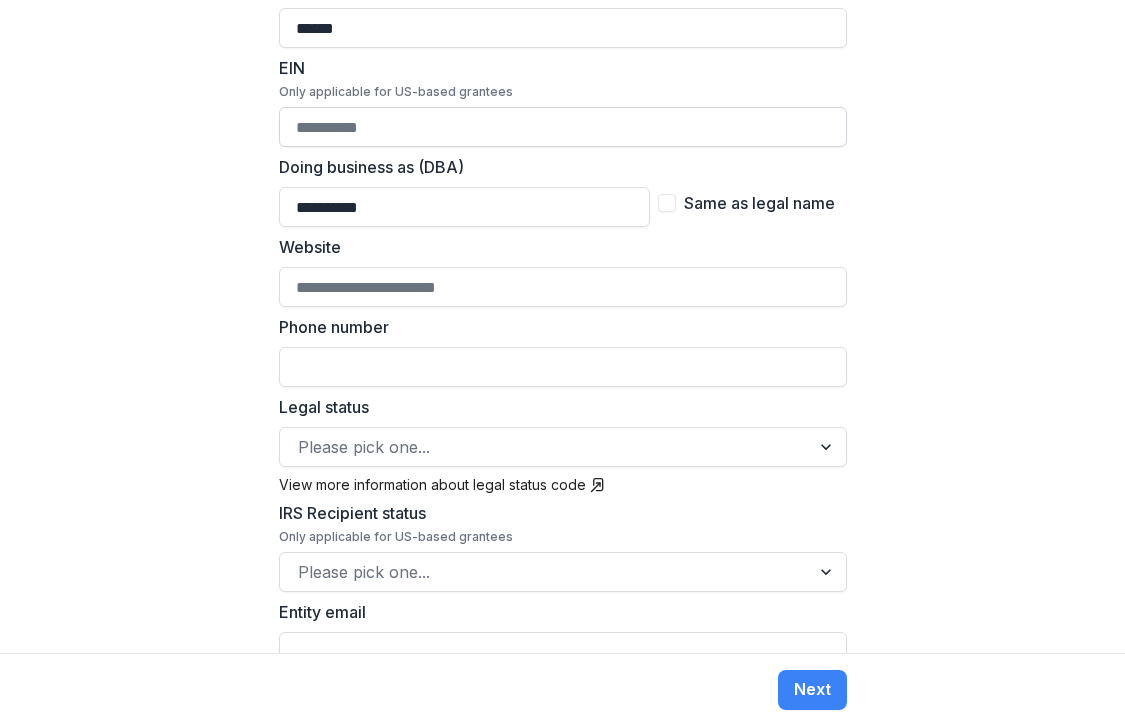type on "**********" 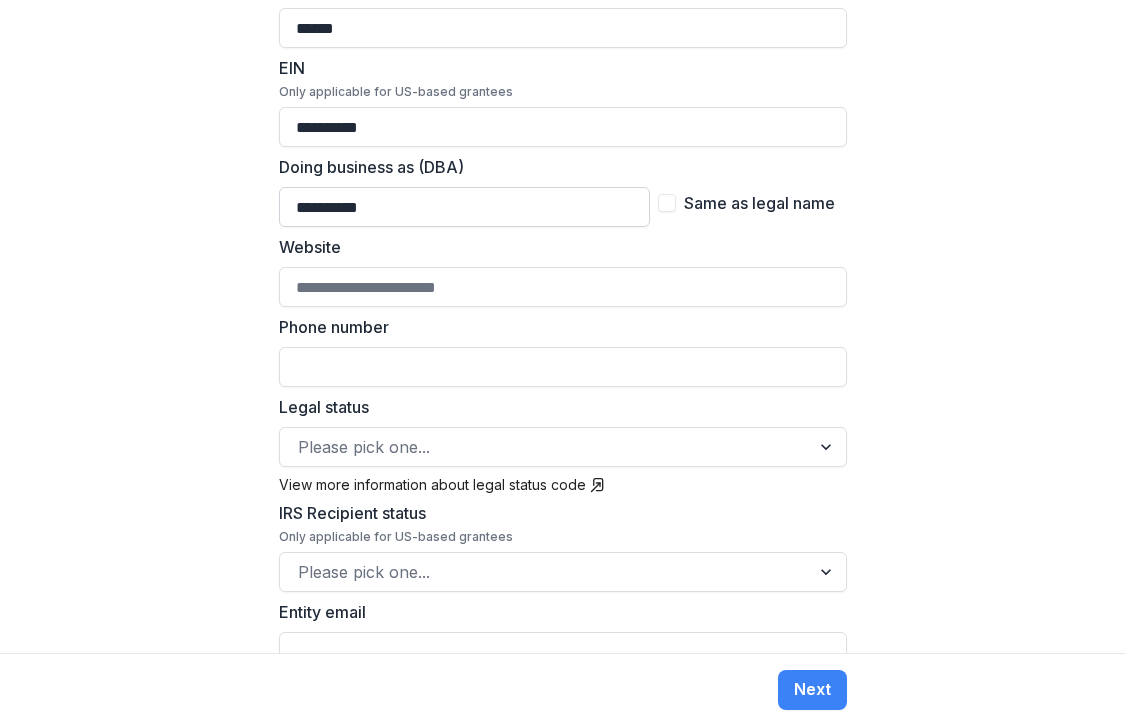 type on "**********" 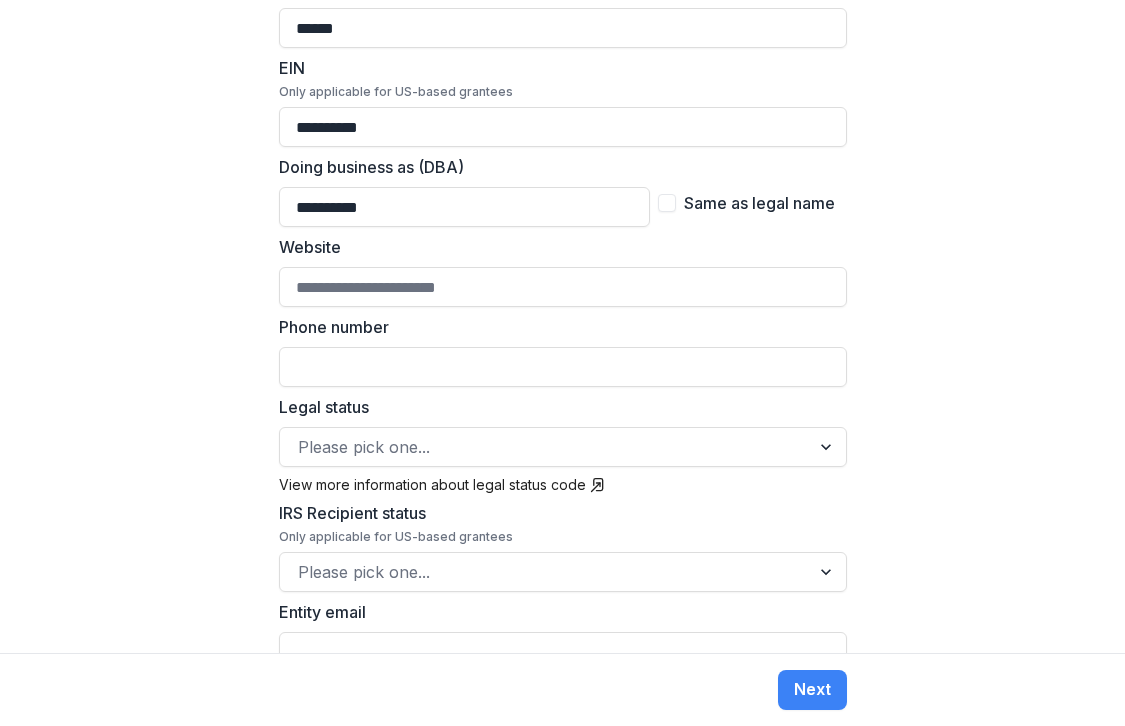 drag, startPoint x: 425, startPoint y: 183, endPoint x: 161, endPoint y: 181, distance: 264.00757 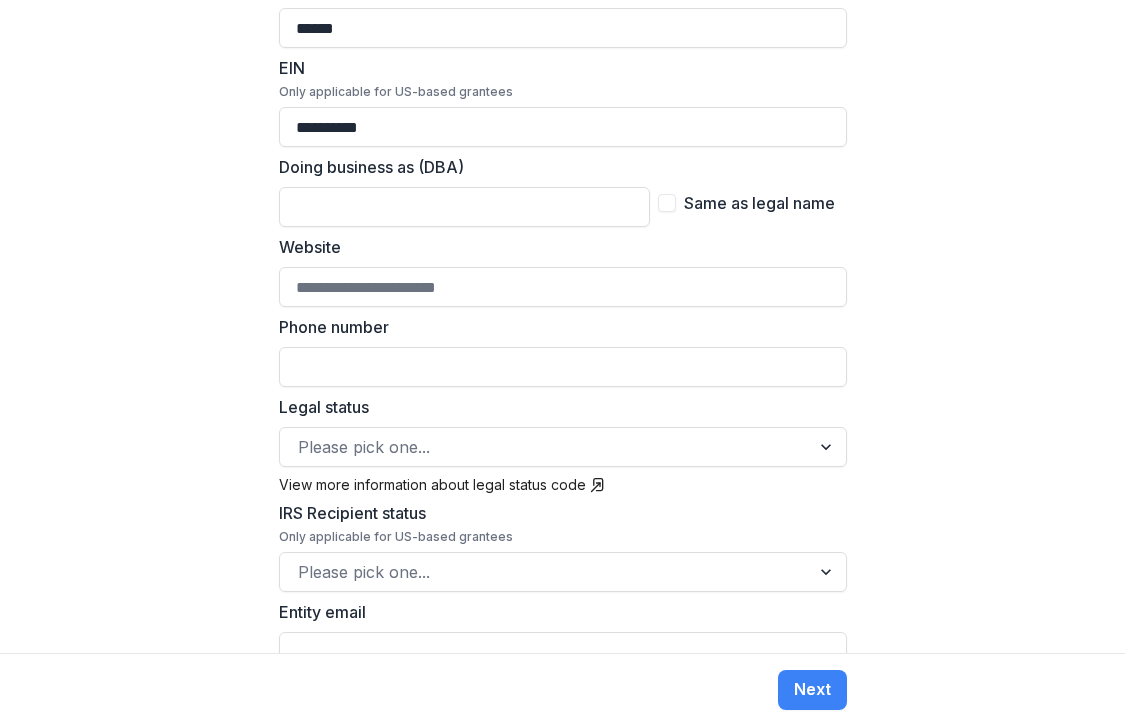 type 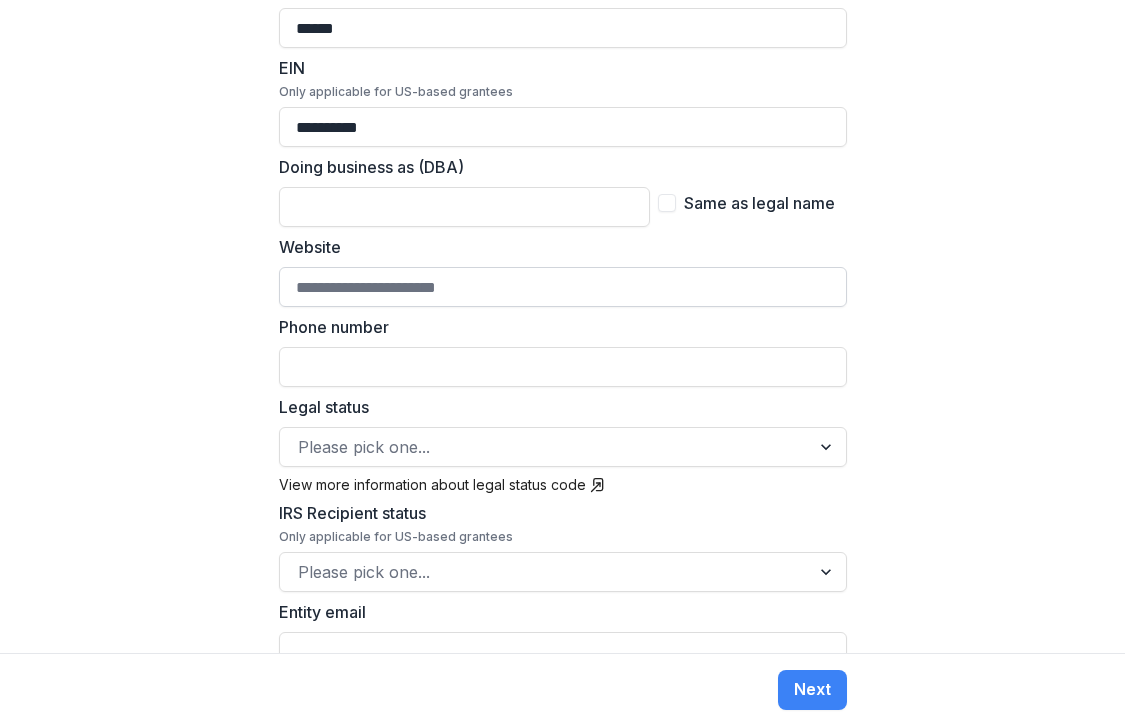 click on "Website" at bounding box center [563, 287] 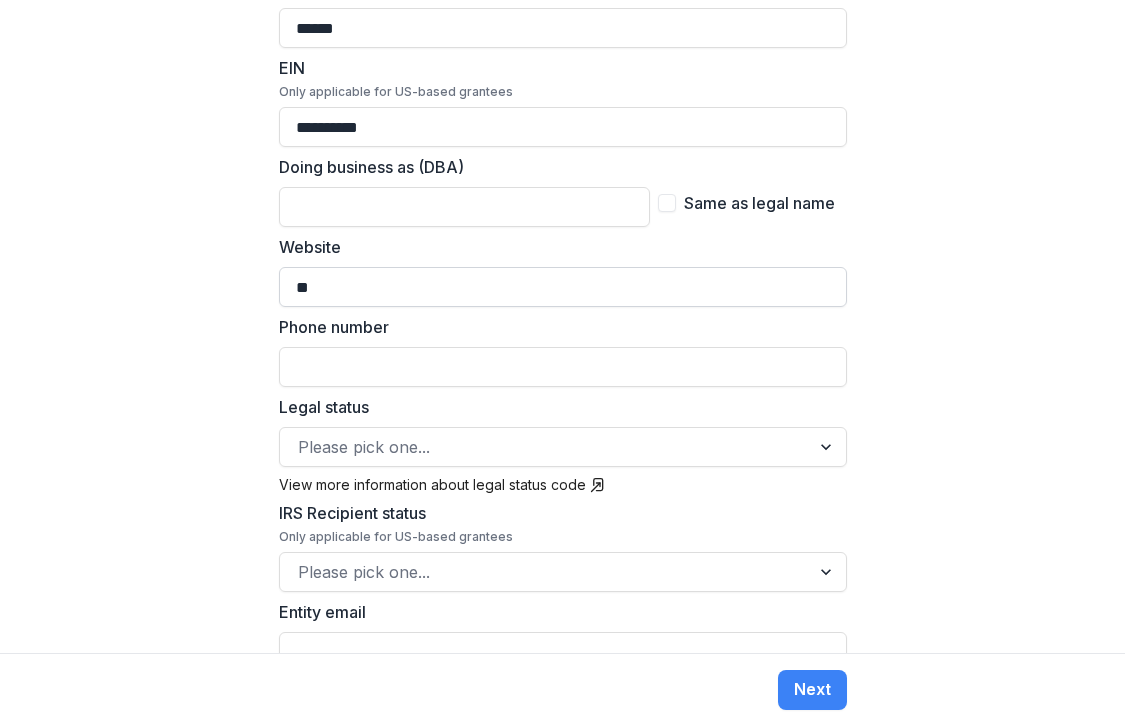 type on "*" 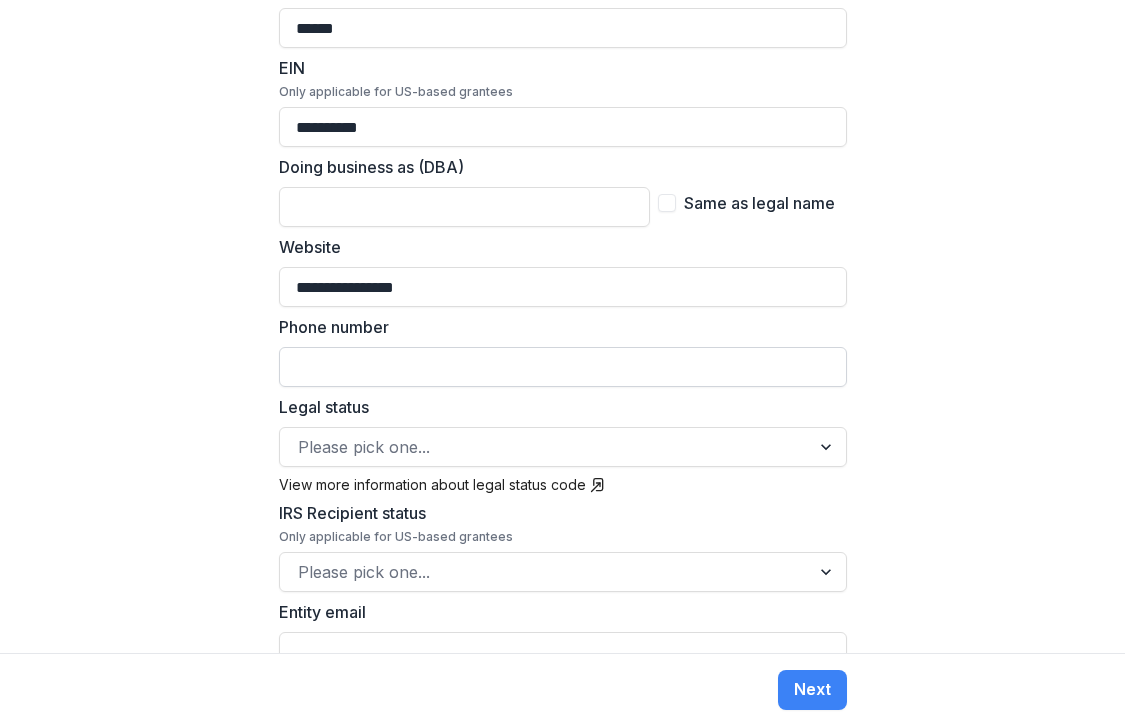 type on "**********" 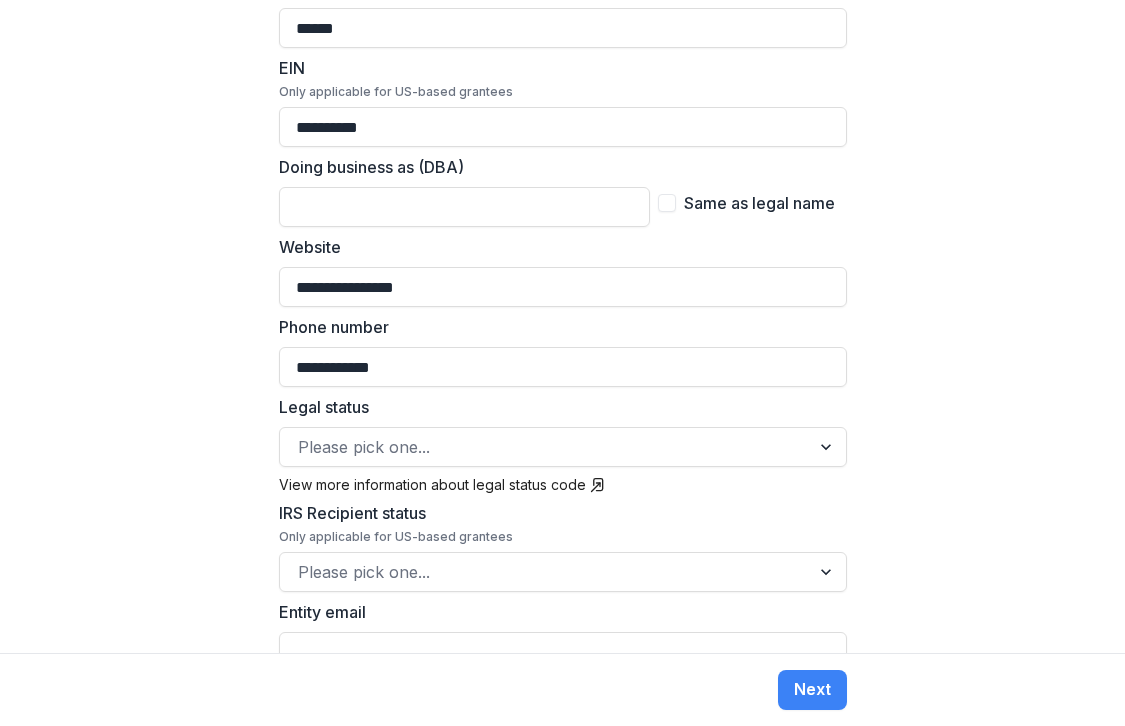 type on "**********" 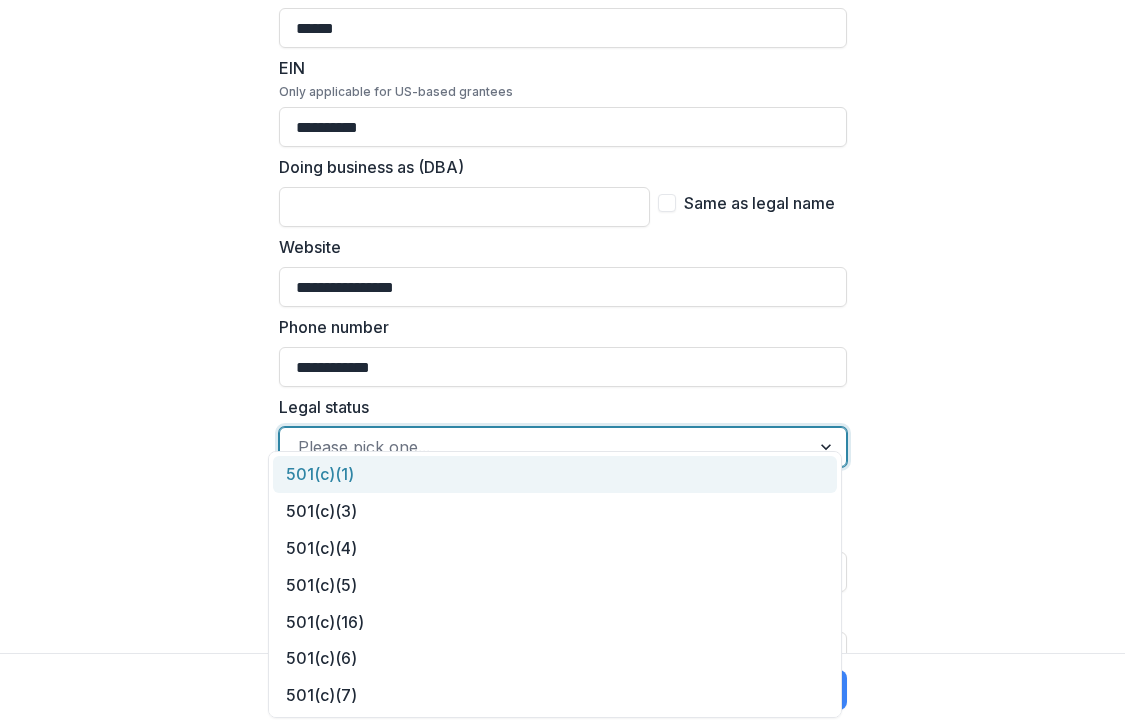 click at bounding box center (545, 447) 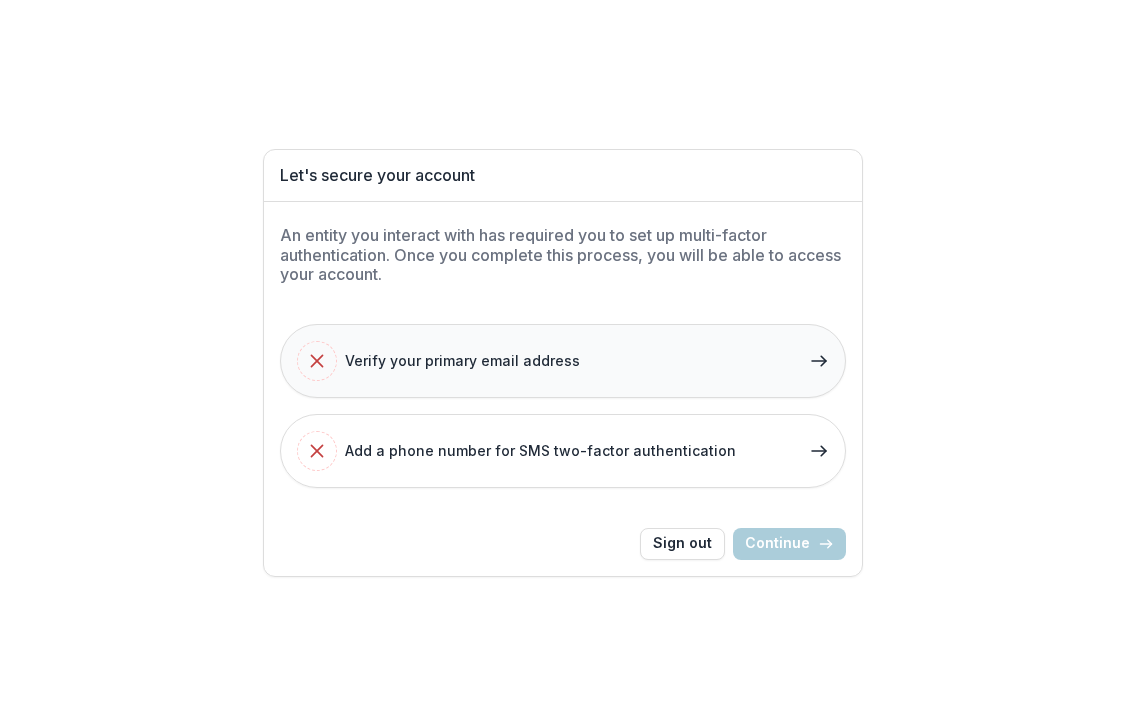 click on "Verify your primary email address" at bounding box center (563, 361) 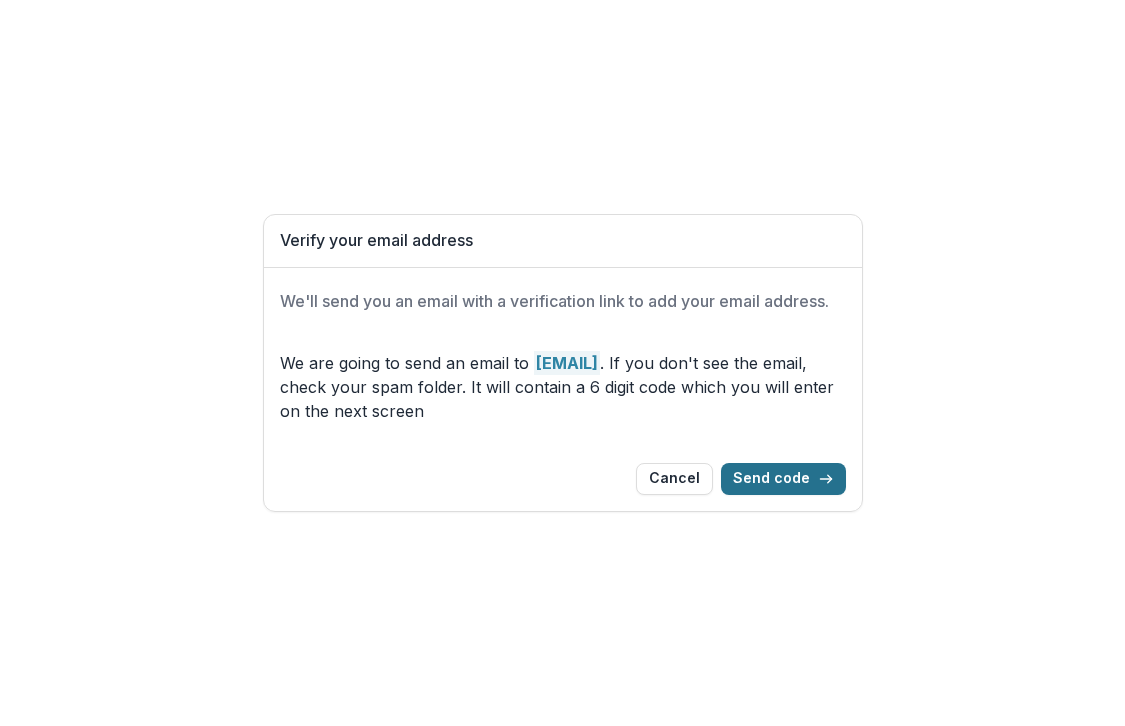 click on "Send code" at bounding box center [783, 479] 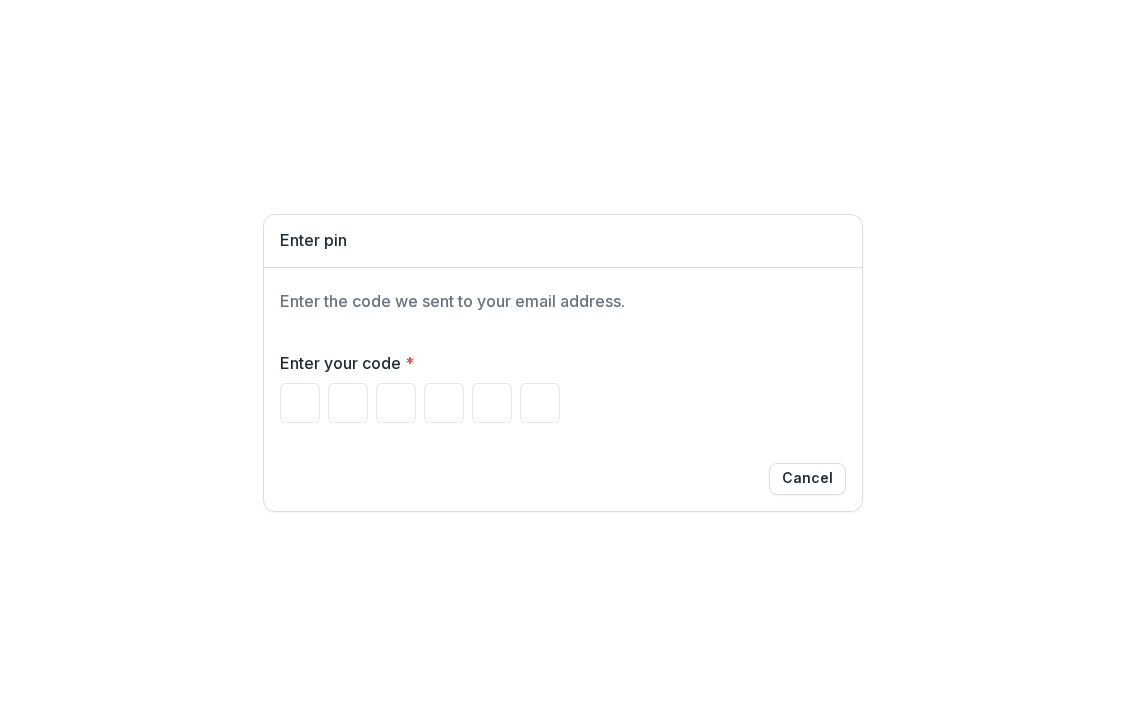 paste on "*" 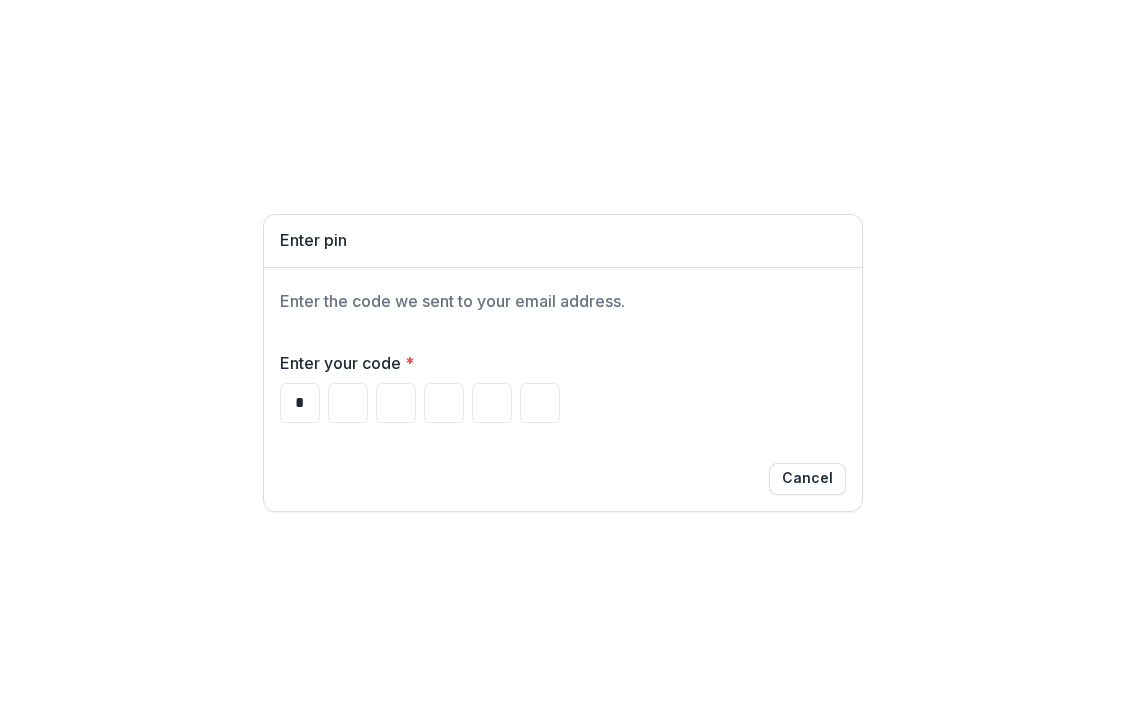type on "*" 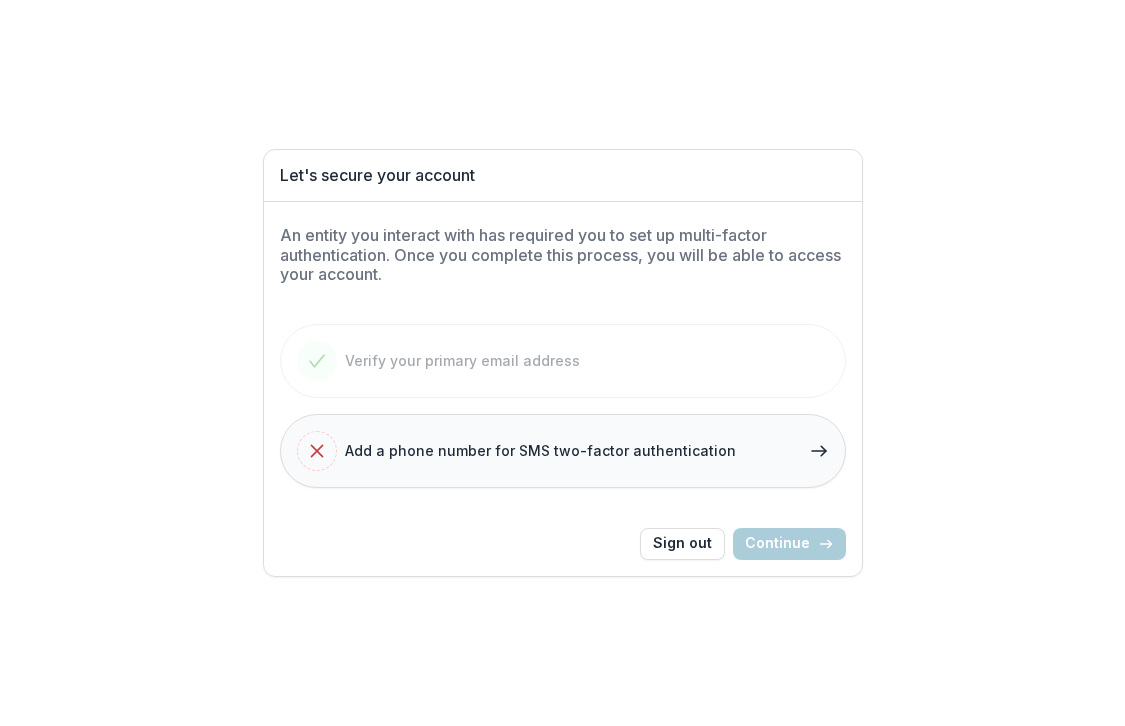 click on "Add a phone number for SMS two-factor authentication" at bounding box center [563, 451] 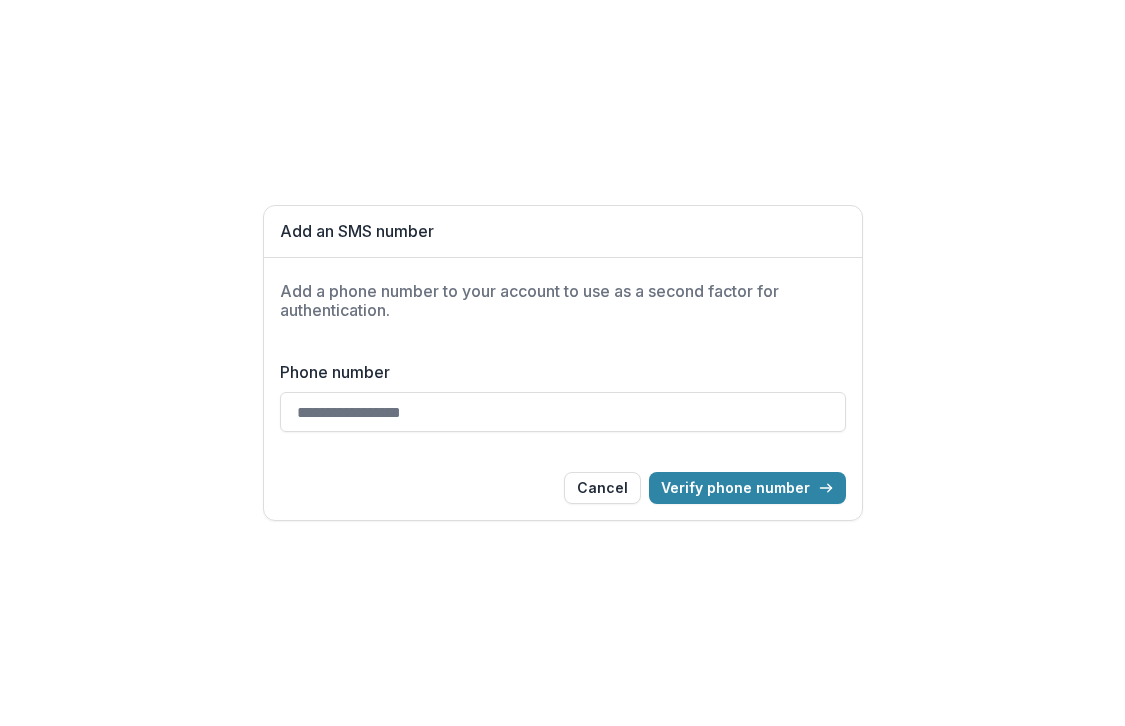 click on "Phone number" at bounding box center [563, 412] 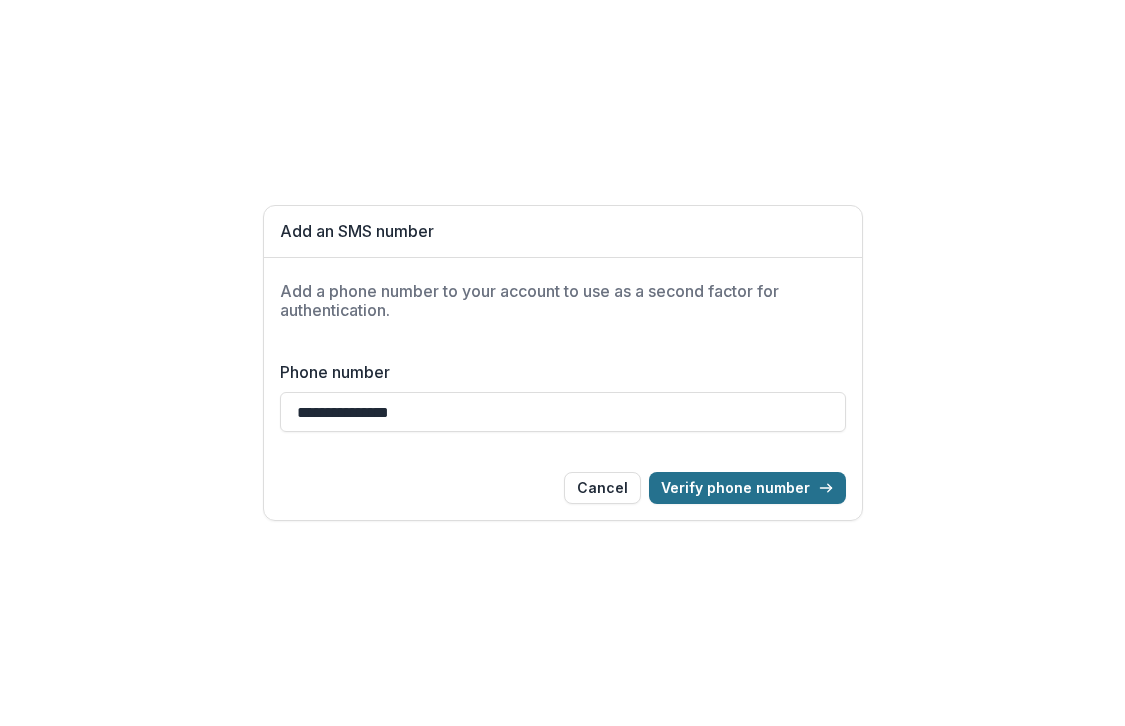 type on "**********" 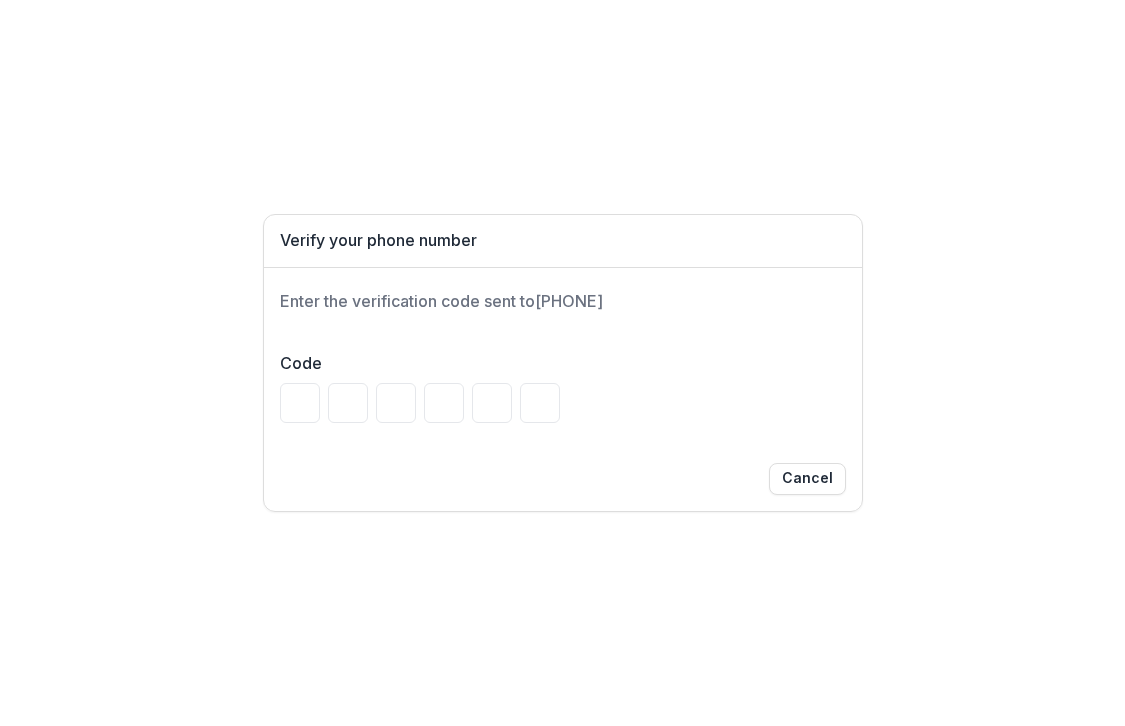 type on "*" 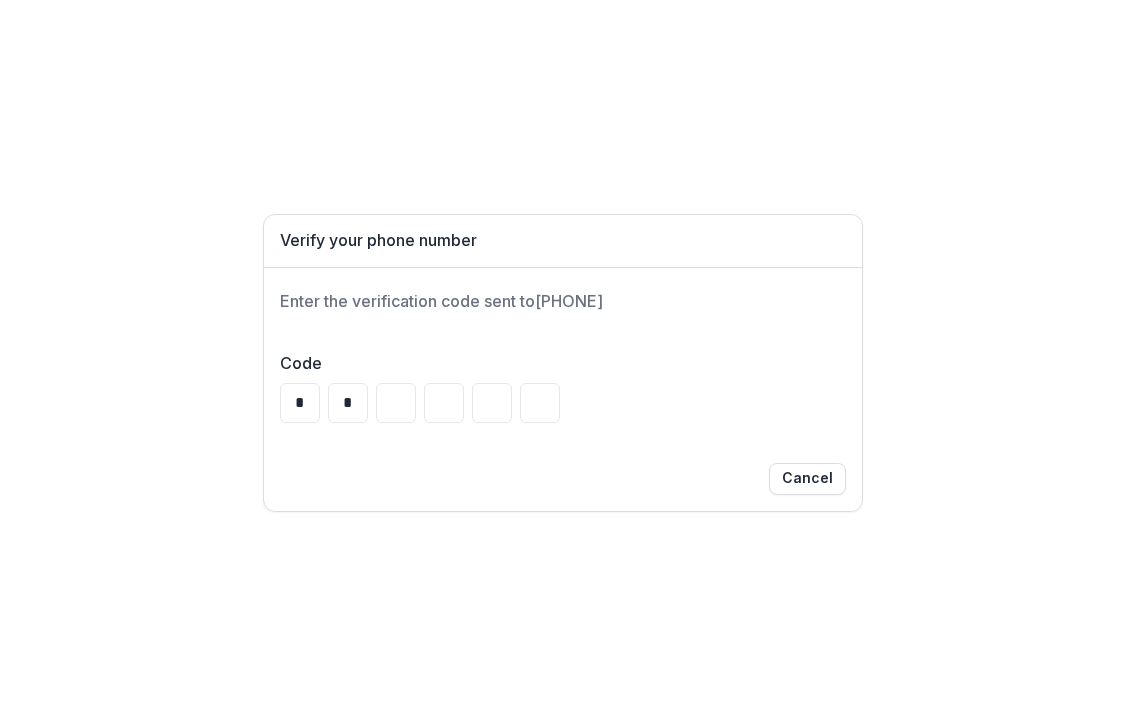 type on "*" 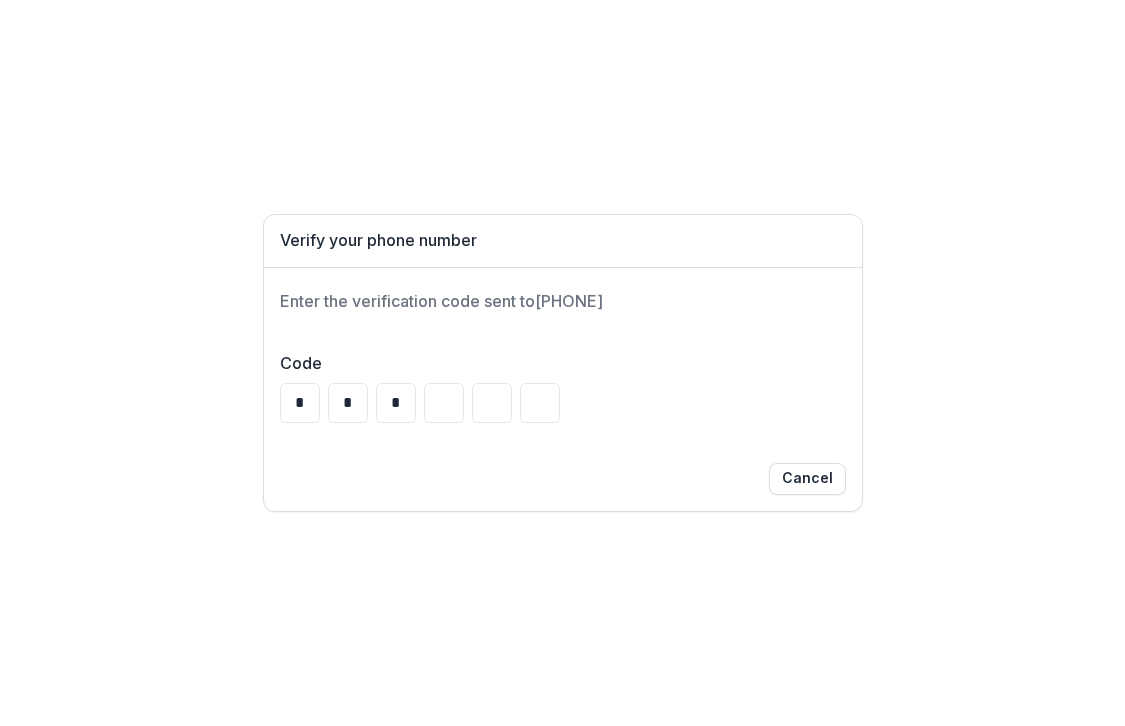 type on "*" 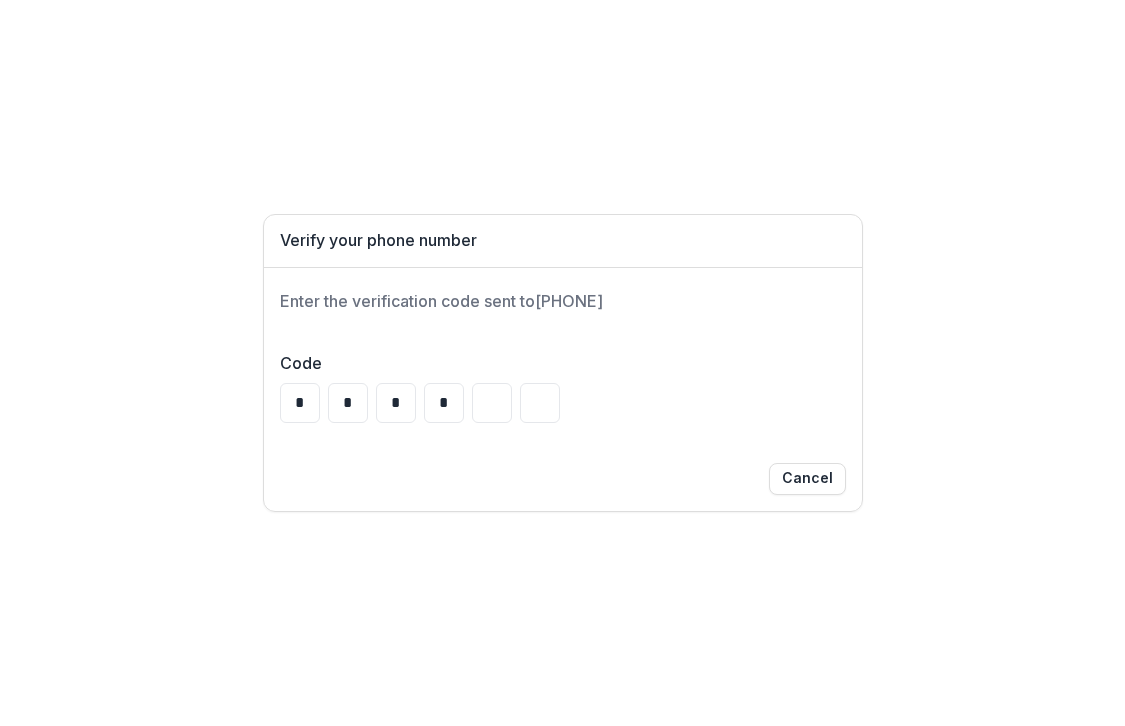 type on "*" 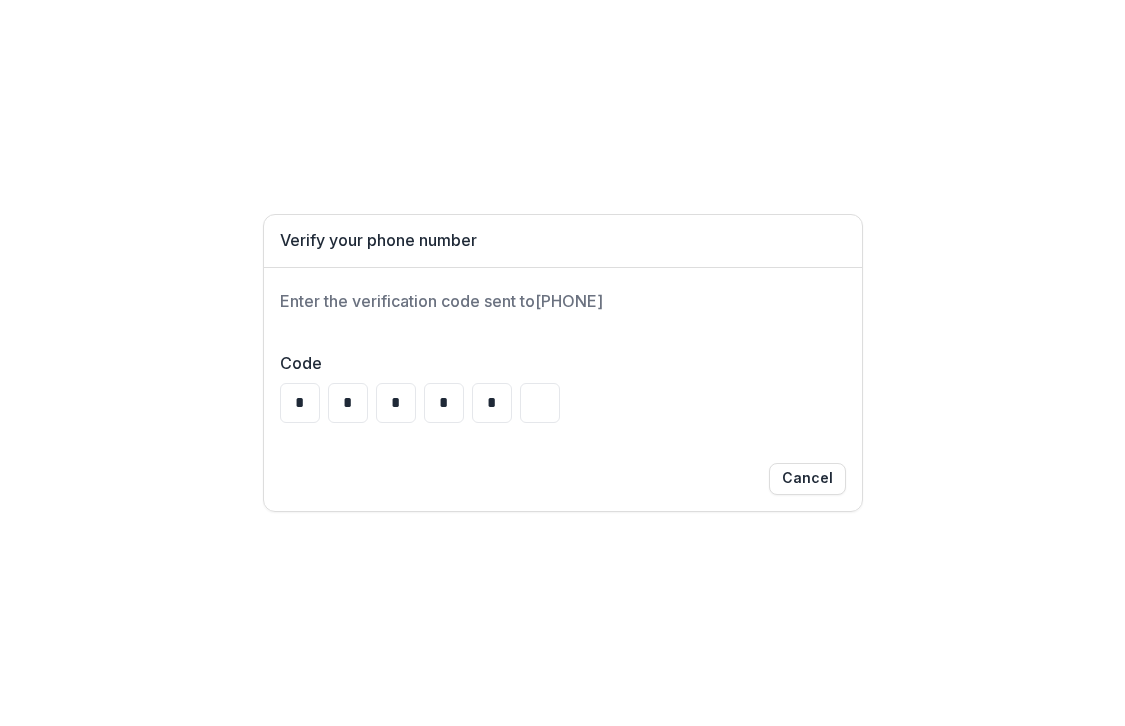 type on "*" 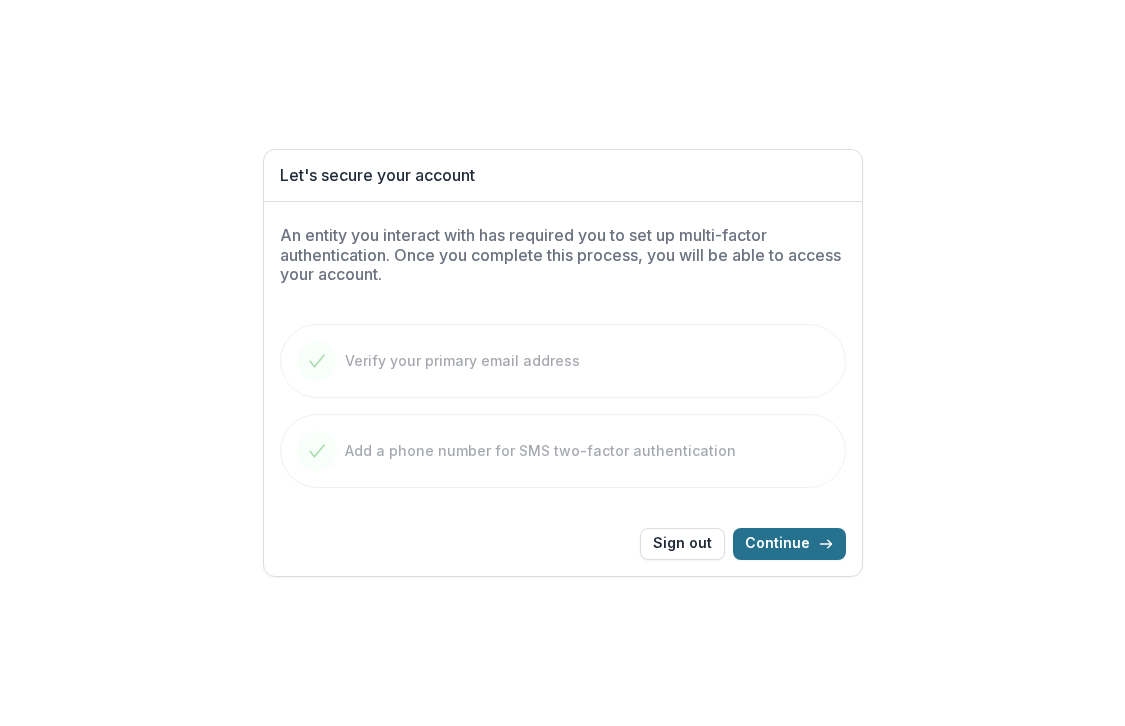 click on "Continue" at bounding box center (789, 544) 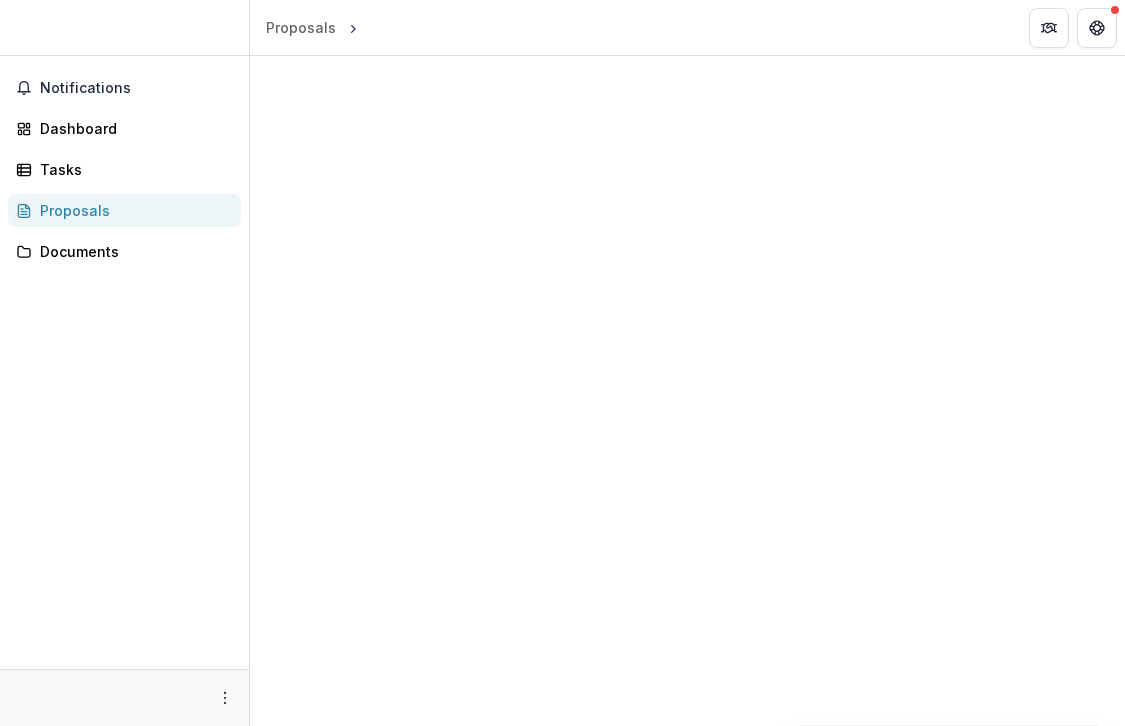 scroll, scrollTop: 0, scrollLeft: 0, axis: both 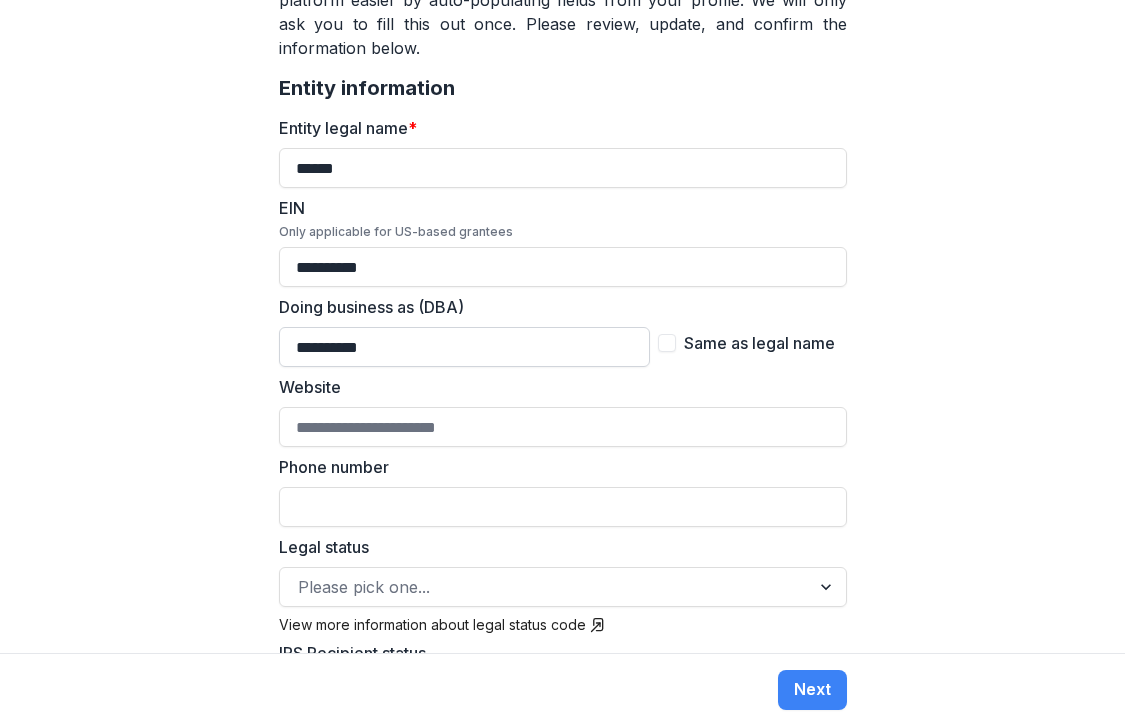 drag, startPoint x: 382, startPoint y: 319, endPoint x: 277, endPoint y: 320, distance: 105.00476 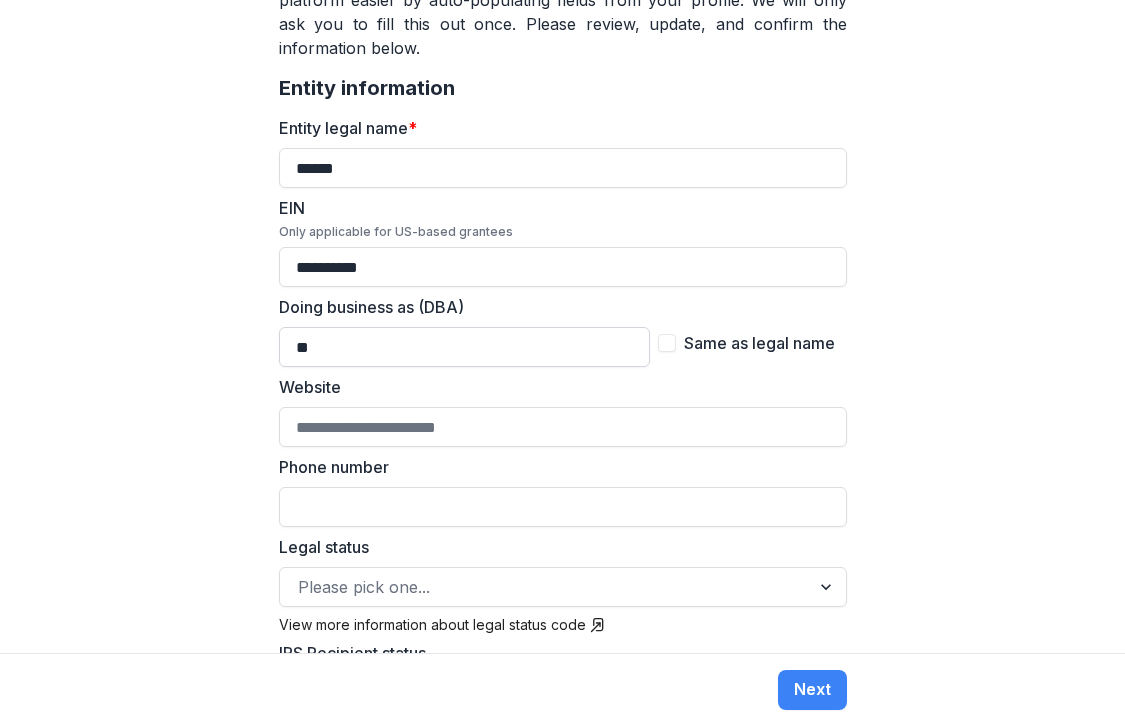 type on "*" 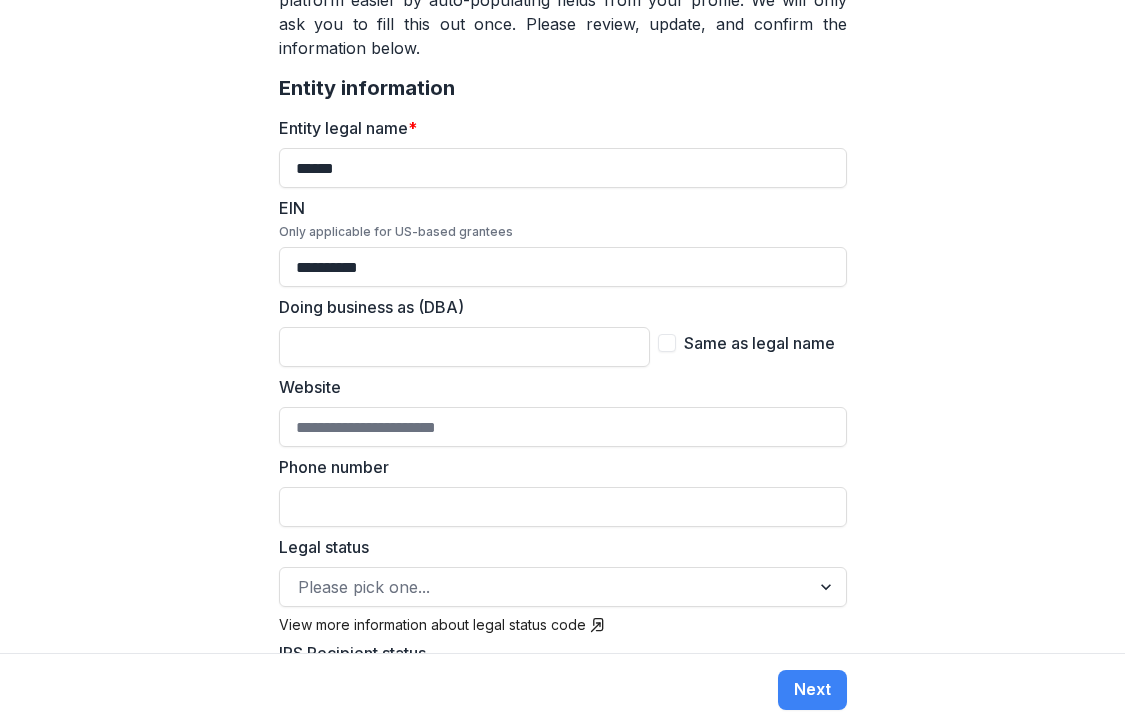 type 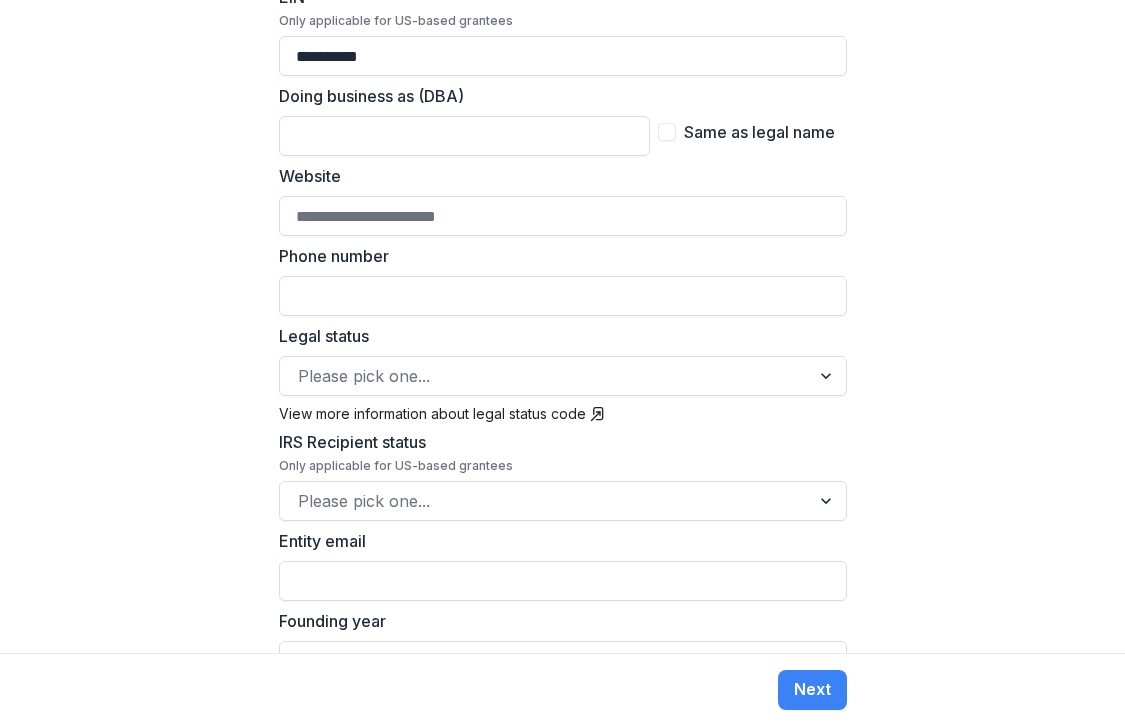 scroll, scrollTop: 586, scrollLeft: 0, axis: vertical 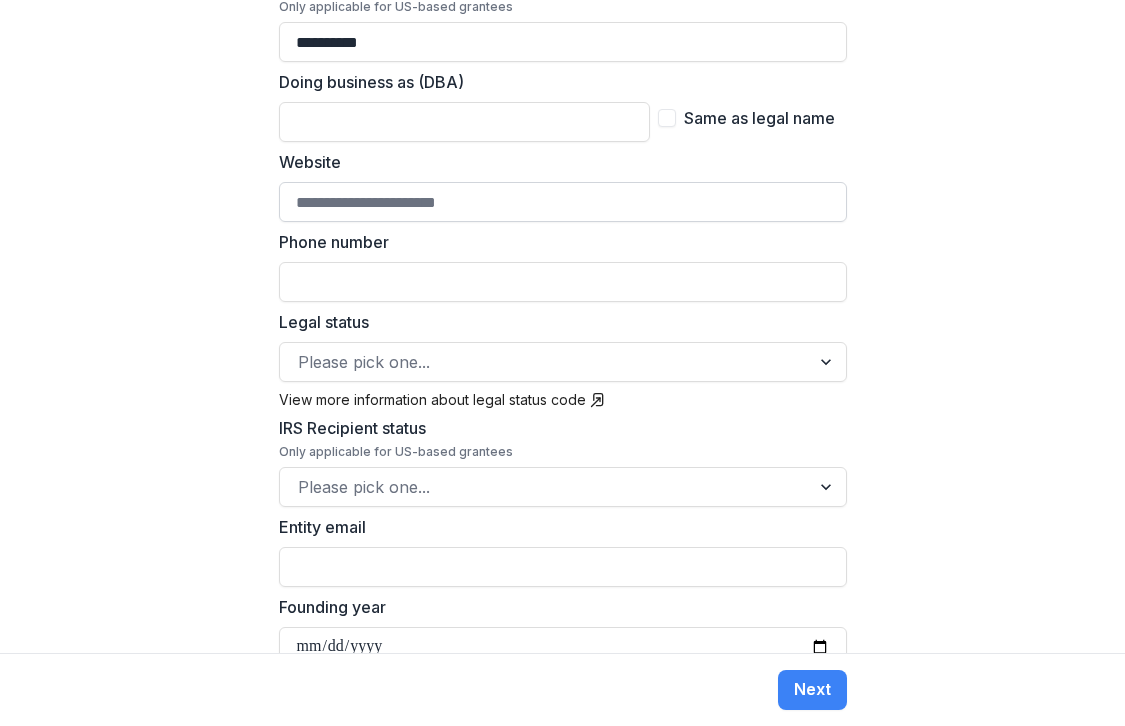 click on "Website" at bounding box center (563, 202) 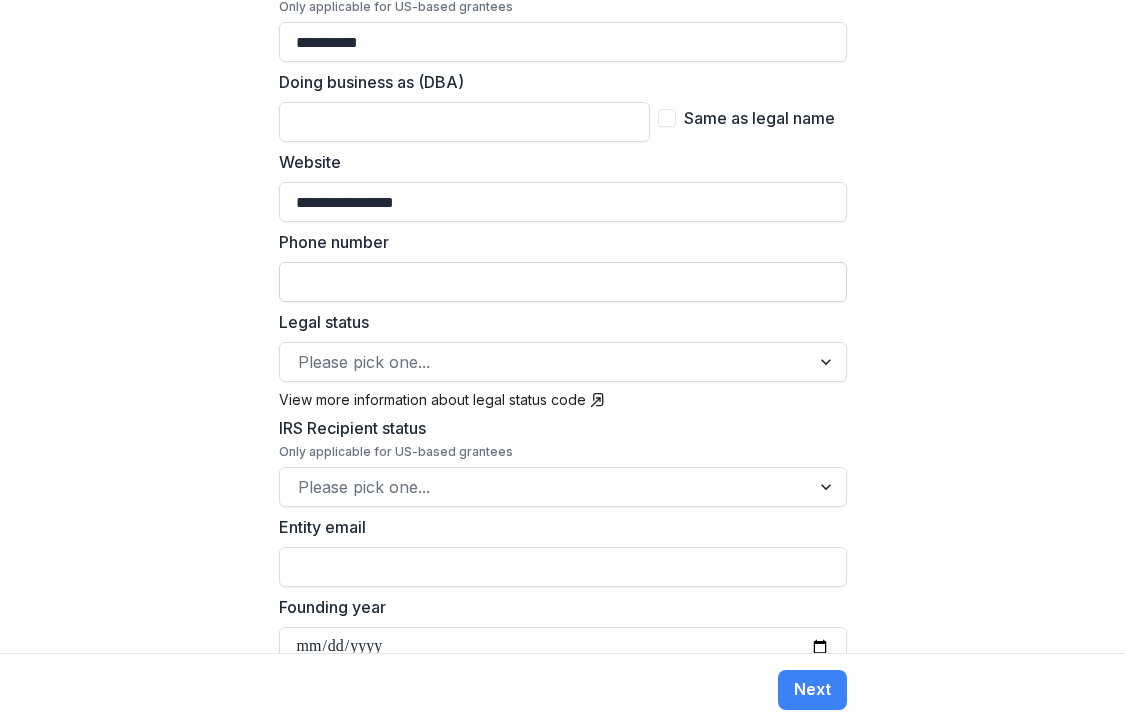 type on "**********" 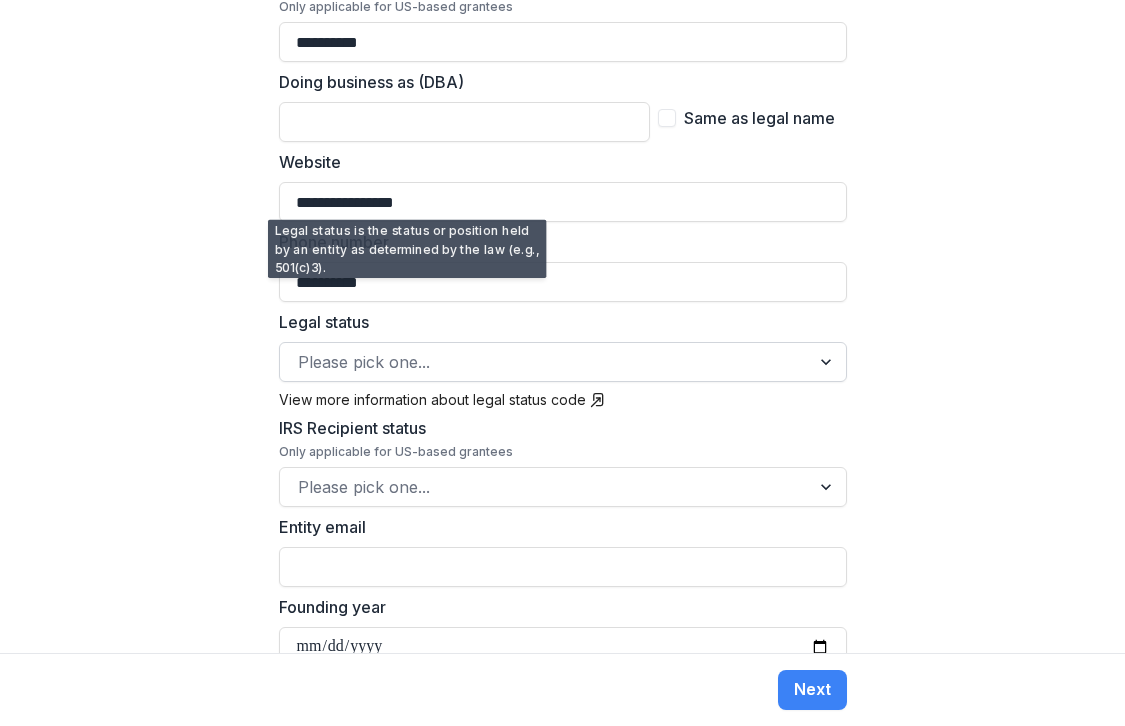 type on "**********" 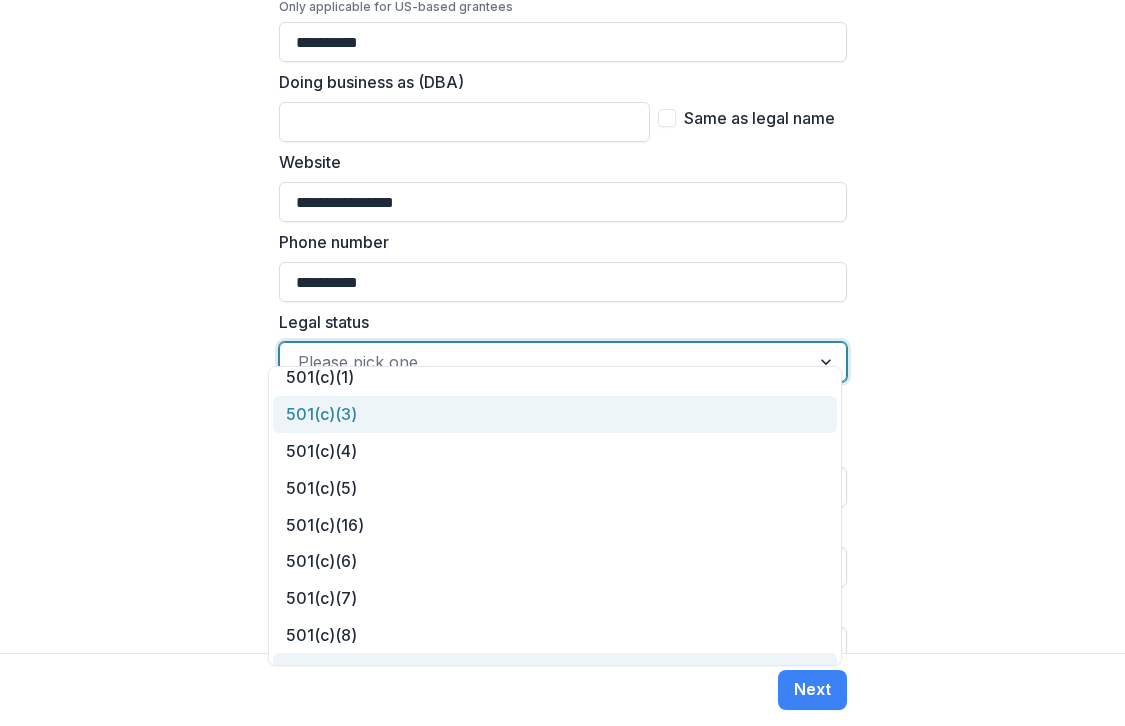 scroll, scrollTop: 0, scrollLeft: 0, axis: both 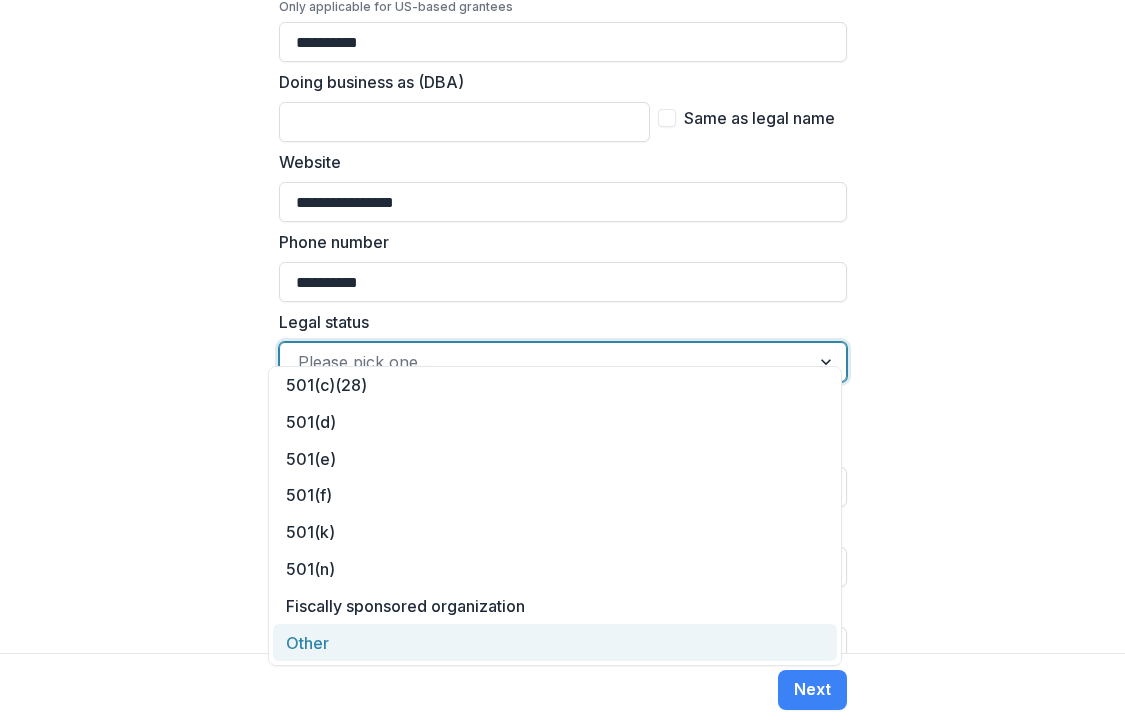 click on "Other" at bounding box center (555, 642) 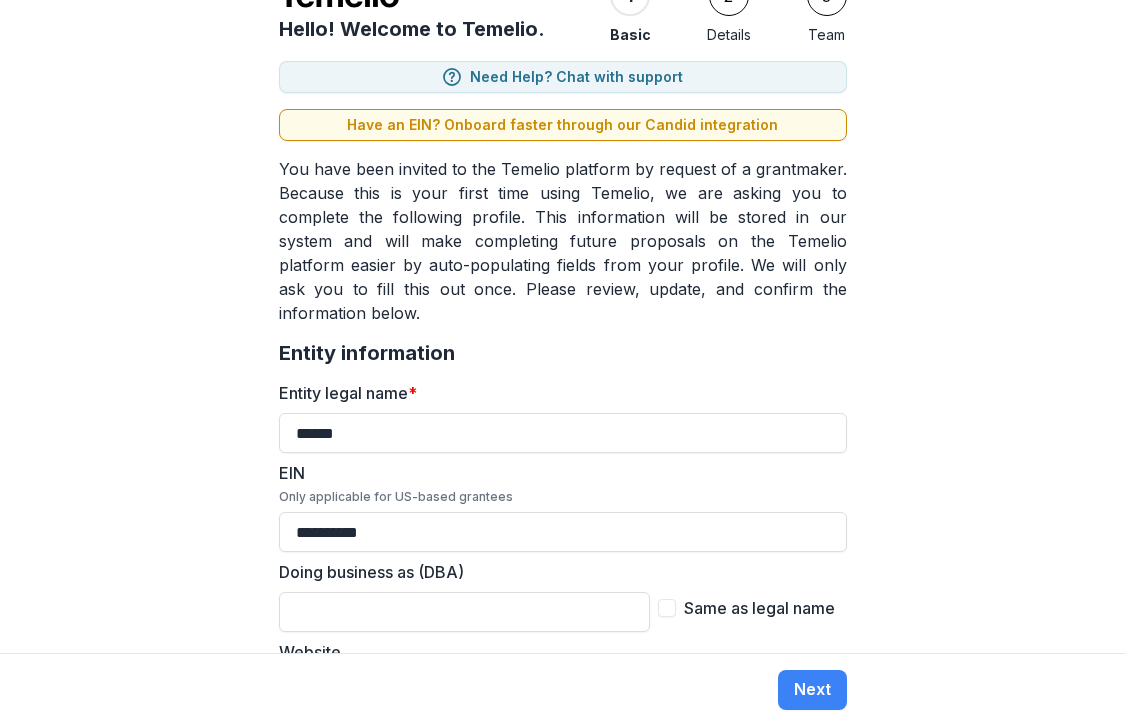 scroll, scrollTop: 99, scrollLeft: 0, axis: vertical 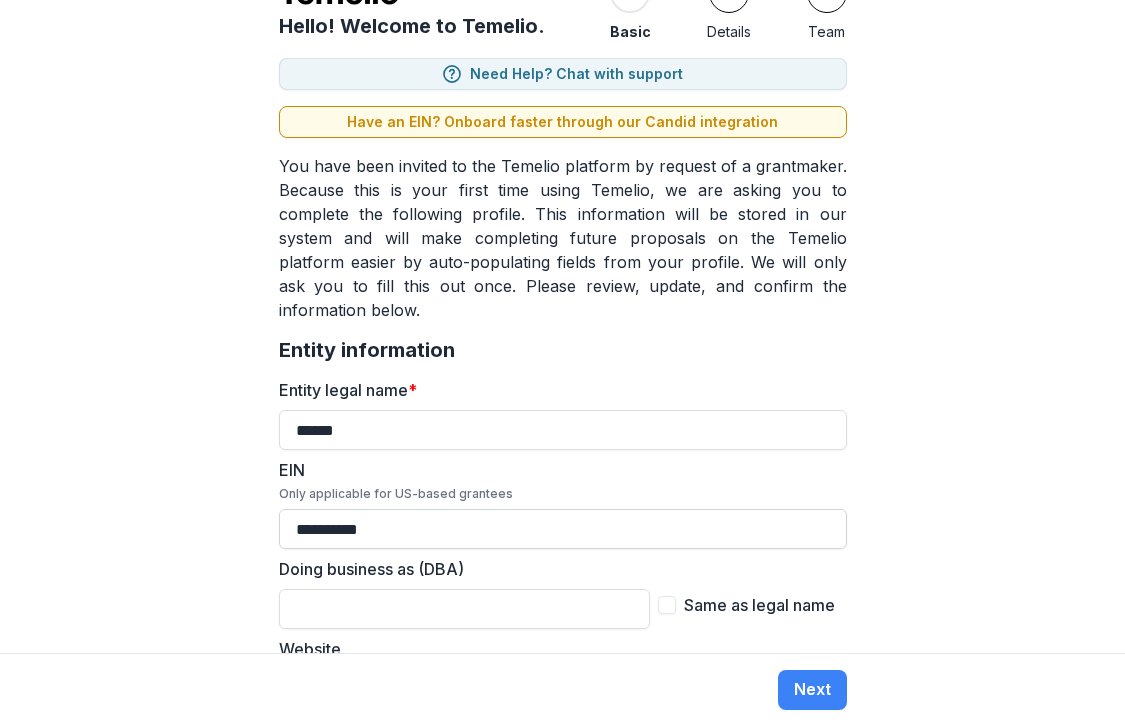 click on "**********" at bounding box center (563, 529) 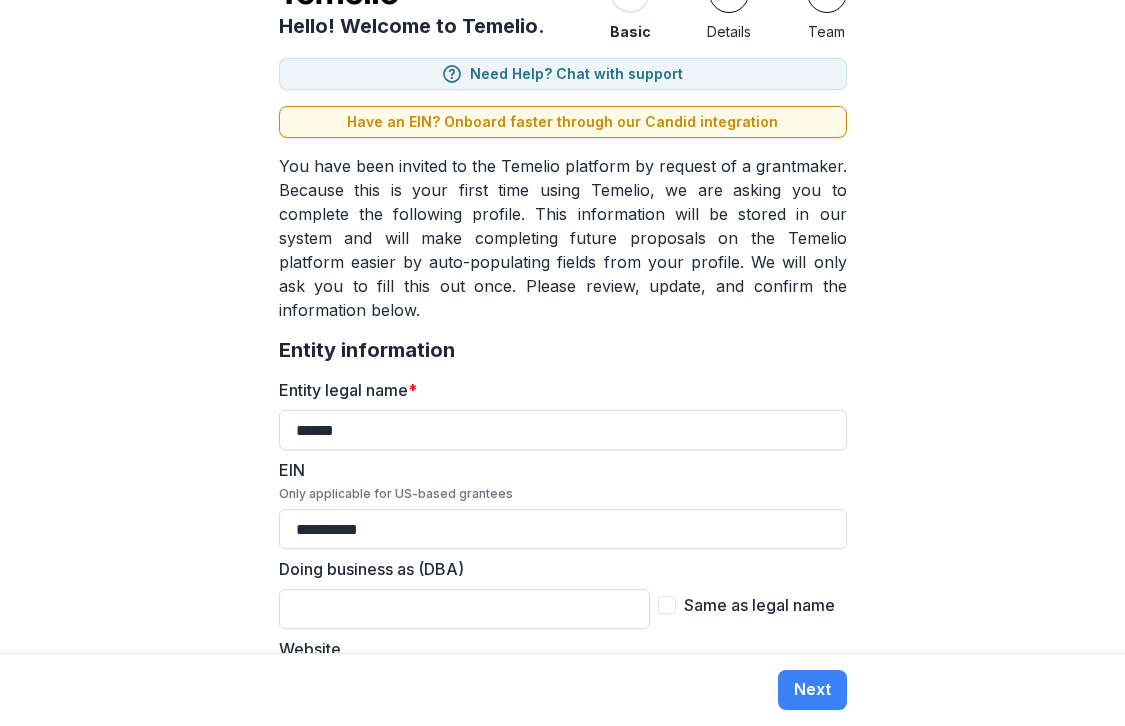 click on "**********" at bounding box center [562, 326] 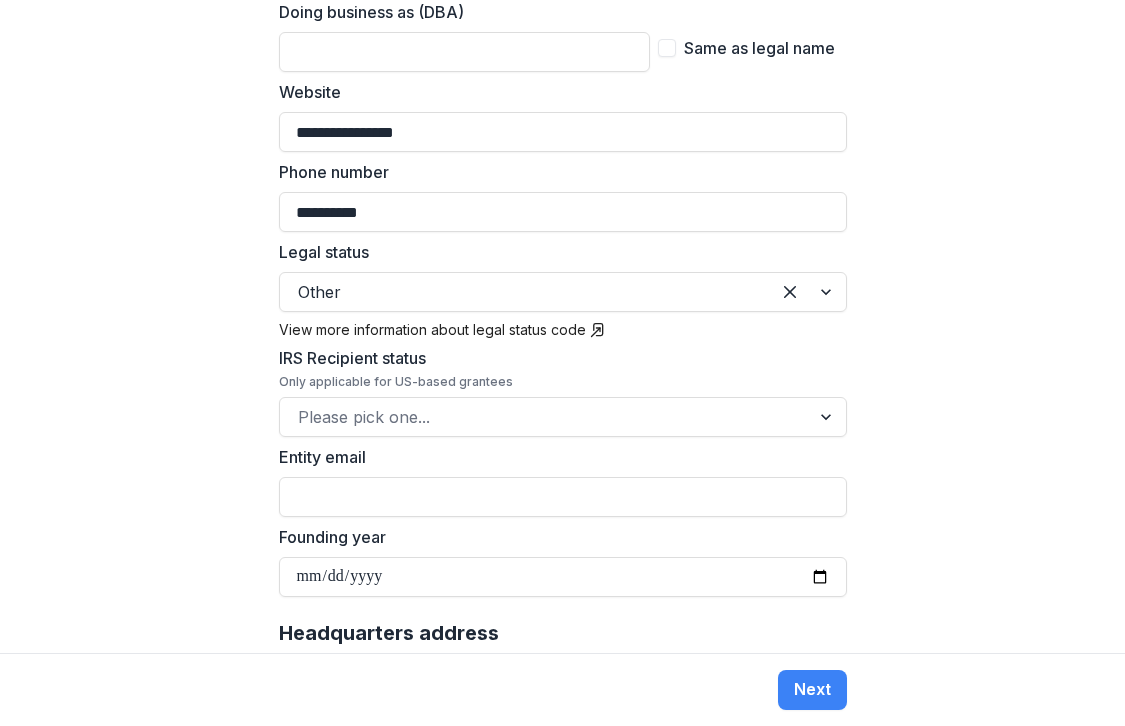 scroll, scrollTop: 658, scrollLeft: 0, axis: vertical 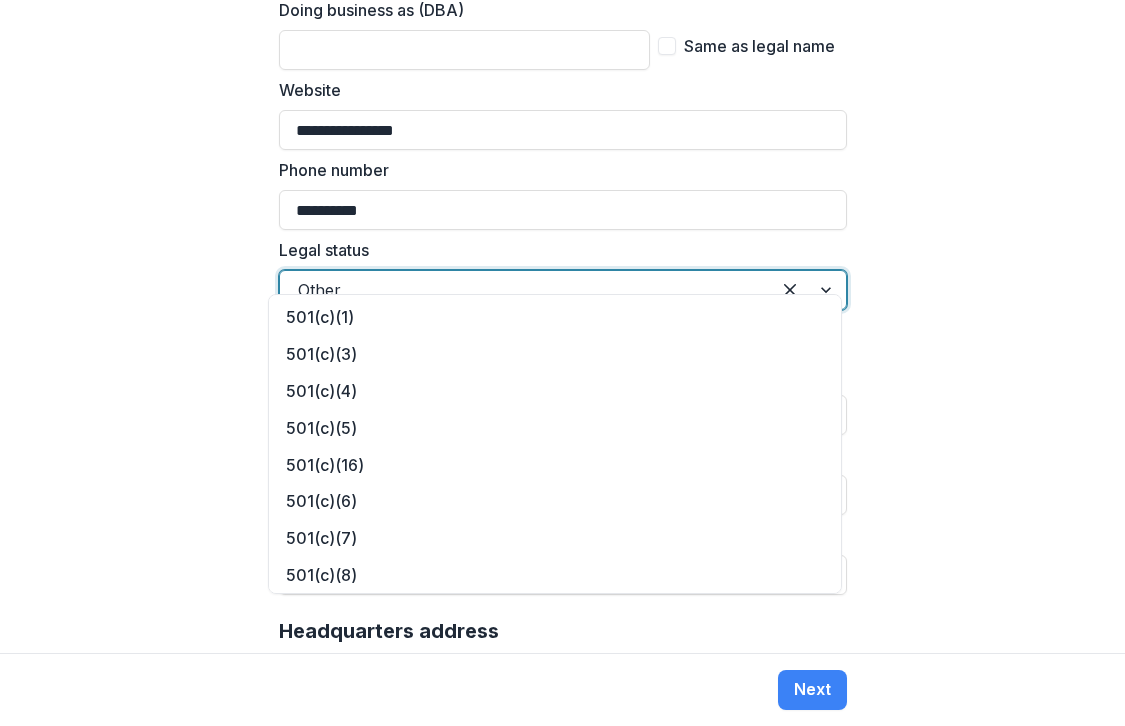 click at bounding box center (808, 290) 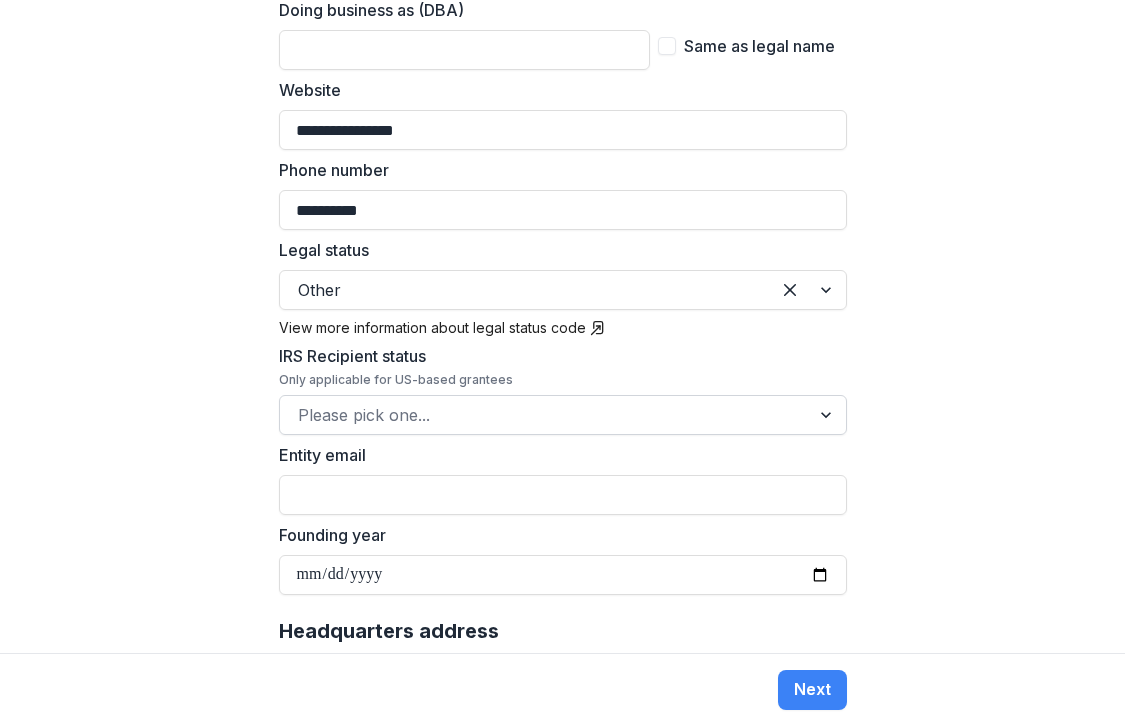 click at bounding box center [545, 415] 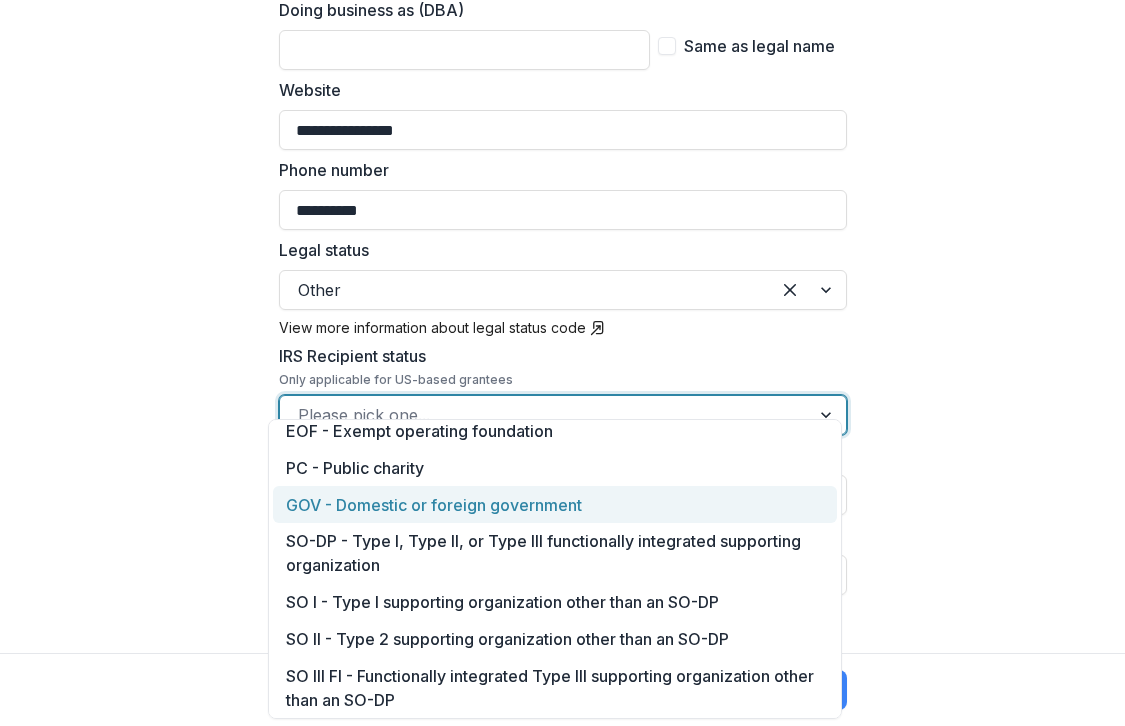 scroll, scrollTop: 261, scrollLeft: 0, axis: vertical 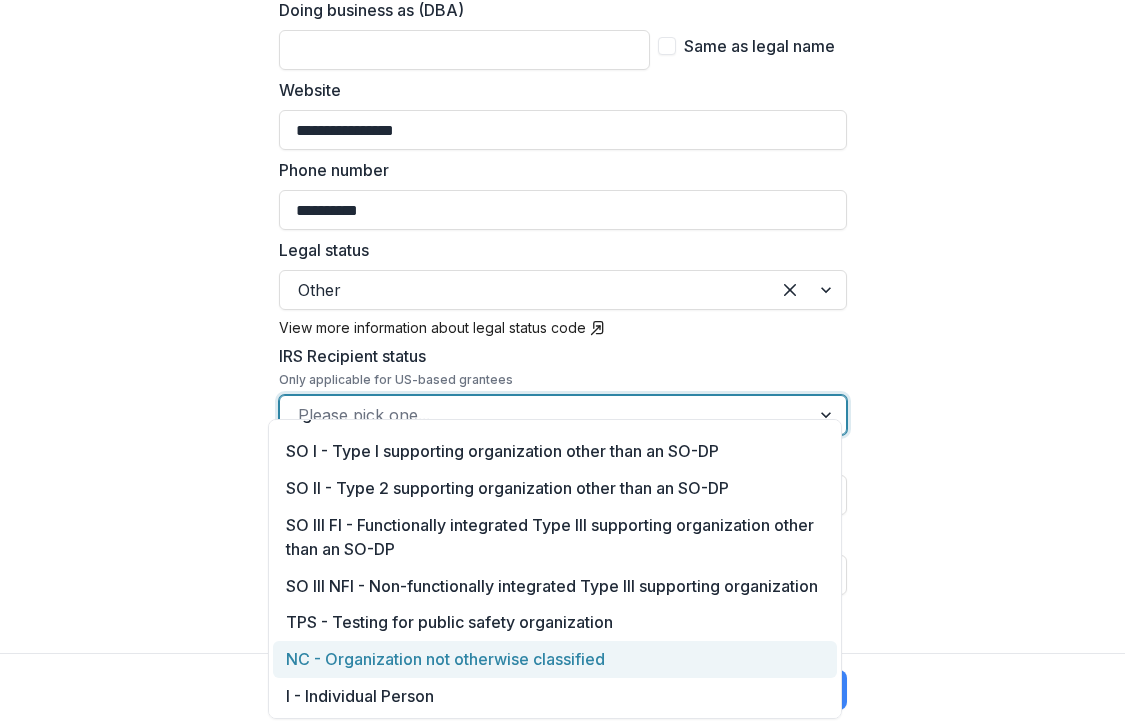 click on "NC - Organization not otherwise classified" at bounding box center (555, 659) 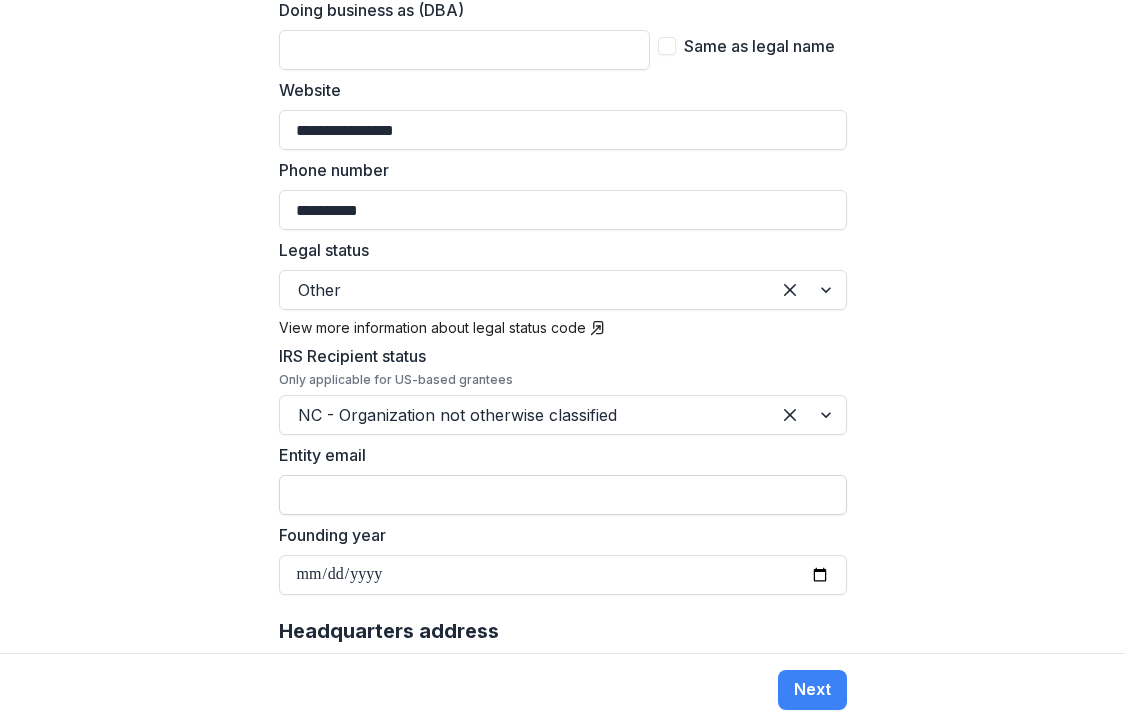 click on "Entity email" at bounding box center [563, 495] 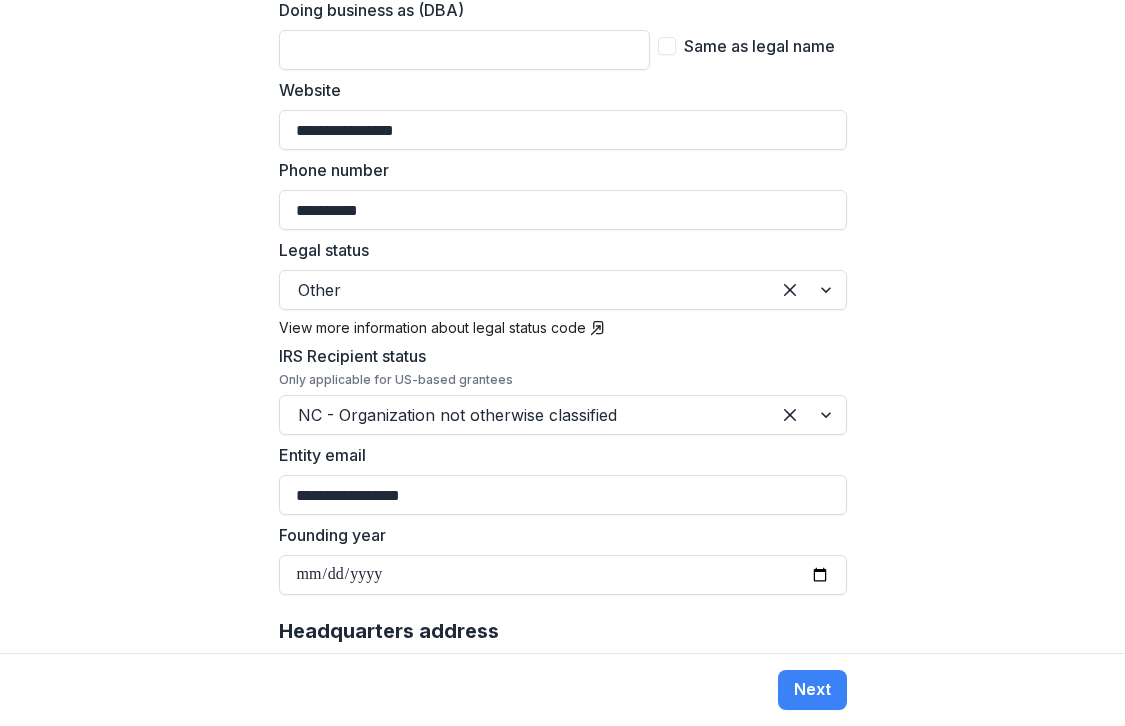 type on "**********" 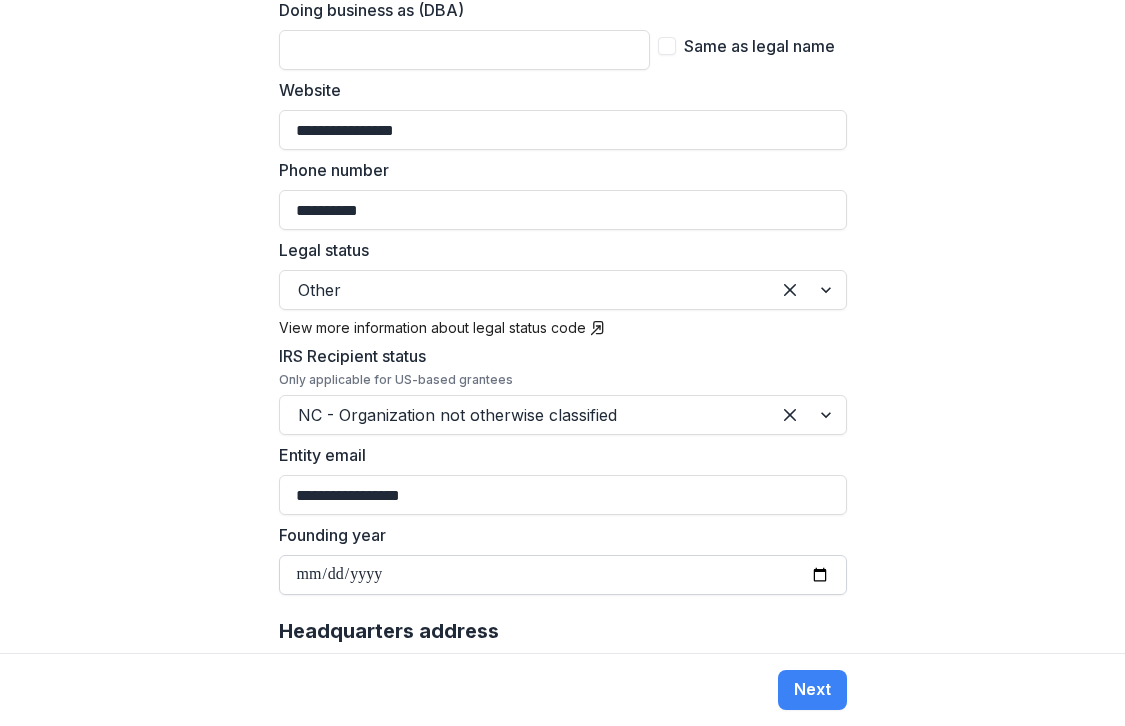click on "Founding year" at bounding box center (563, 575) 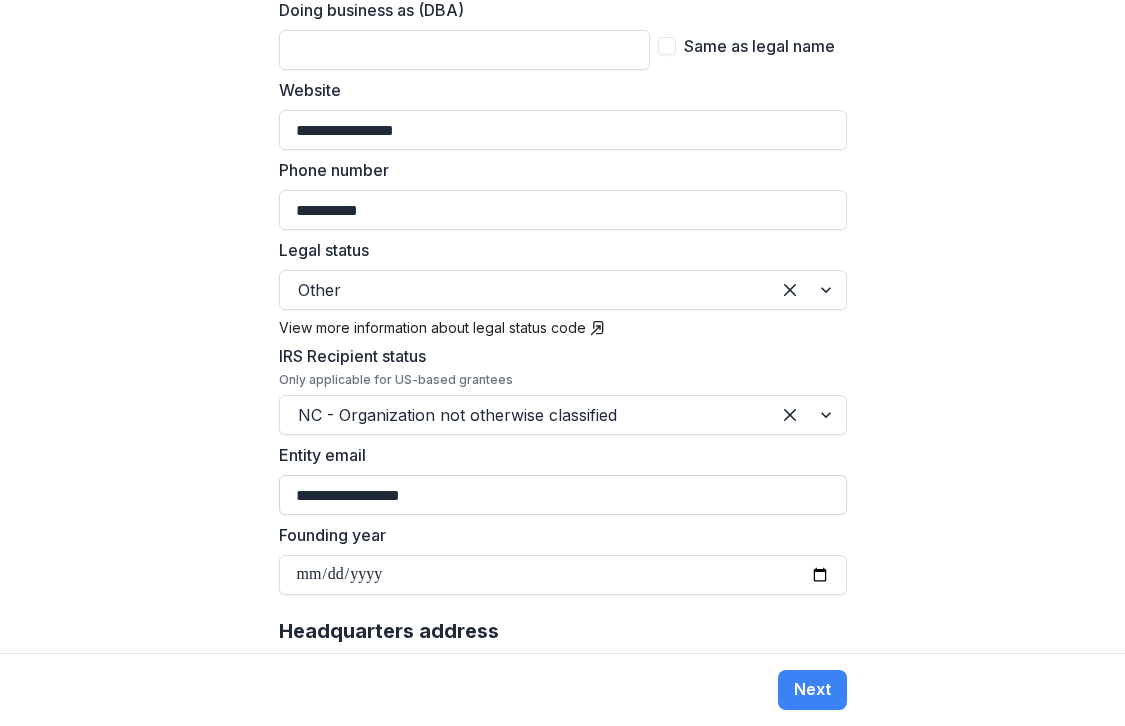 type on "**********" 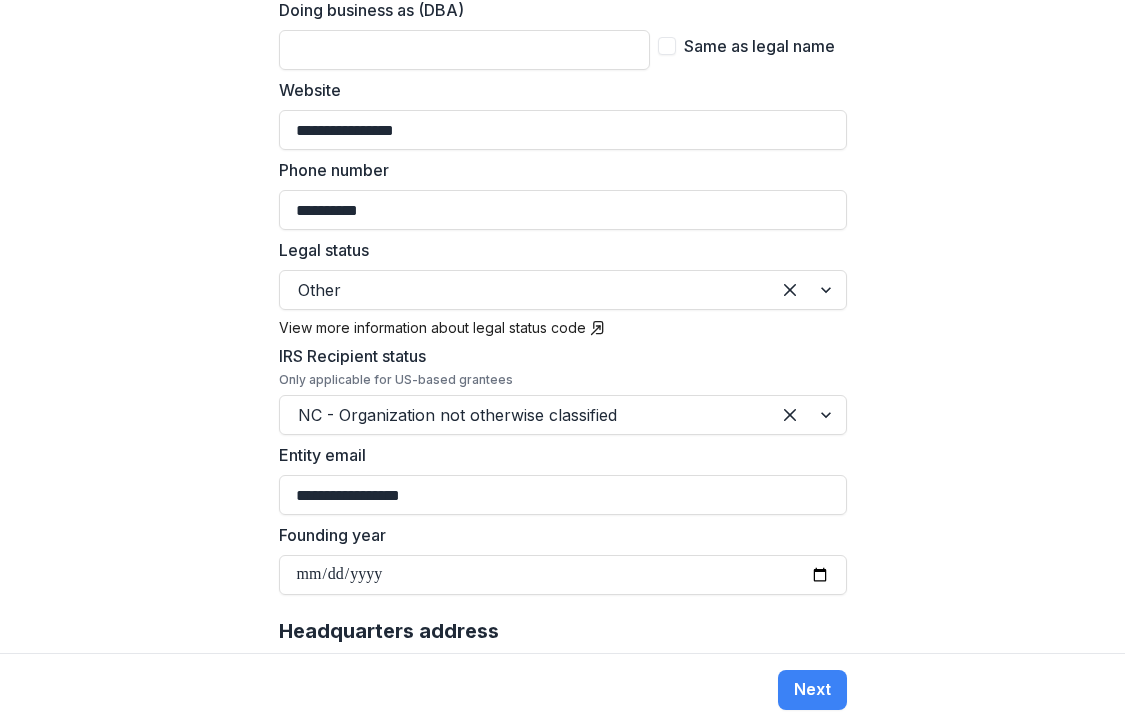 click on "**********" at bounding box center (562, 326) 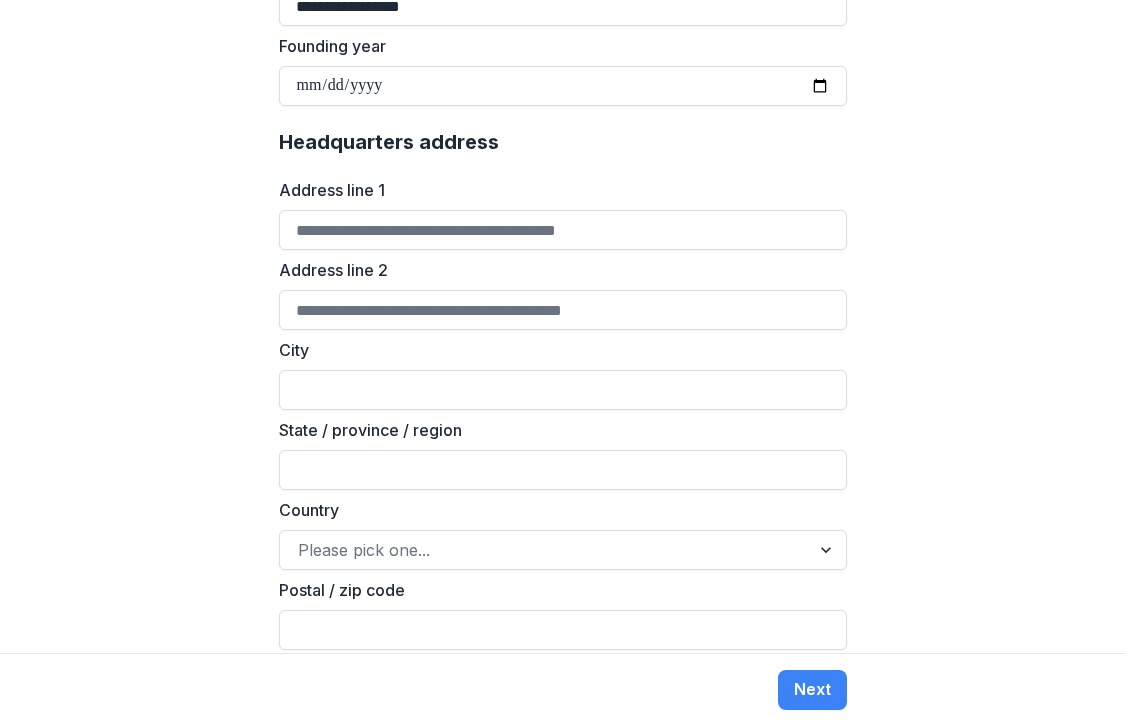 scroll, scrollTop: 1207, scrollLeft: 0, axis: vertical 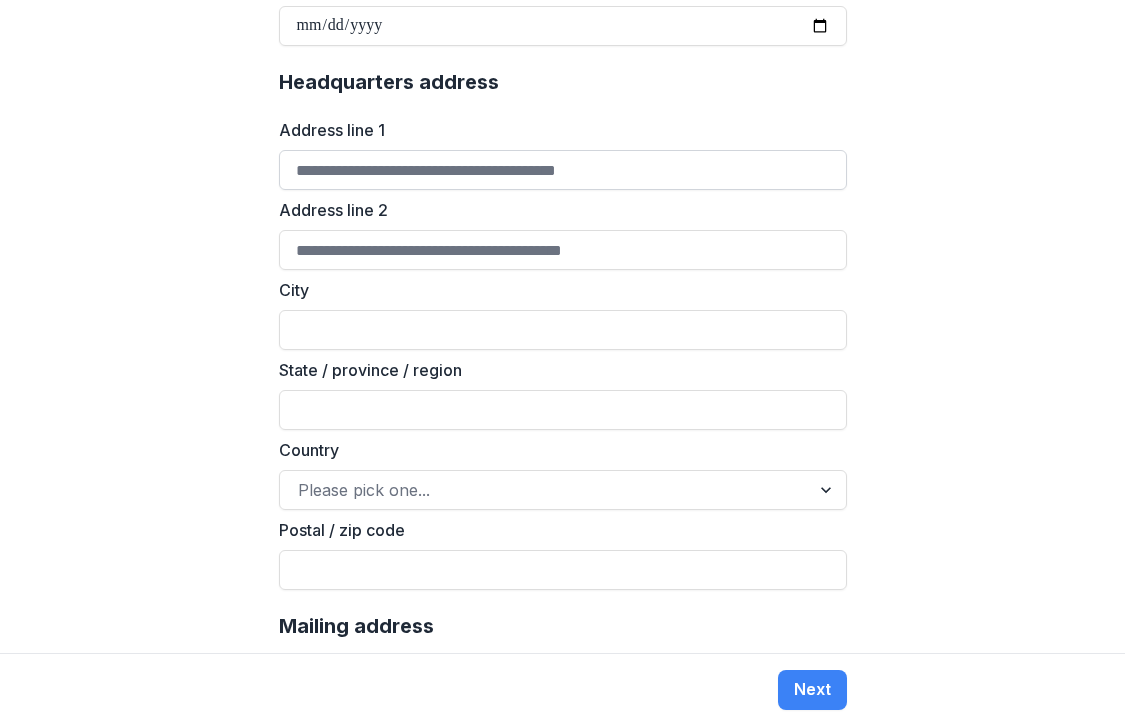 click on "Address line 1" at bounding box center [563, 170] 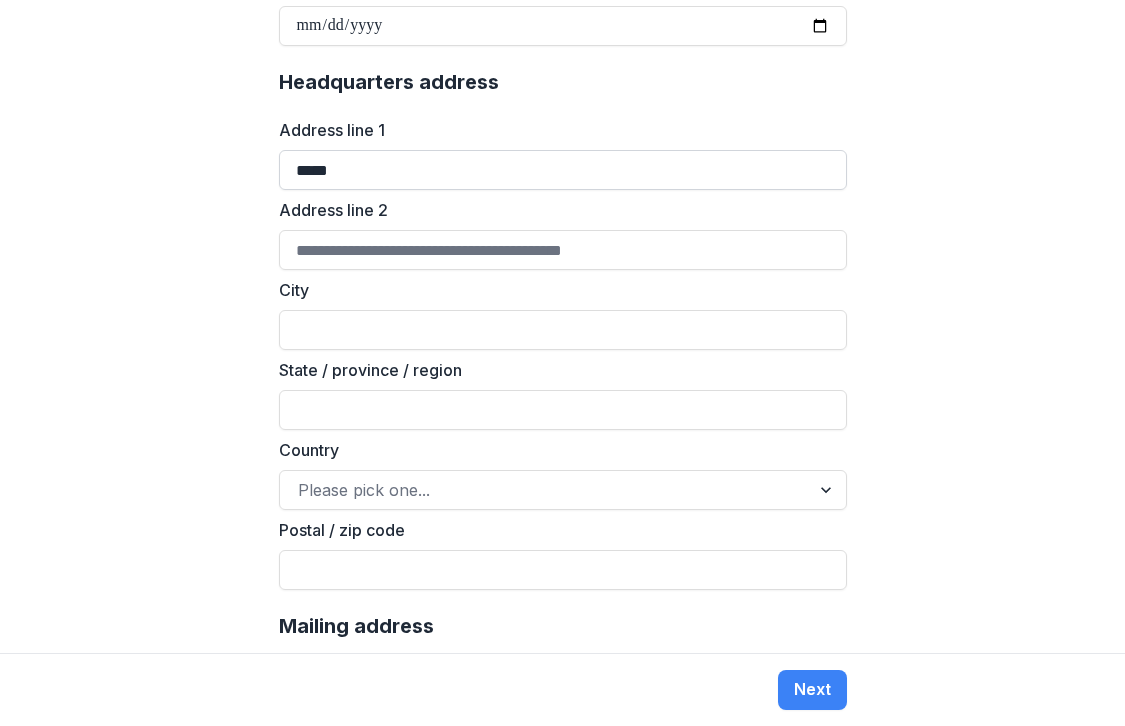 type on "****" 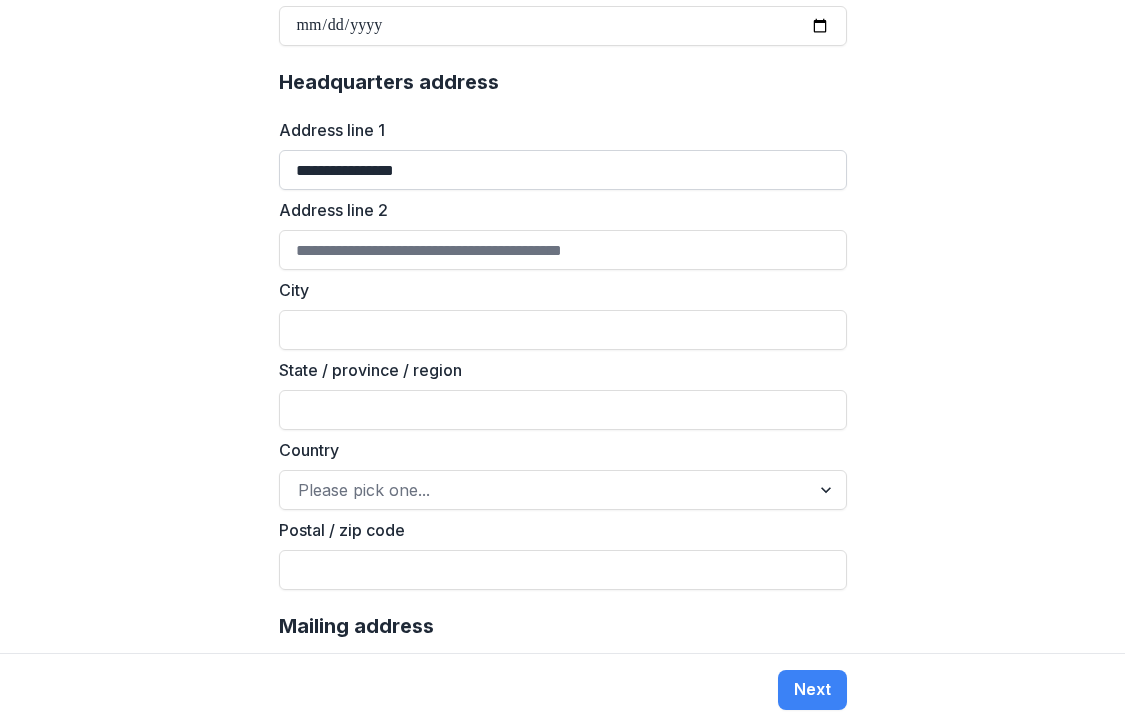 type on "***" 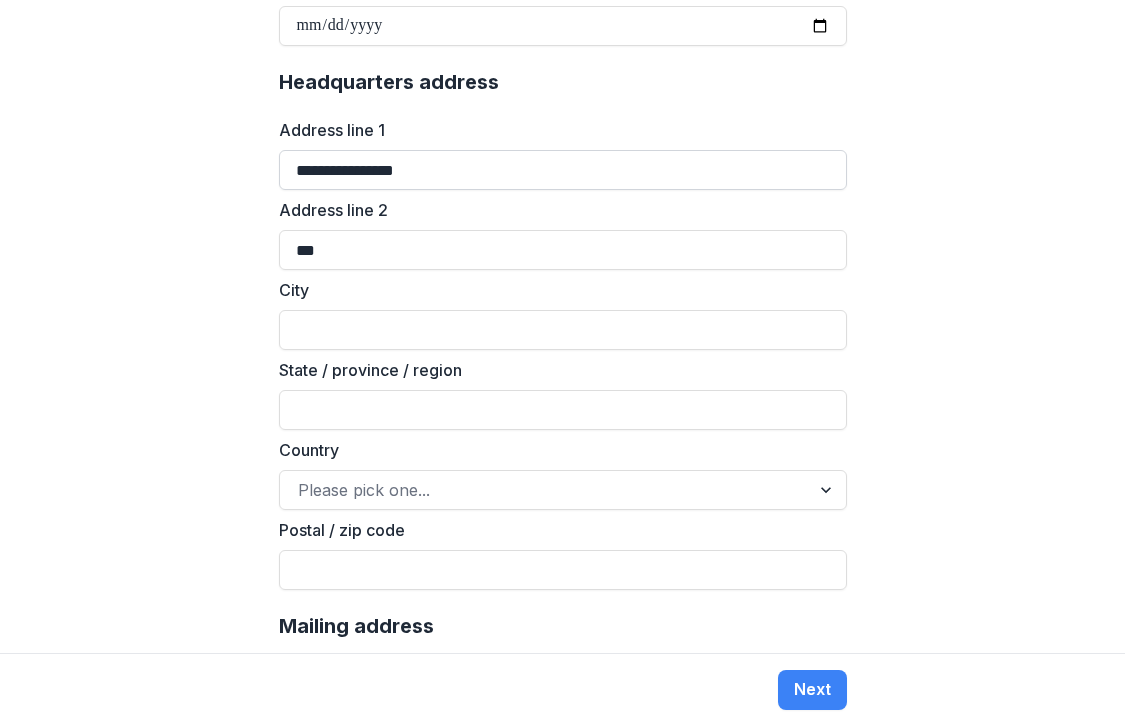 type on "**********" 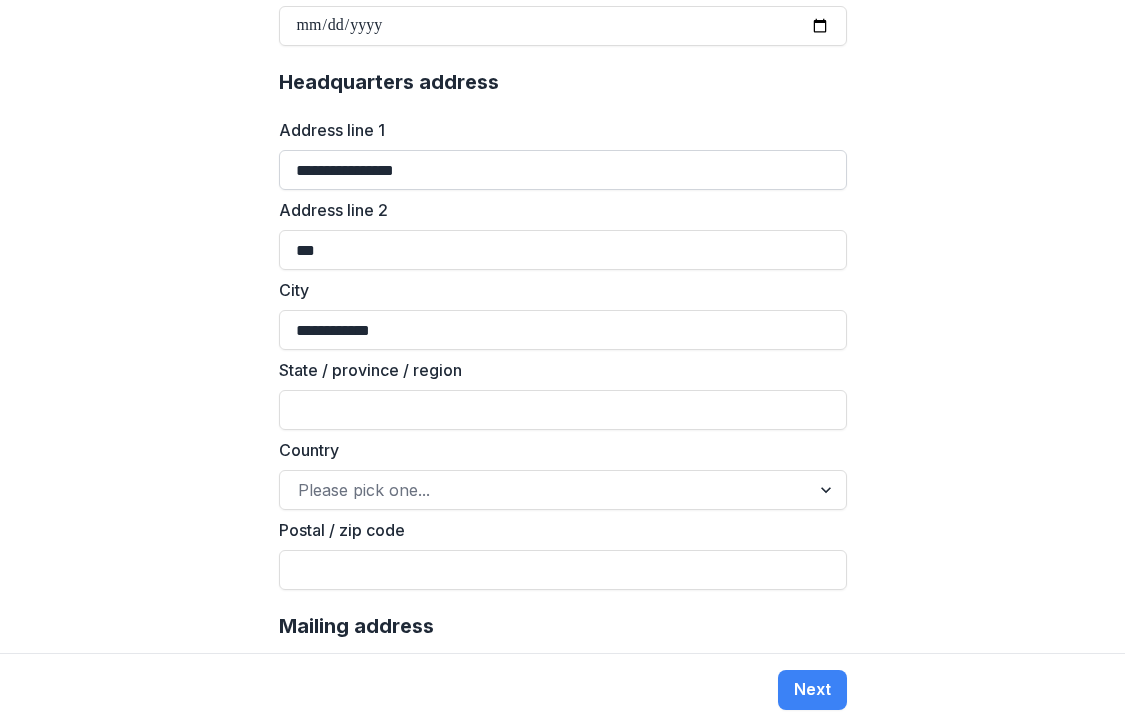type on "**" 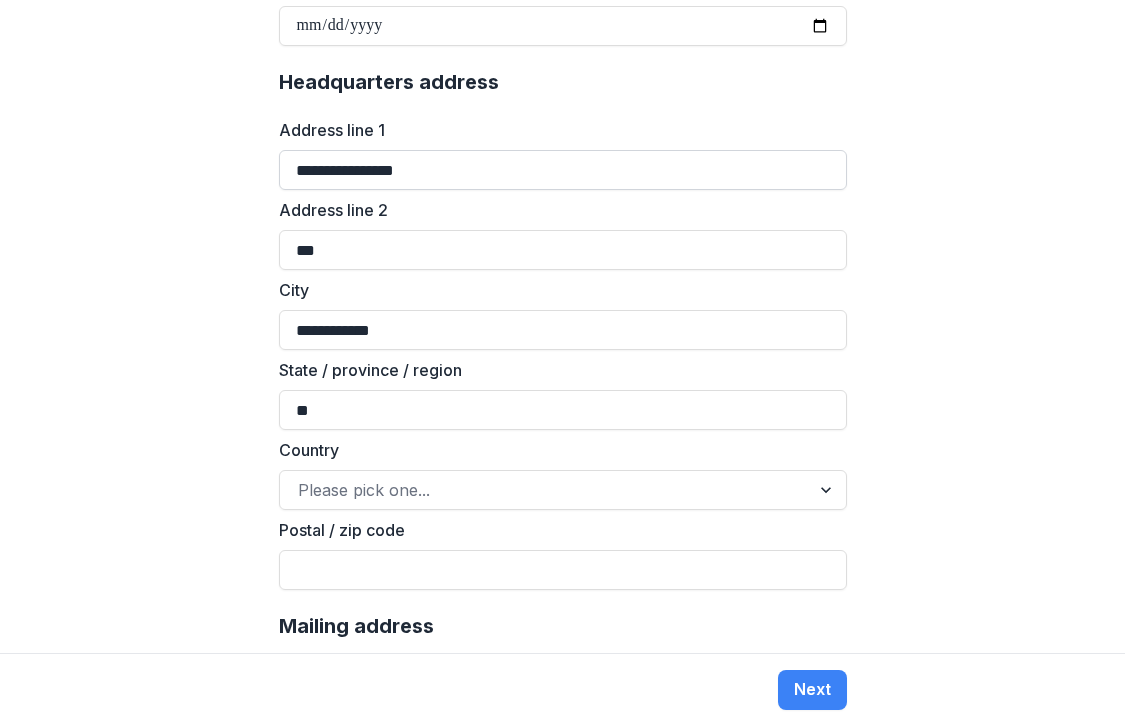type on "**" 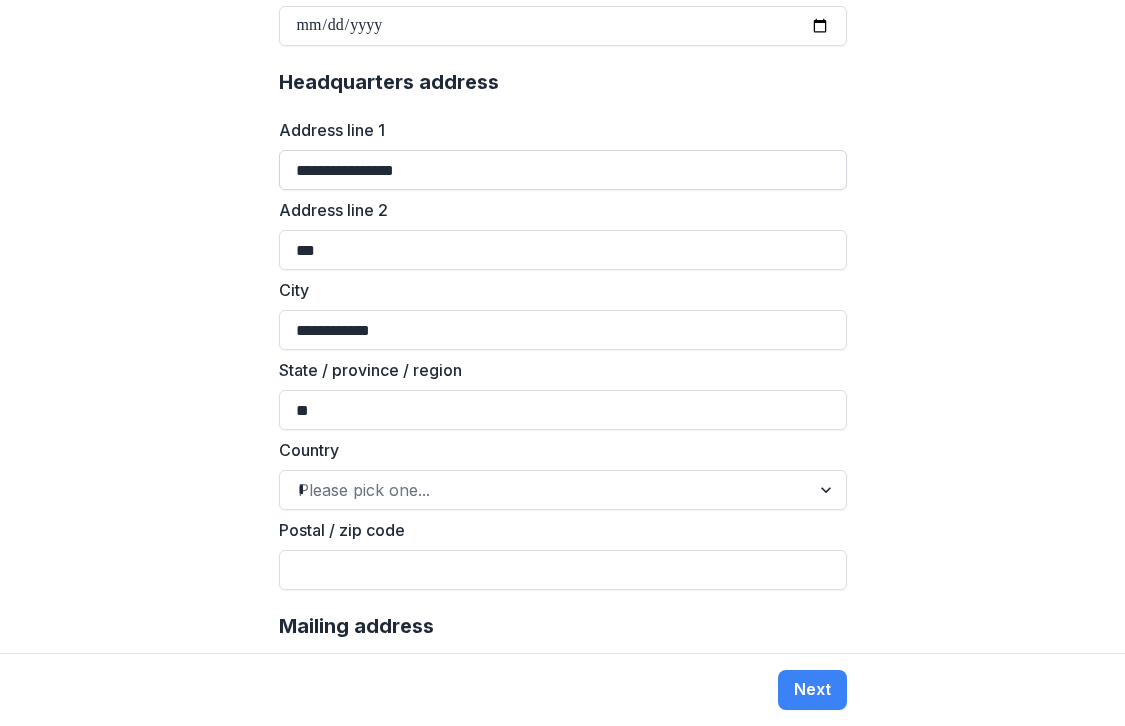 type on "*****" 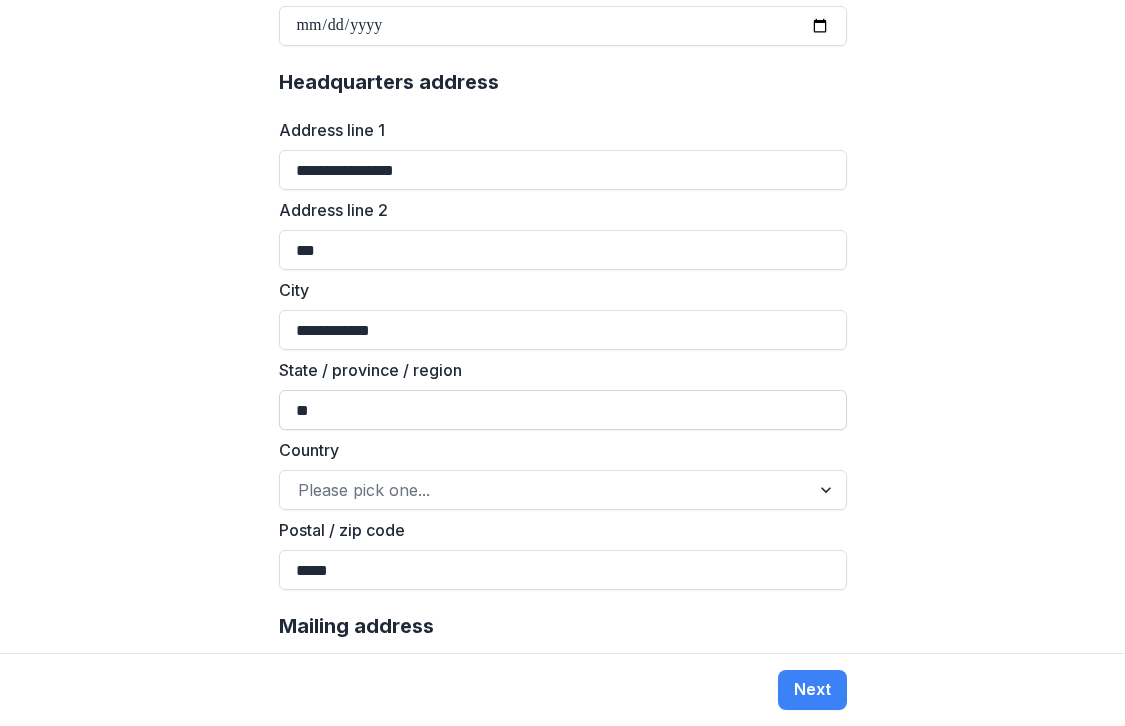 type on "**" 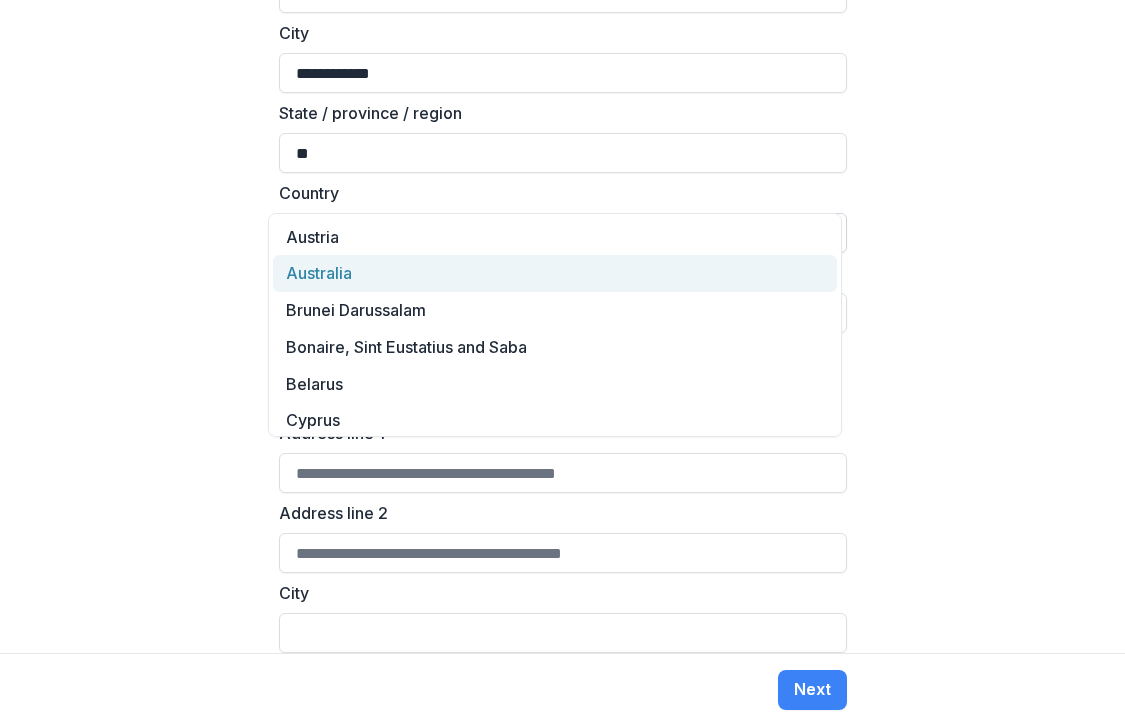 scroll, scrollTop: 1509, scrollLeft: 0, axis: vertical 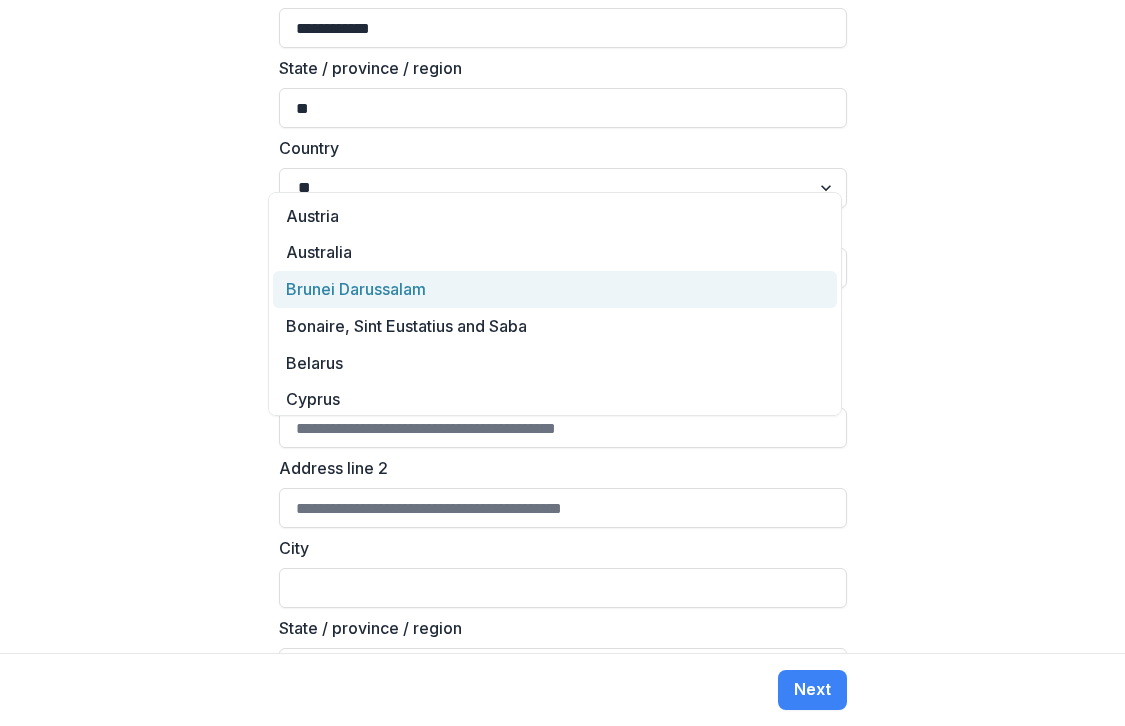 click on "**********" at bounding box center [562, 326] 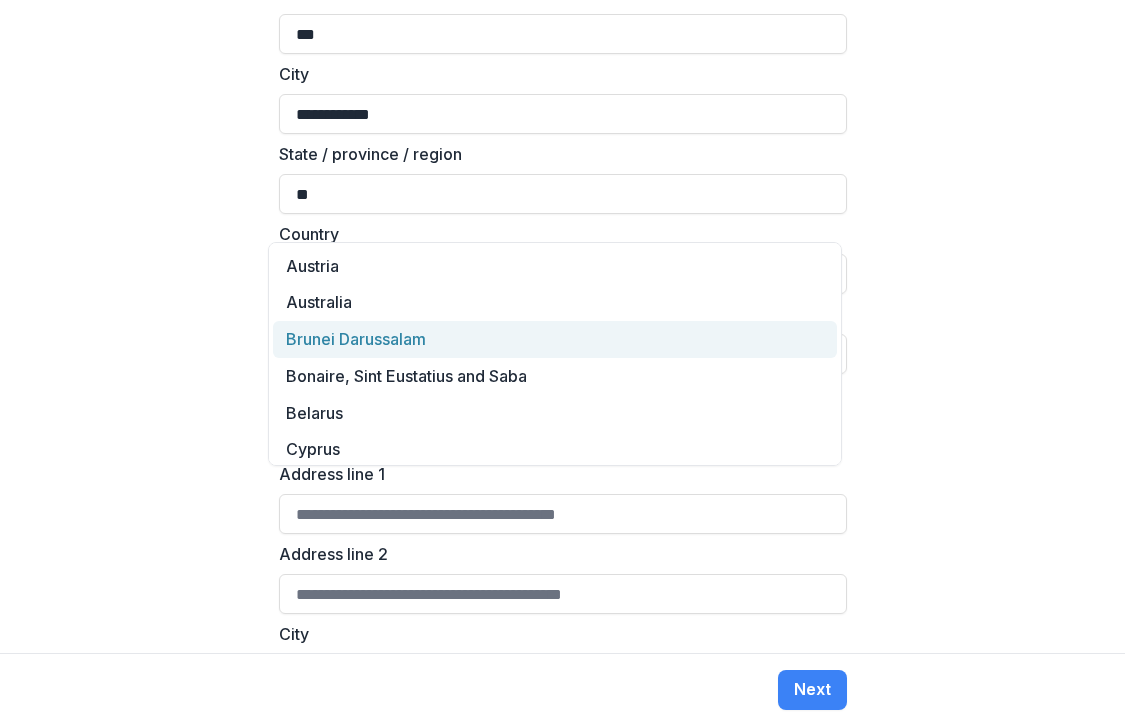 scroll, scrollTop: 1361, scrollLeft: 0, axis: vertical 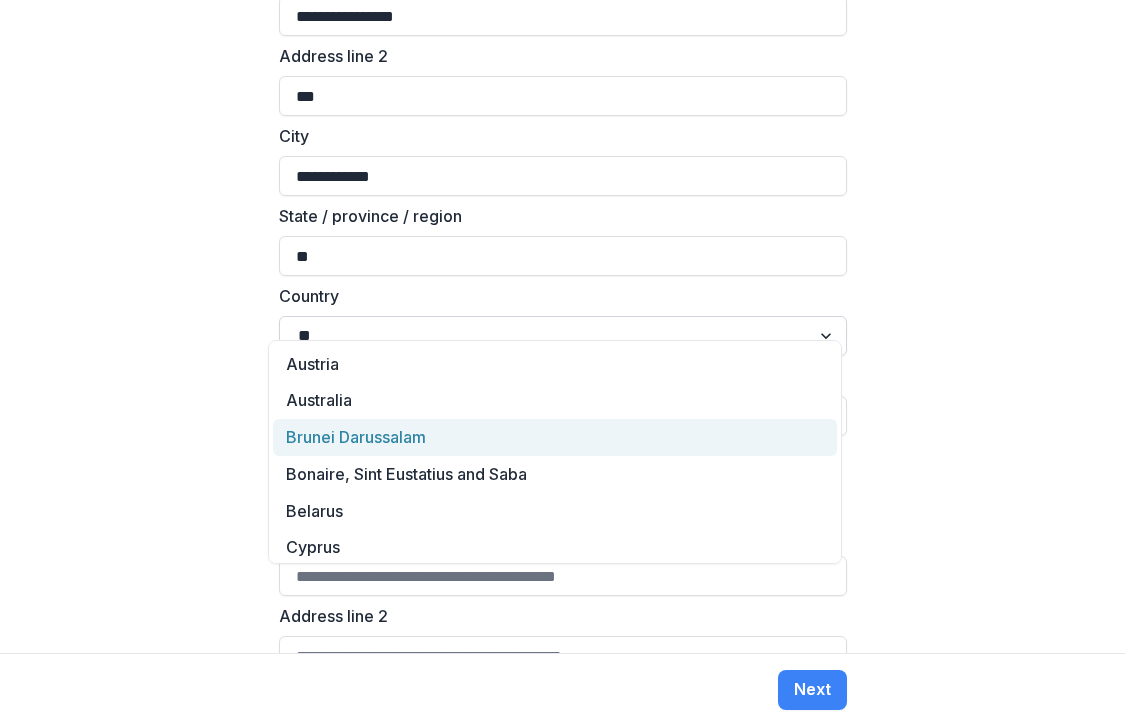 click on "**" at bounding box center (545, 336) 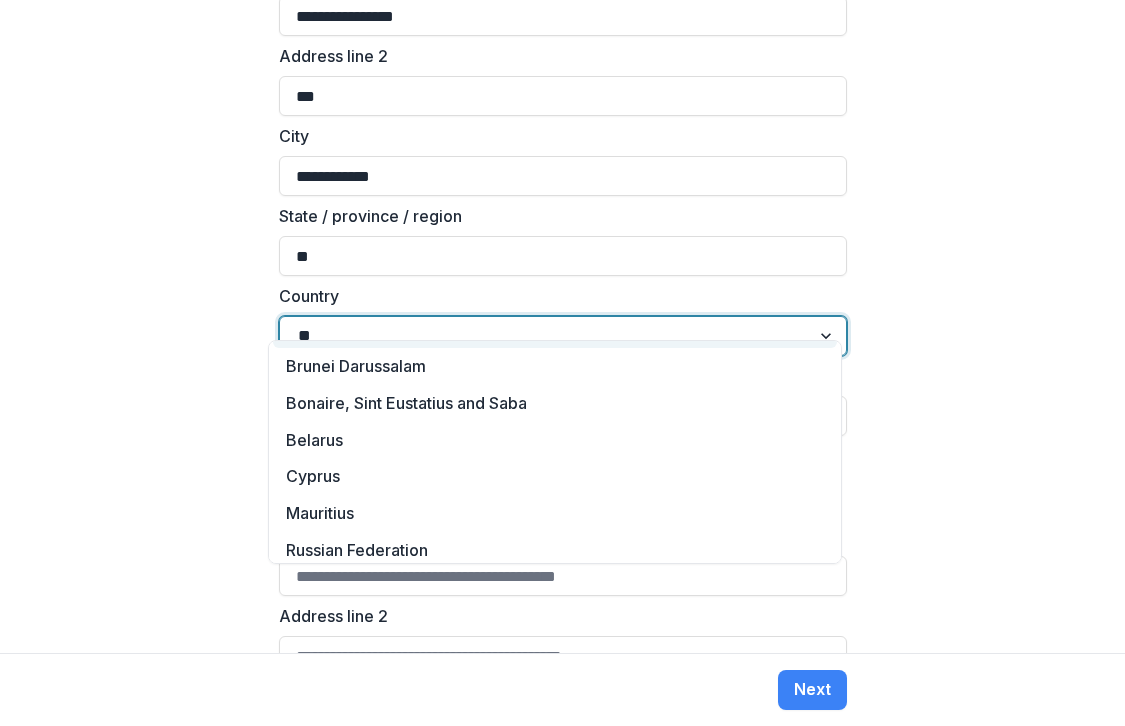 scroll, scrollTop: 118, scrollLeft: 0, axis: vertical 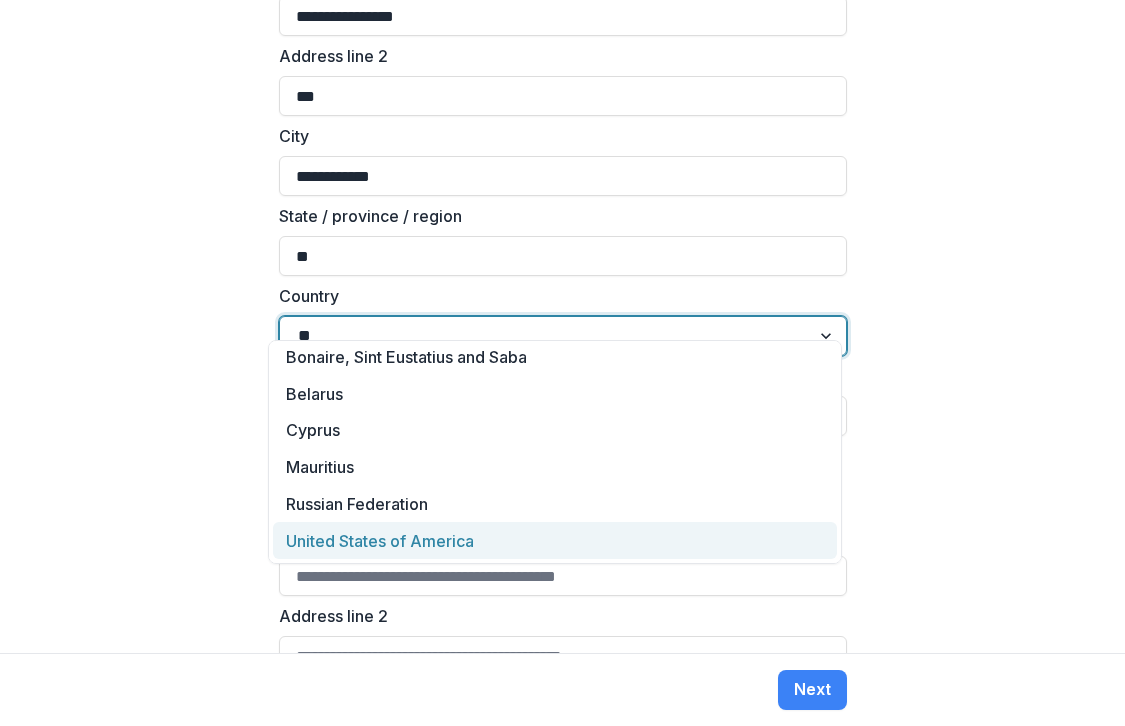 click on "United States of America" at bounding box center [555, 540] 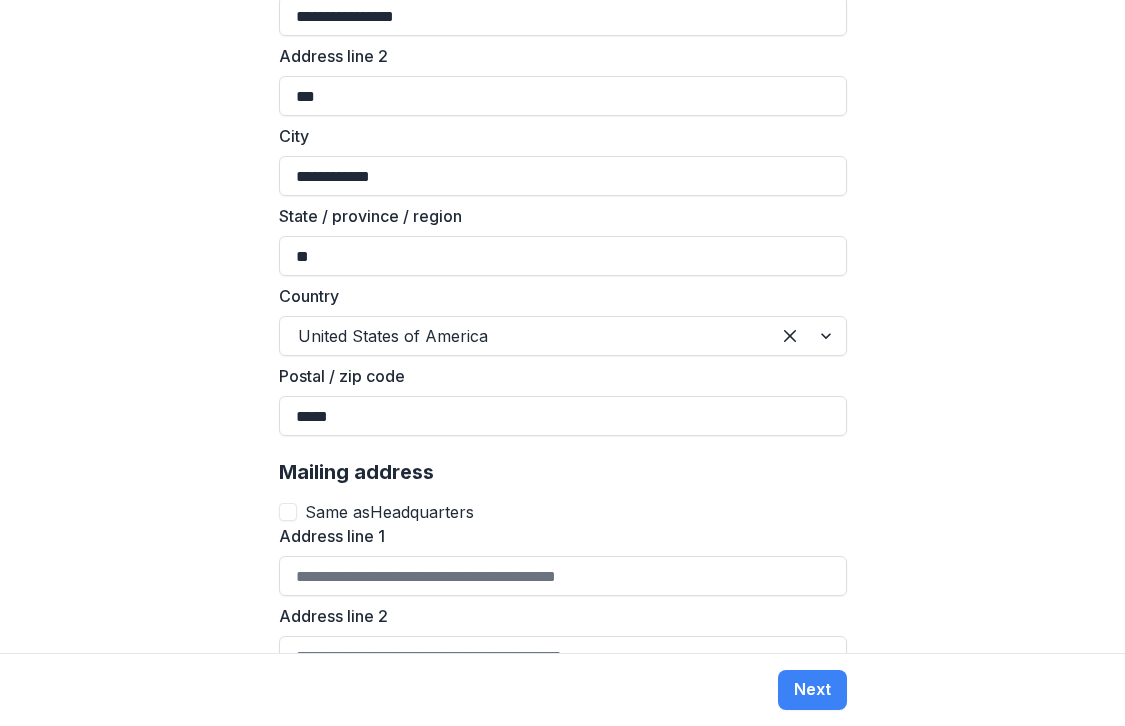 click on "**********" at bounding box center (562, 326) 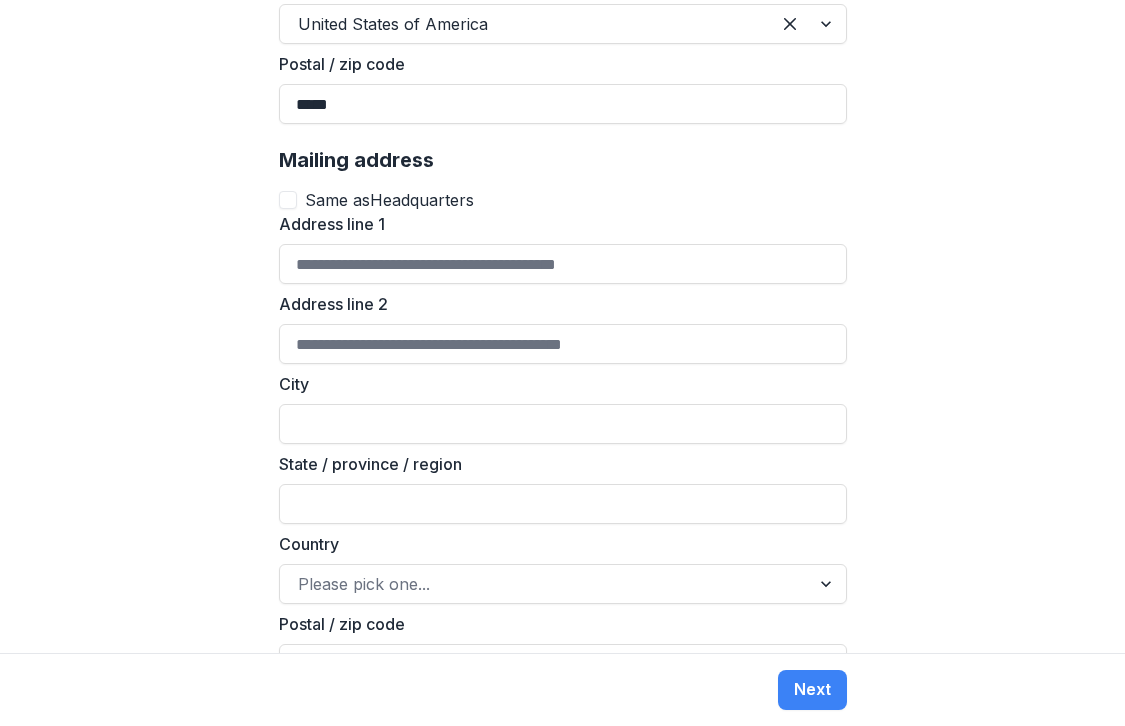 scroll, scrollTop: 1697, scrollLeft: 0, axis: vertical 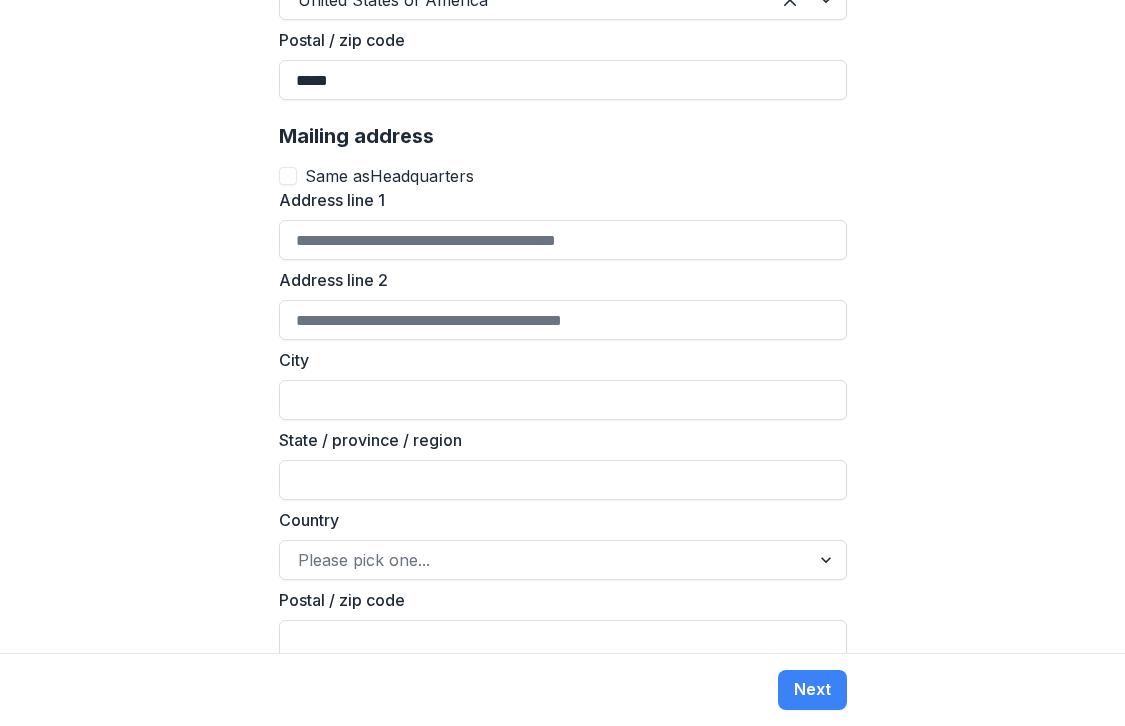 click at bounding box center (288, 176) 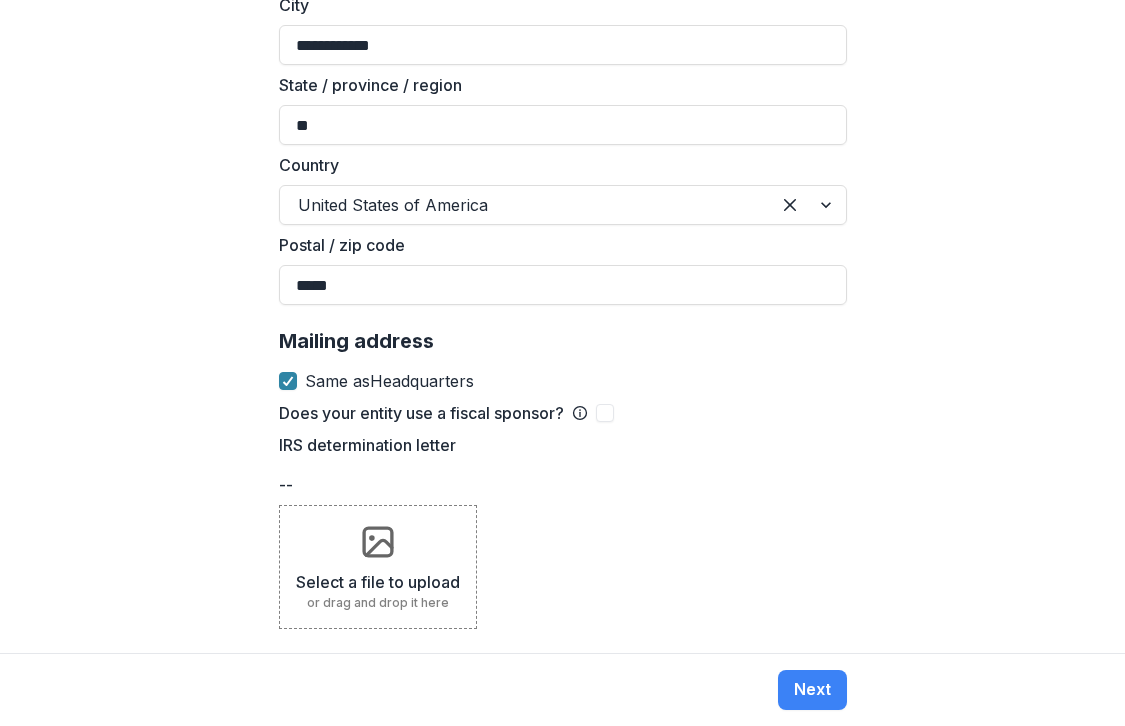 scroll, scrollTop: 1469, scrollLeft: 0, axis: vertical 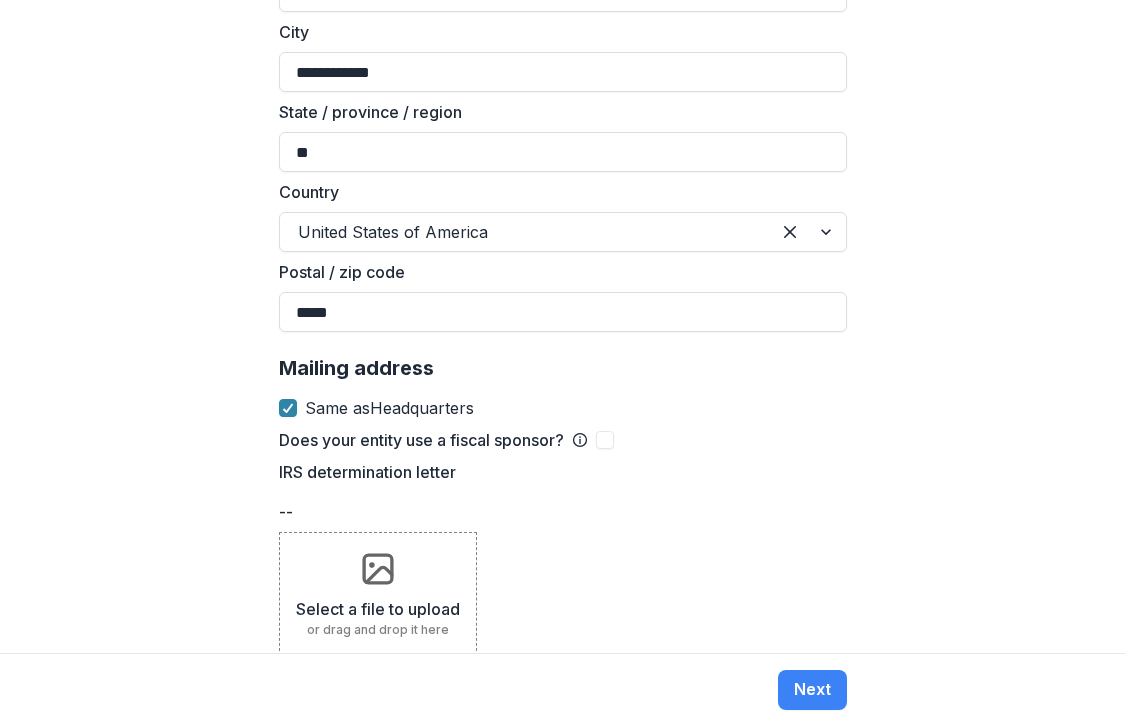 click on "**********" at bounding box center [563, -393] 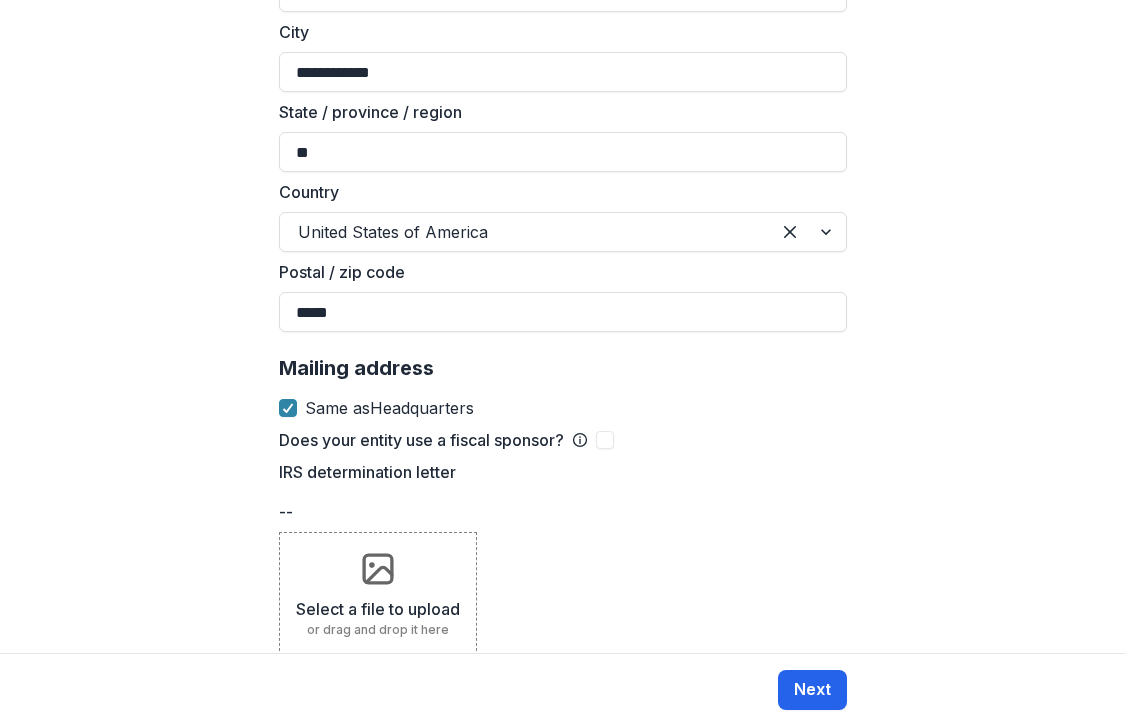 click on "Next" at bounding box center (812, 690) 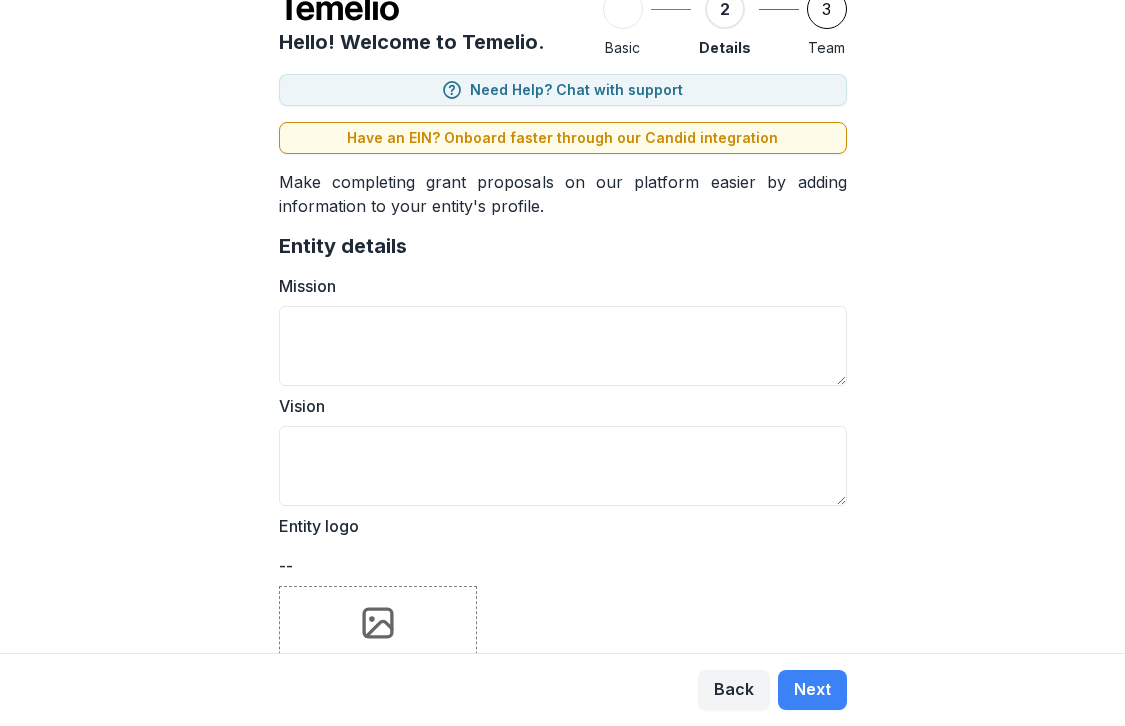 scroll, scrollTop: 81, scrollLeft: 0, axis: vertical 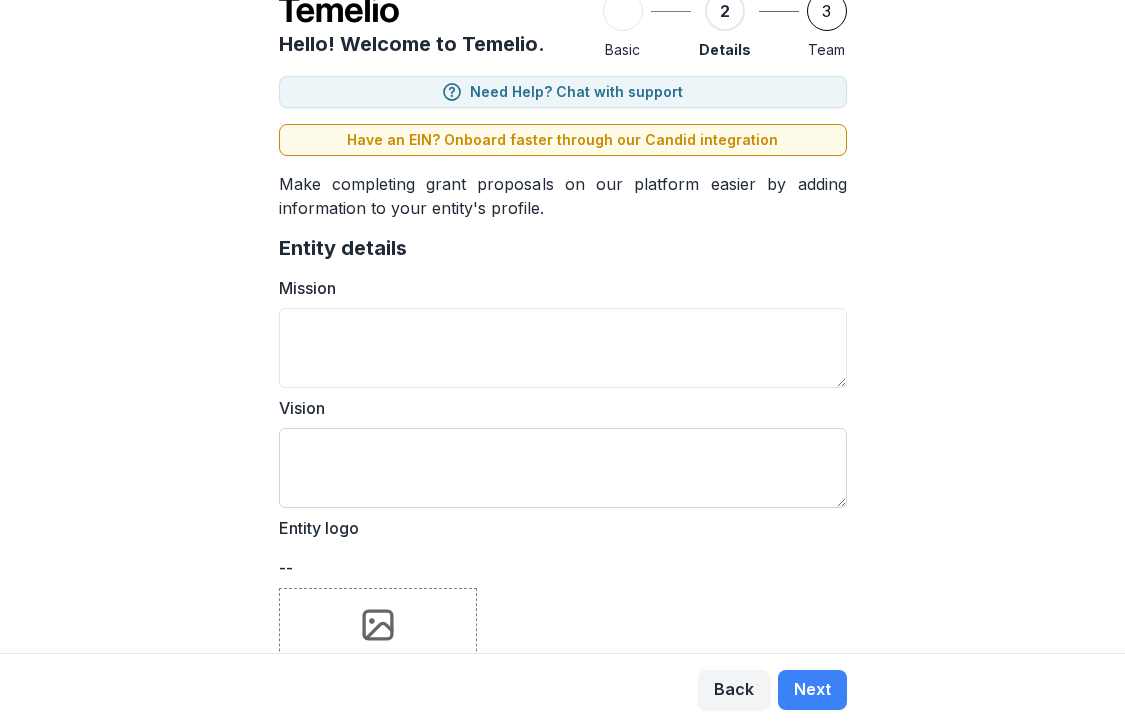 click on "Vision" at bounding box center [563, 468] 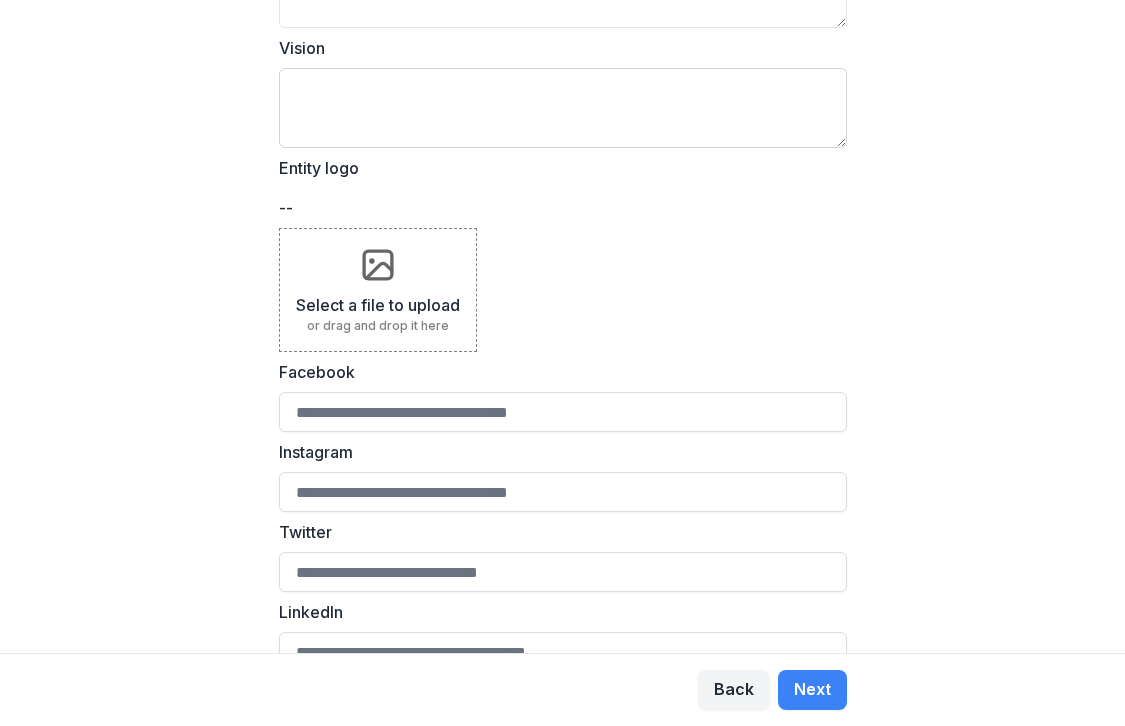 scroll, scrollTop: 334, scrollLeft: 0, axis: vertical 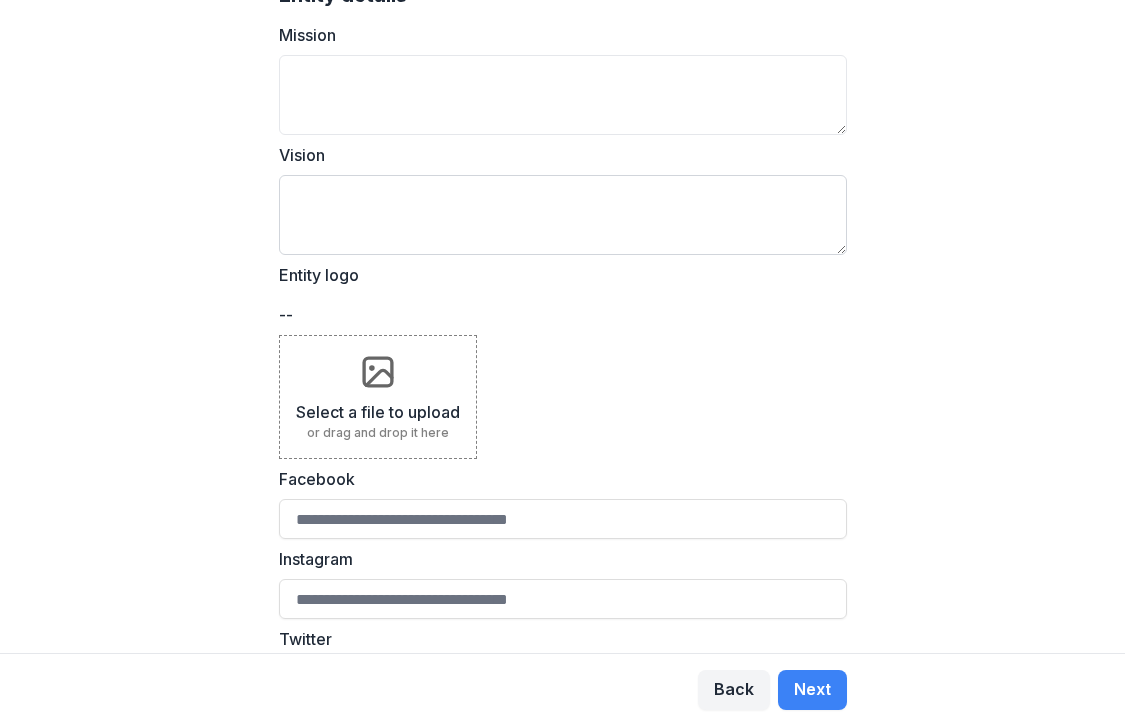 click on "Vision" at bounding box center [563, 215] 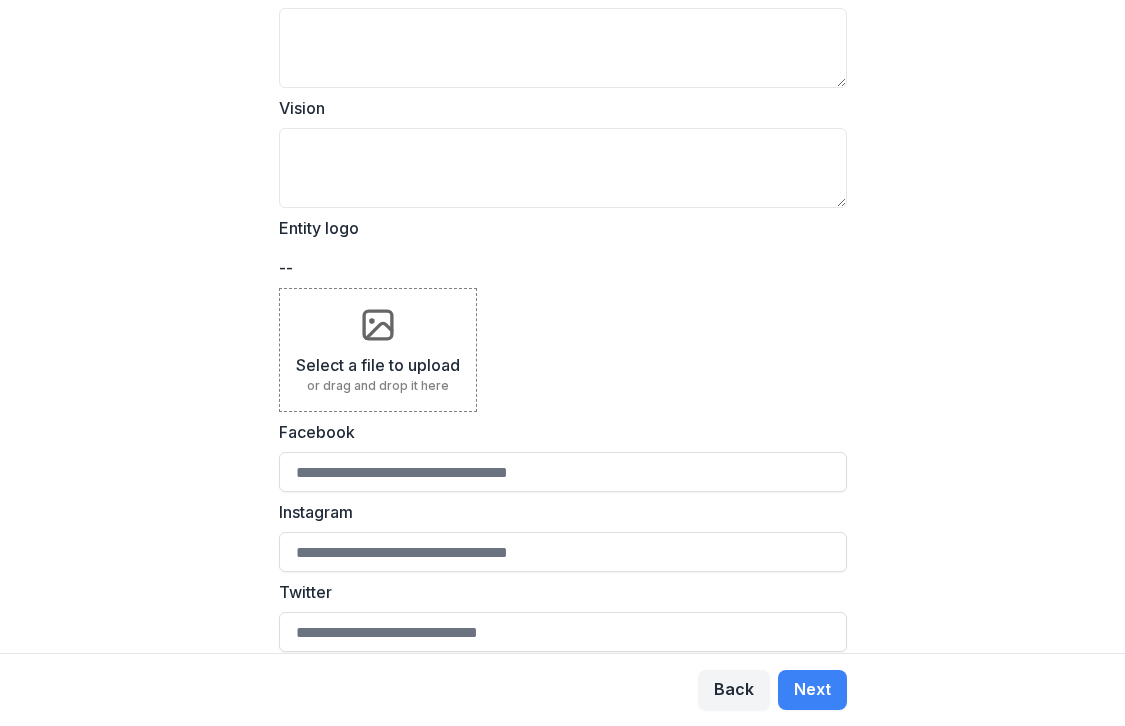 scroll, scrollTop: 403, scrollLeft: 0, axis: vertical 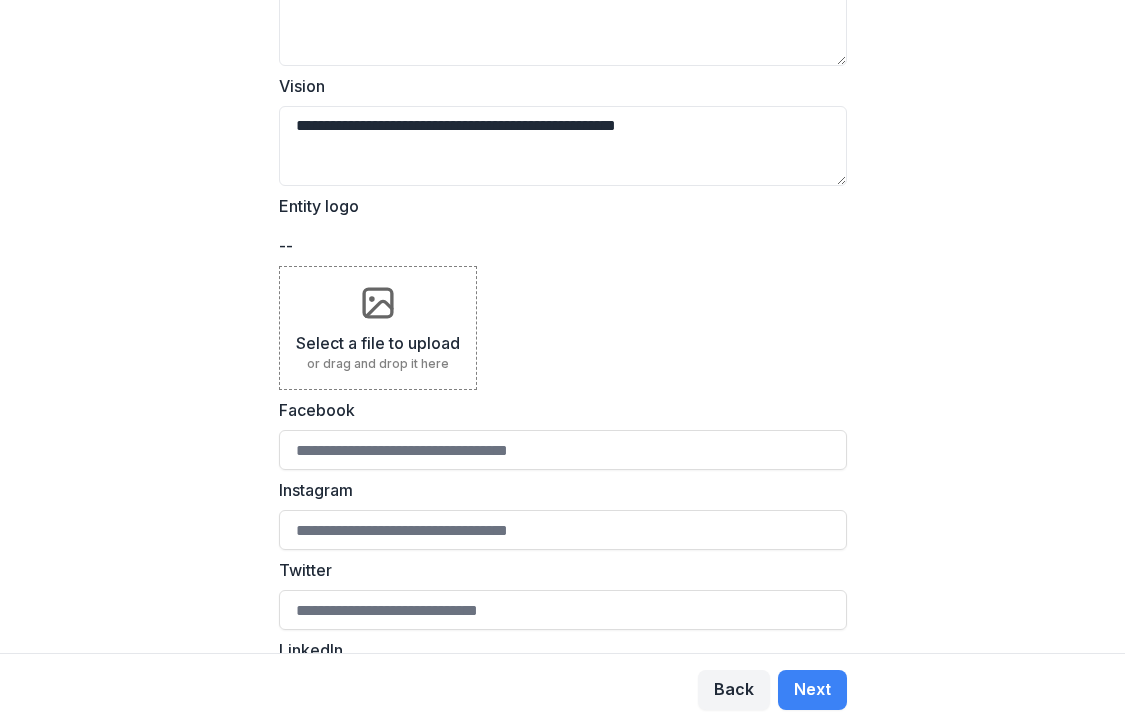 type on "**********" 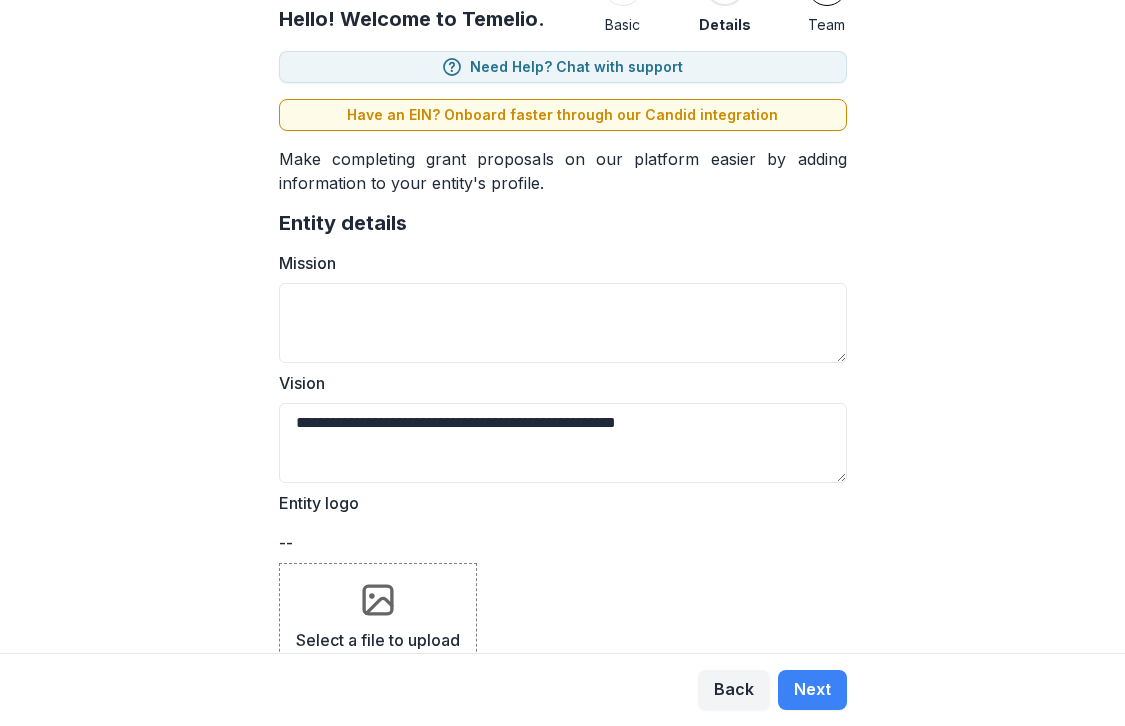 scroll, scrollTop: 0, scrollLeft: 0, axis: both 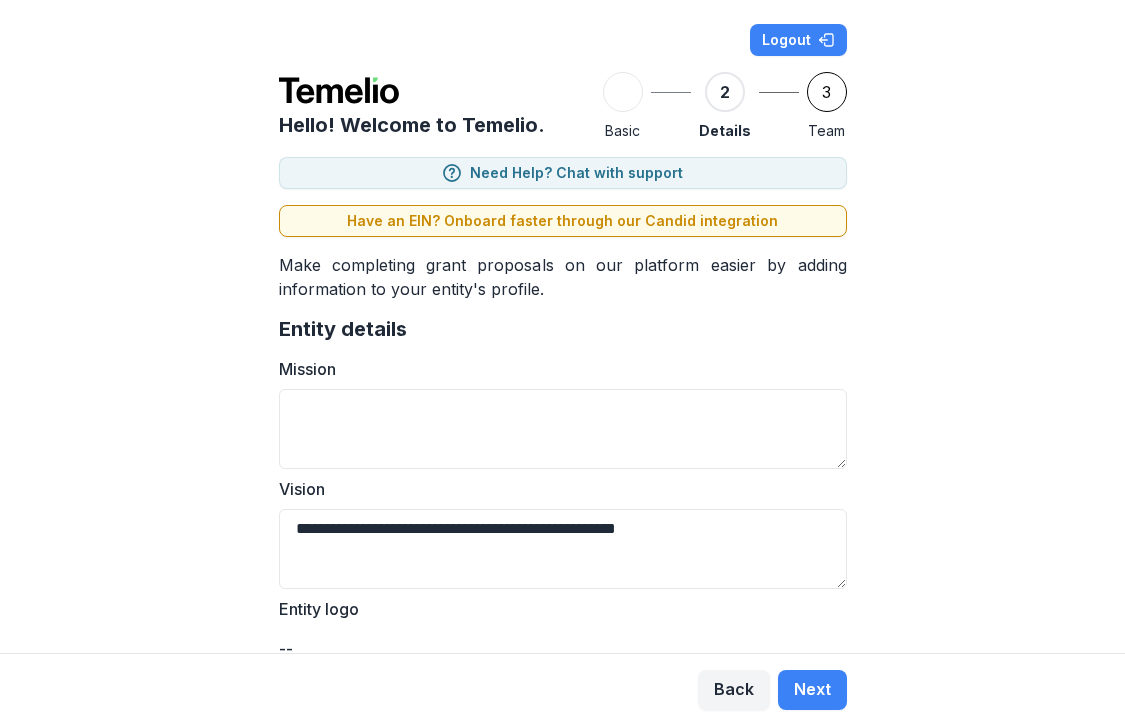 drag, startPoint x: 703, startPoint y: 528, endPoint x: 259, endPoint y: 520, distance: 444.07205 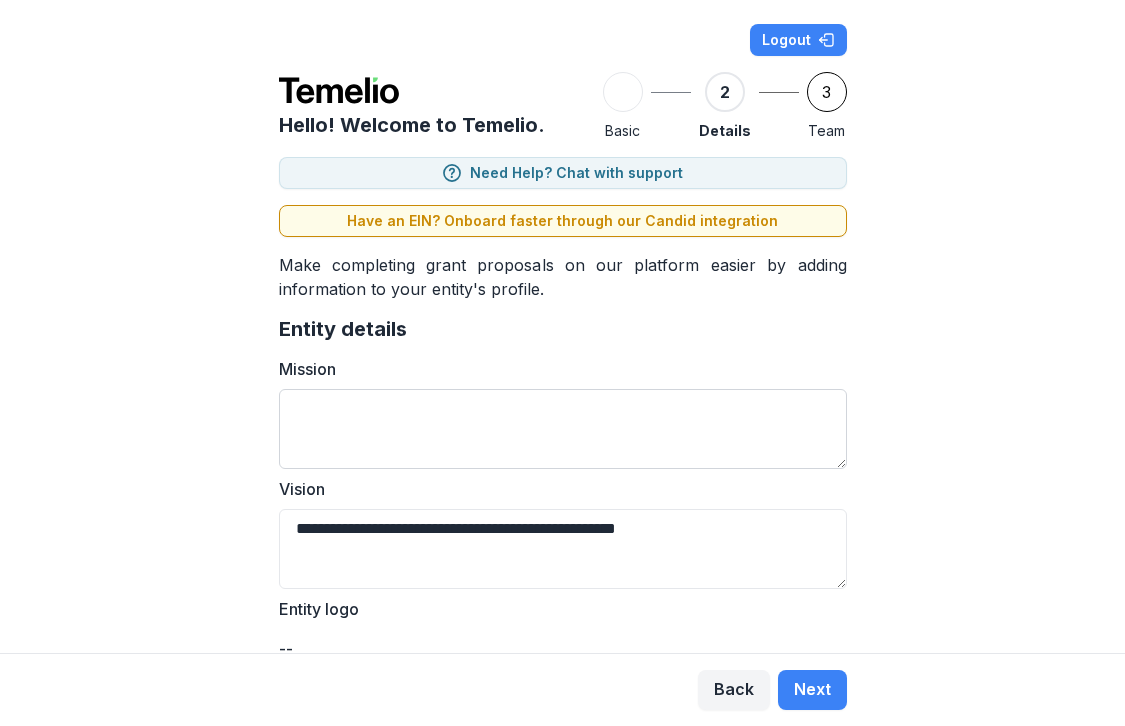 click on "Mission" at bounding box center [563, 429] 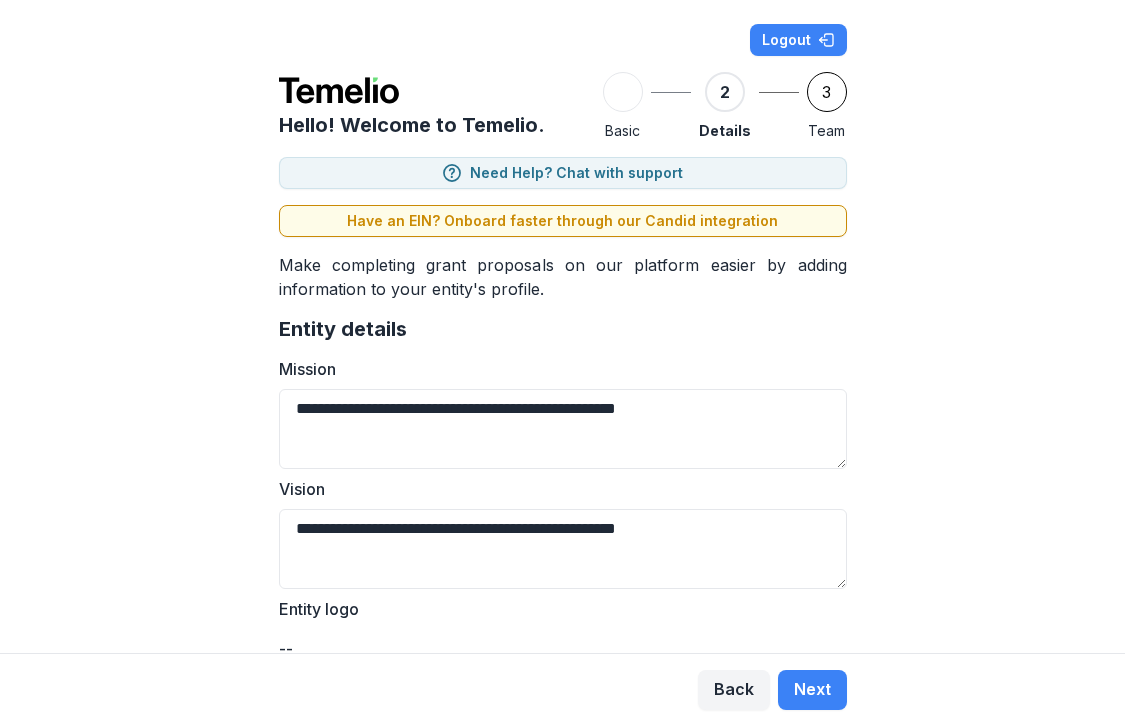 type on "**********" 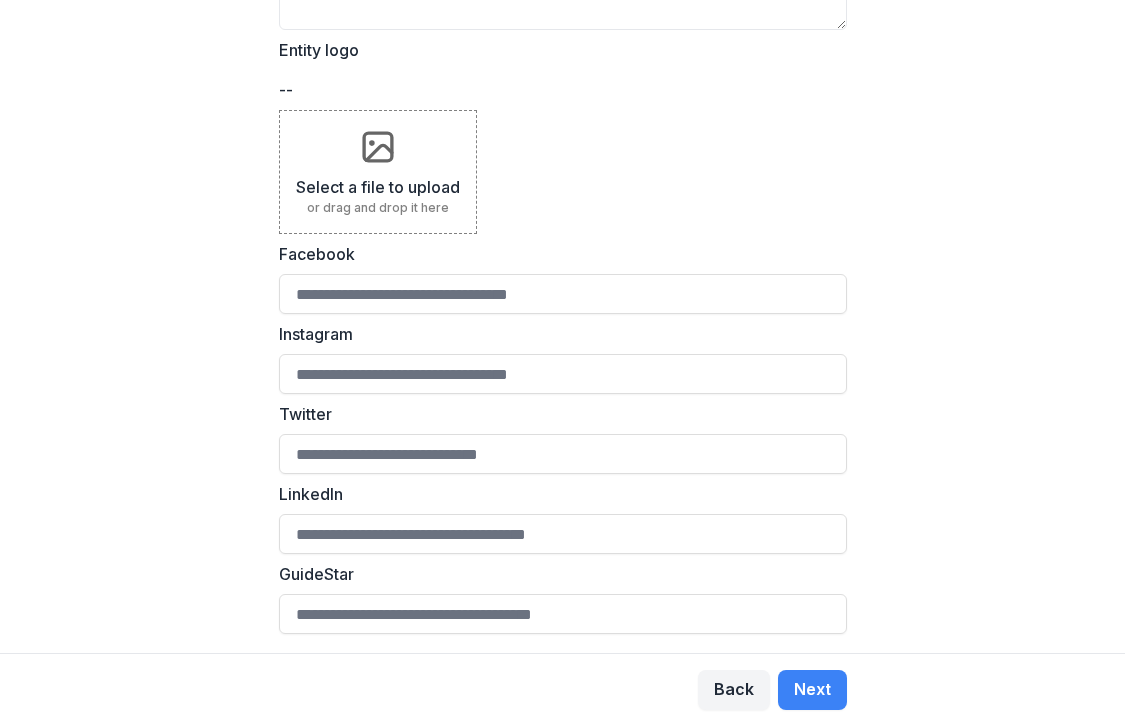 scroll, scrollTop: 565, scrollLeft: 0, axis: vertical 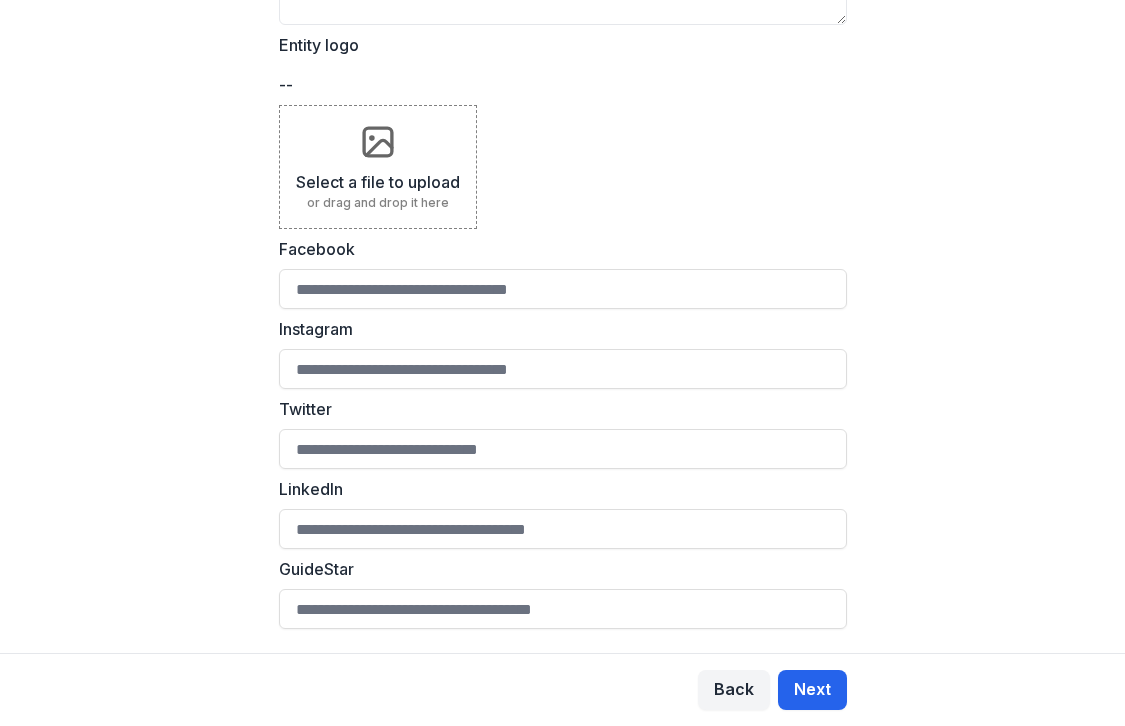click on "Next" at bounding box center (812, 690) 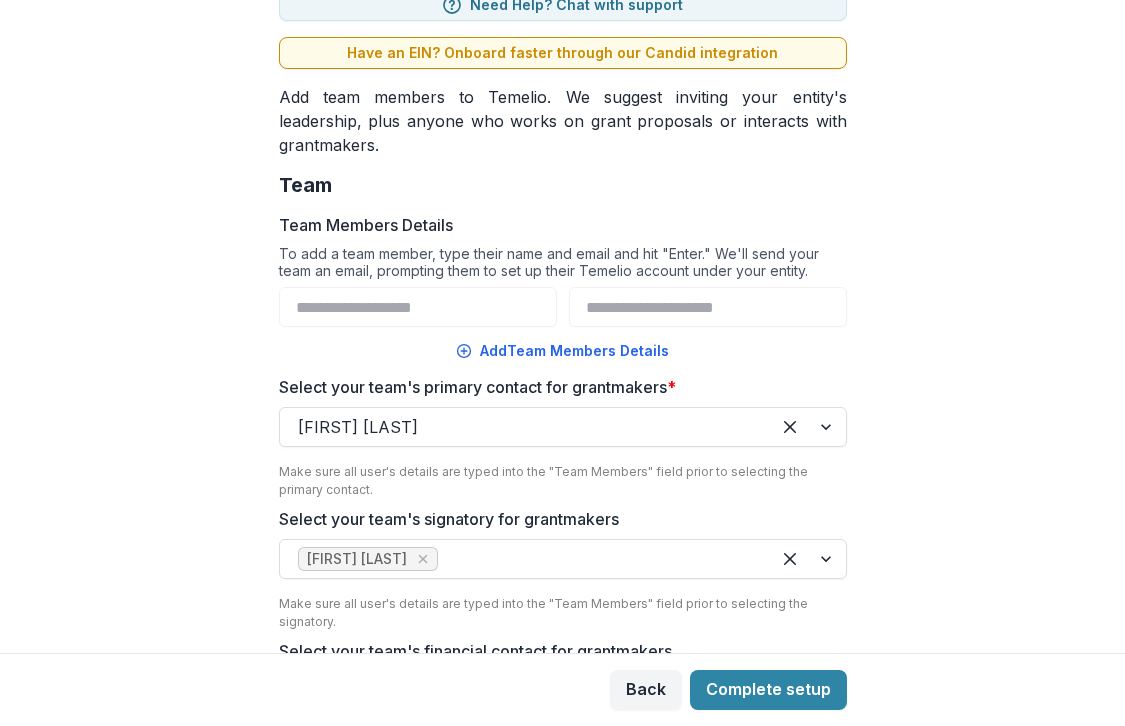 scroll, scrollTop: 153, scrollLeft: 0, axis: vertical 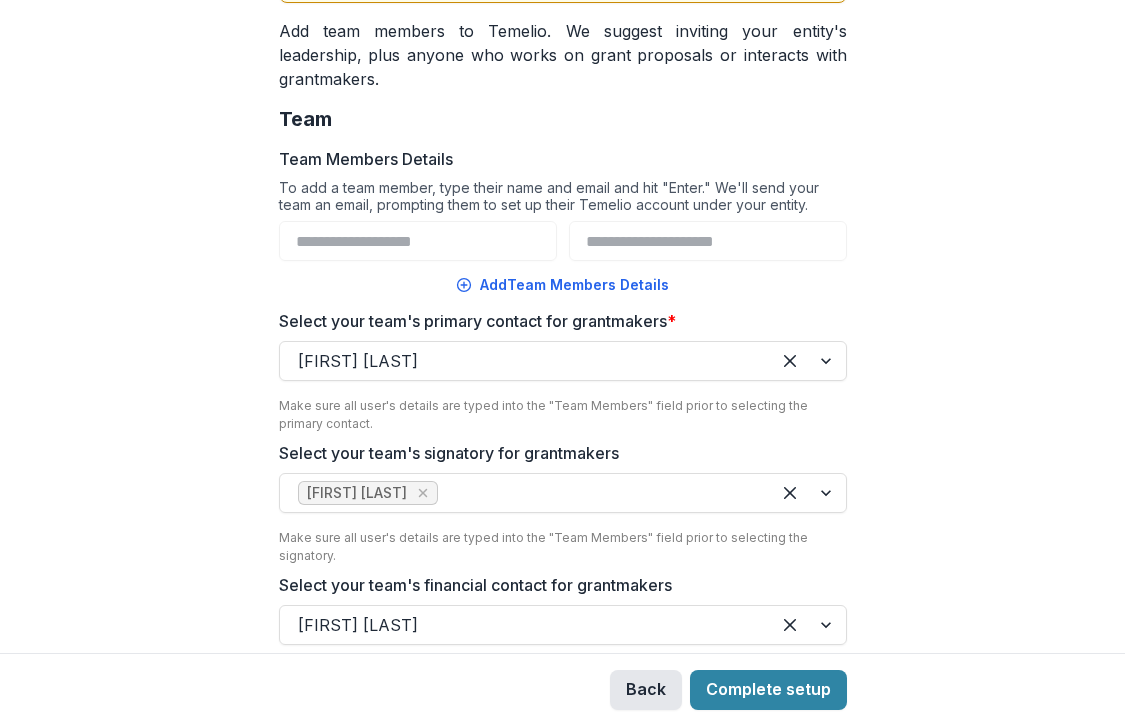 click on "Back" at bounding box center (646, 690) 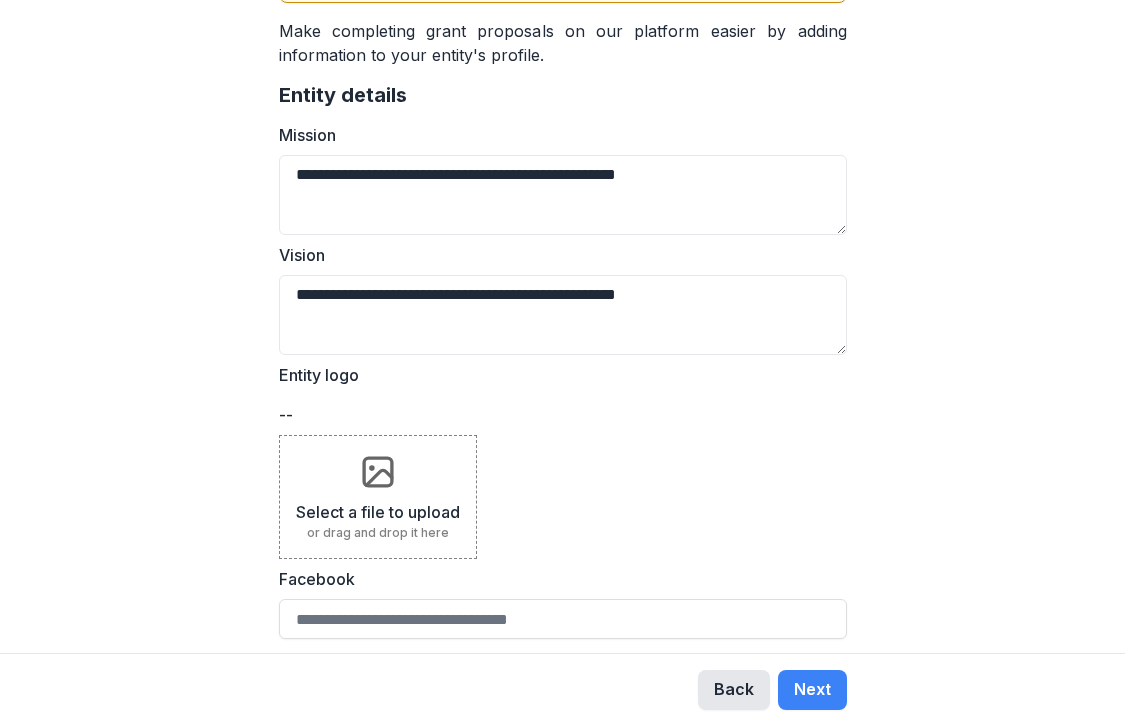 scroll, scrollTop: 0, scrollLeft: 0, axis: both 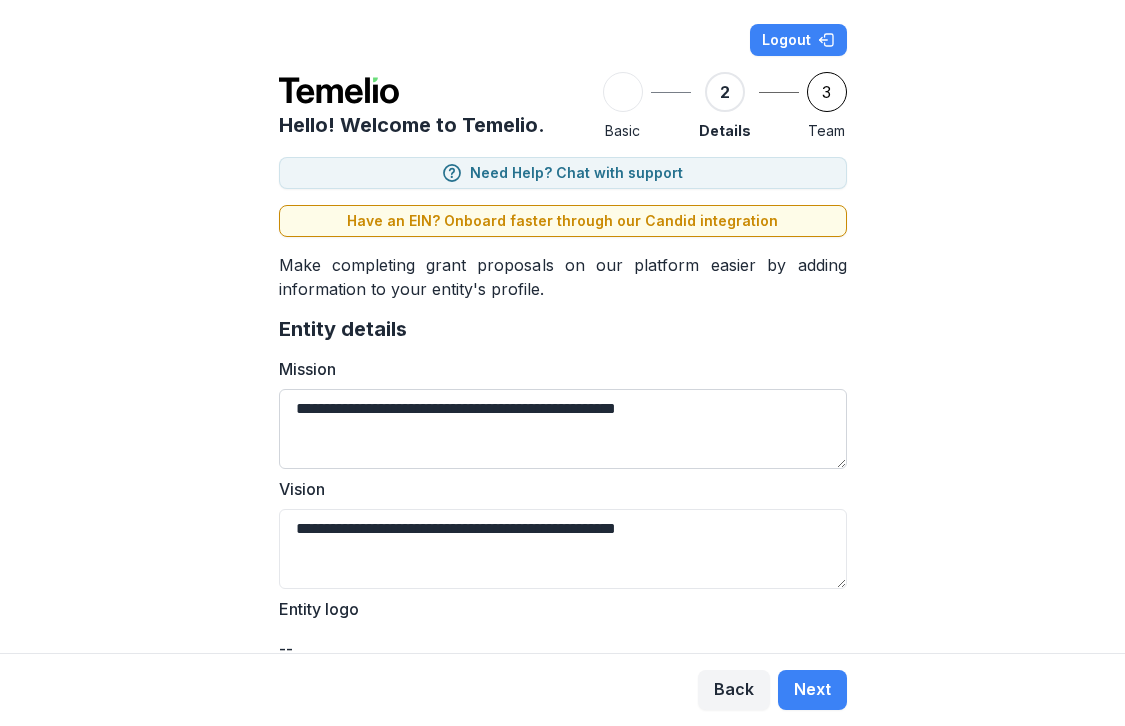 click on "**********" at bounding box center [563, 429] 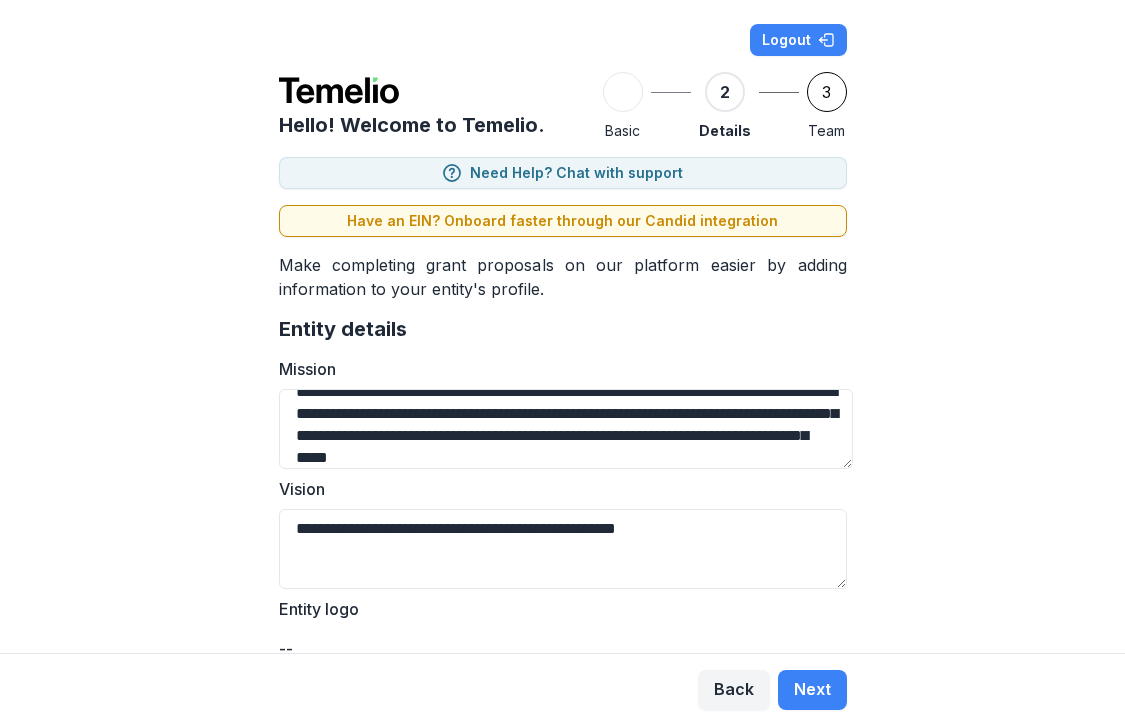 scroll, scrollTop: 39, scrollLeft: 0, axis: vertical 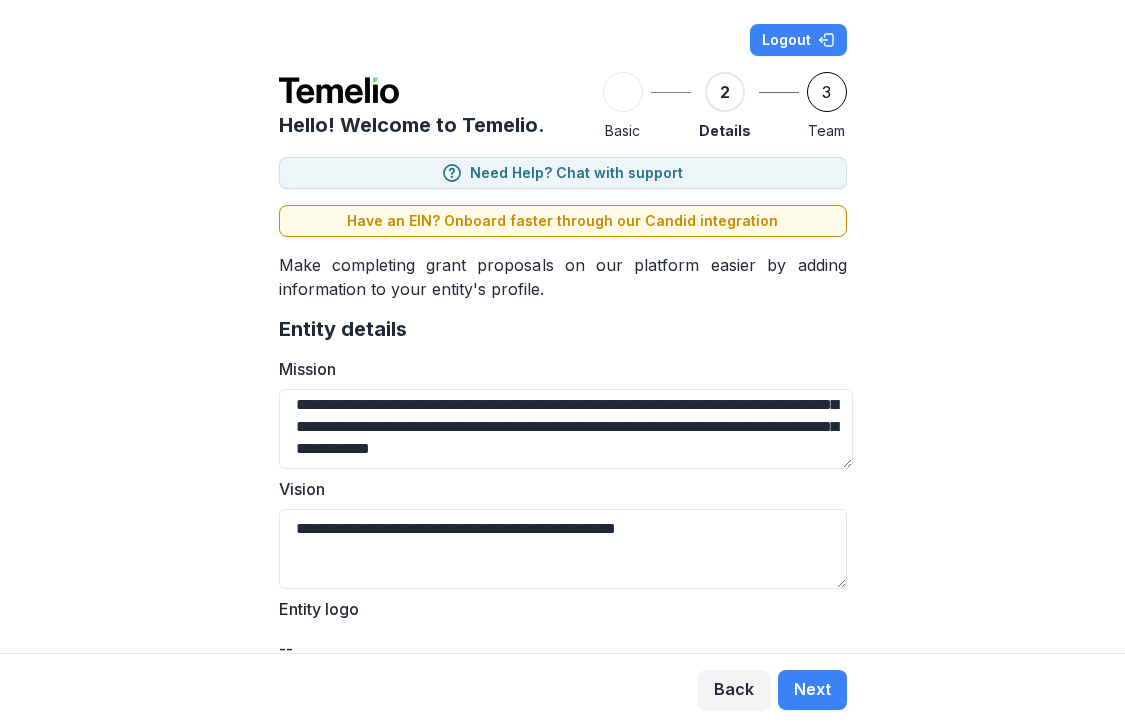 type on "**********" 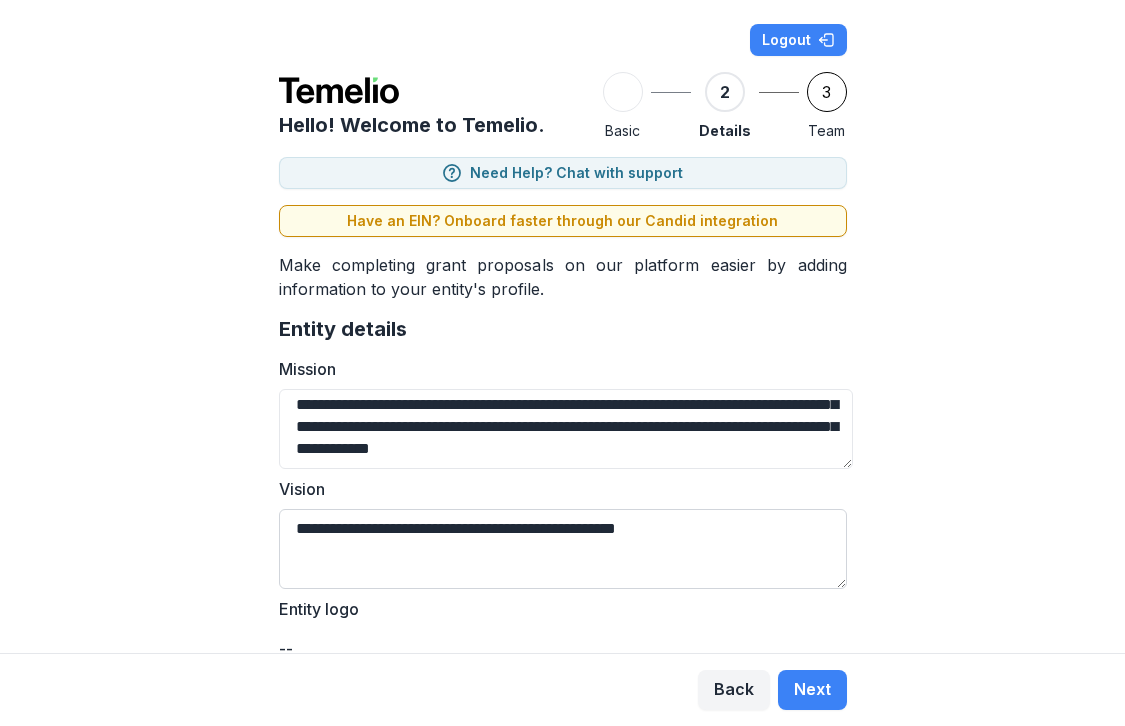 click on "**********" at bounding box center [563, 549] 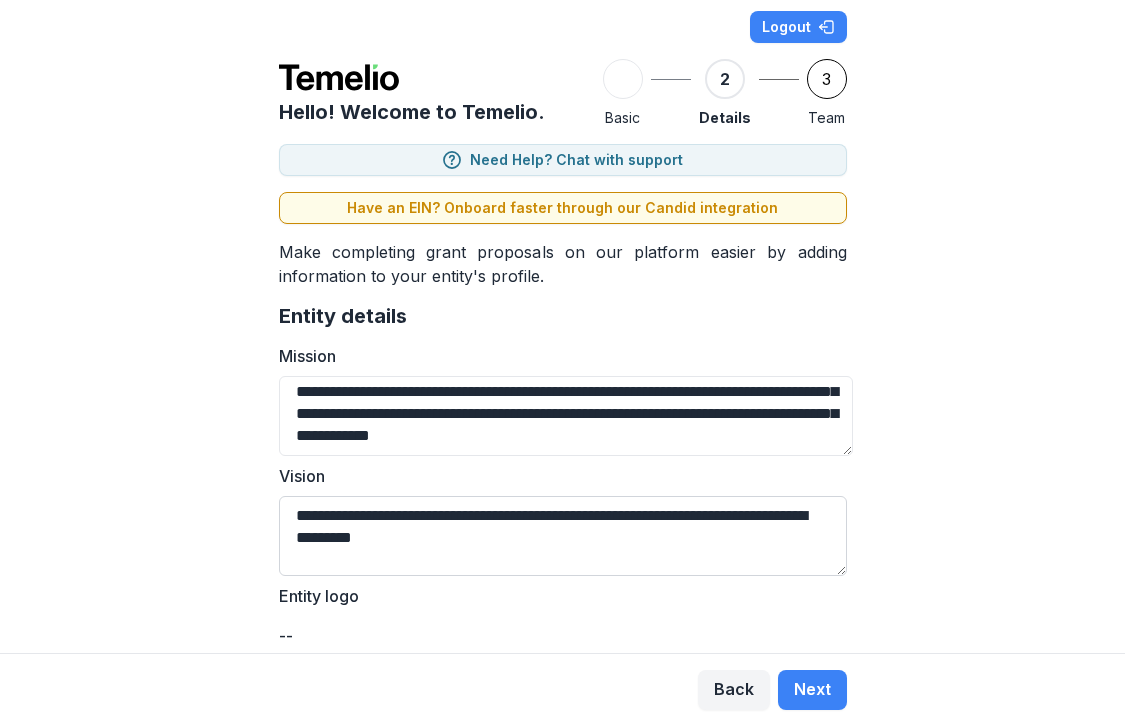 scroll, scrollTop: 20, scrollLeft: 0, axis: vertical 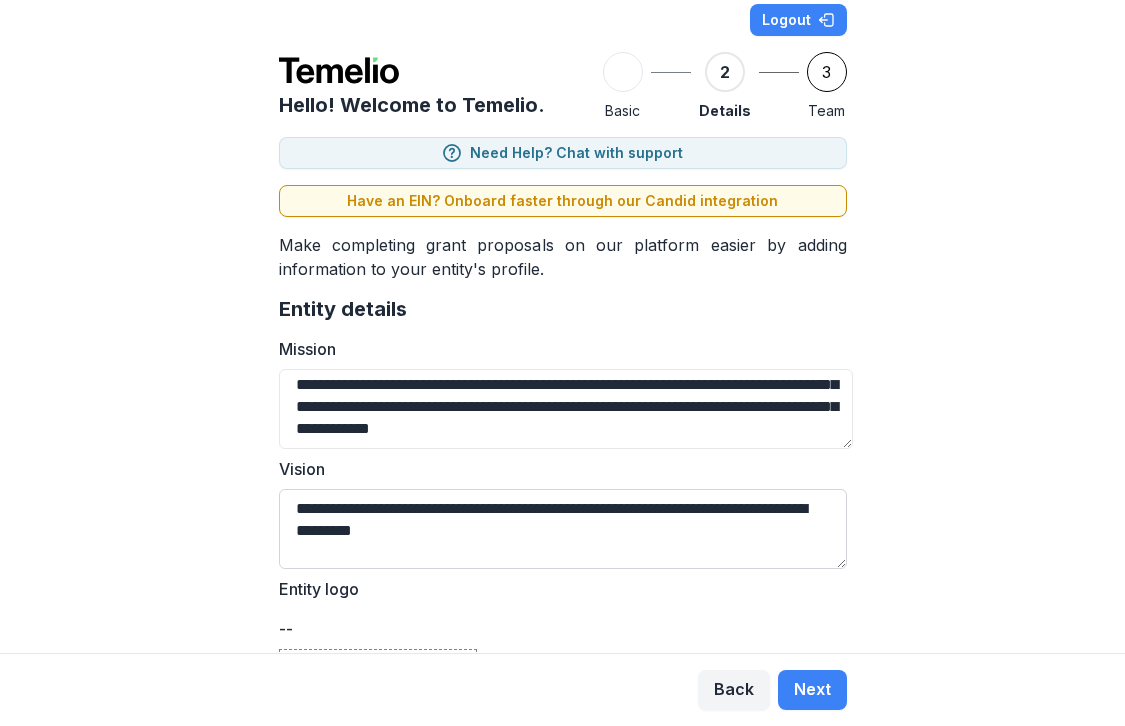 drag, startPoint x: 287, startPoint y: 510, endPoint x: 341, endPoint y: 509, distance: 54.00926 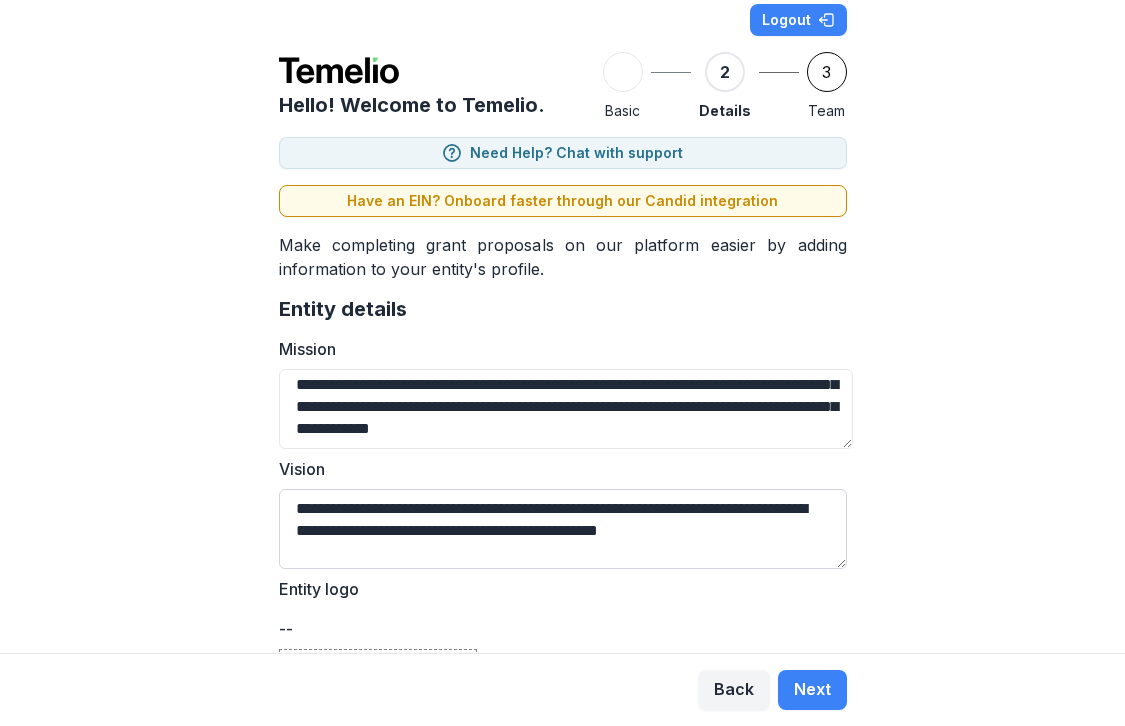 click on "**********" at bounding box center [563, 529] 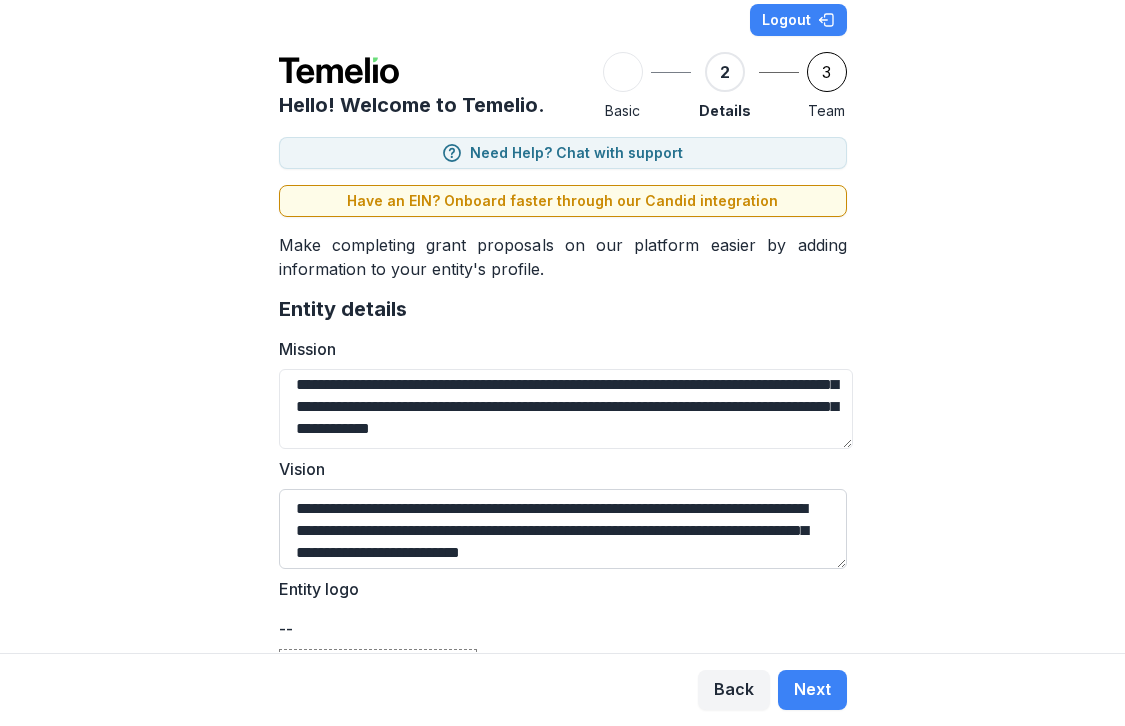 scroll, scrollTop: 17, scrollLeft: 0, axis: vertical 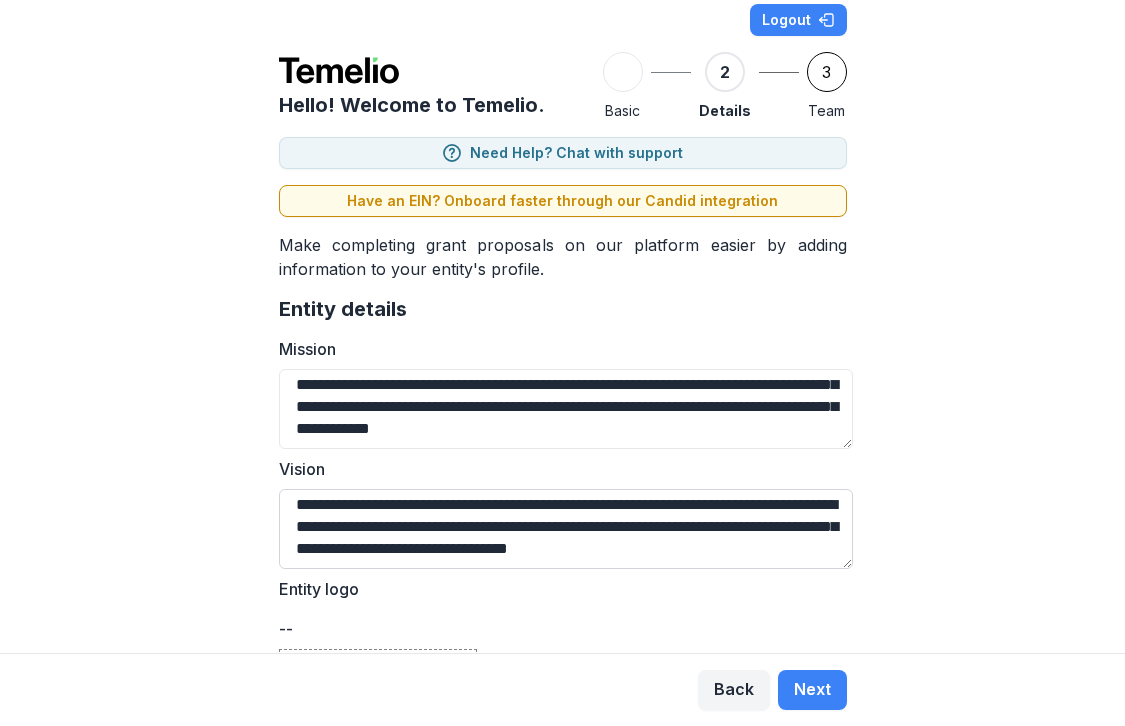 click on "**********" at bounding box center (566, 529) 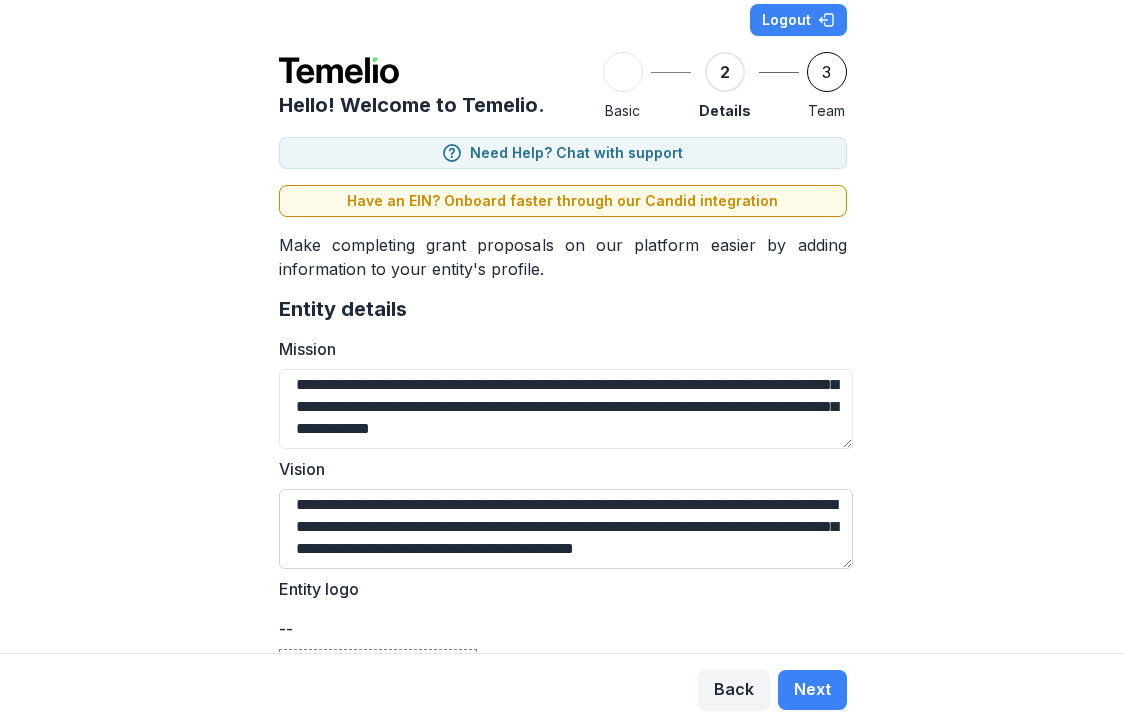 click on "**********" at bounding box center (566, 529) 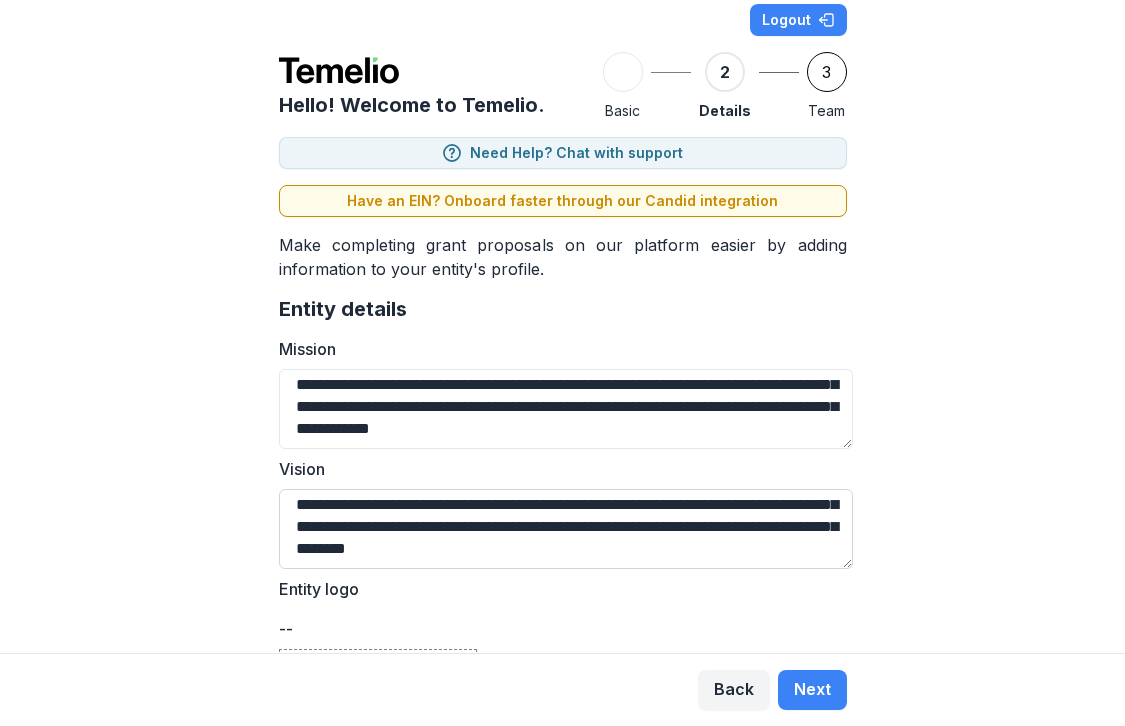 scroll, scrollTop: 105, scrollLeft: 0, axis: vertical 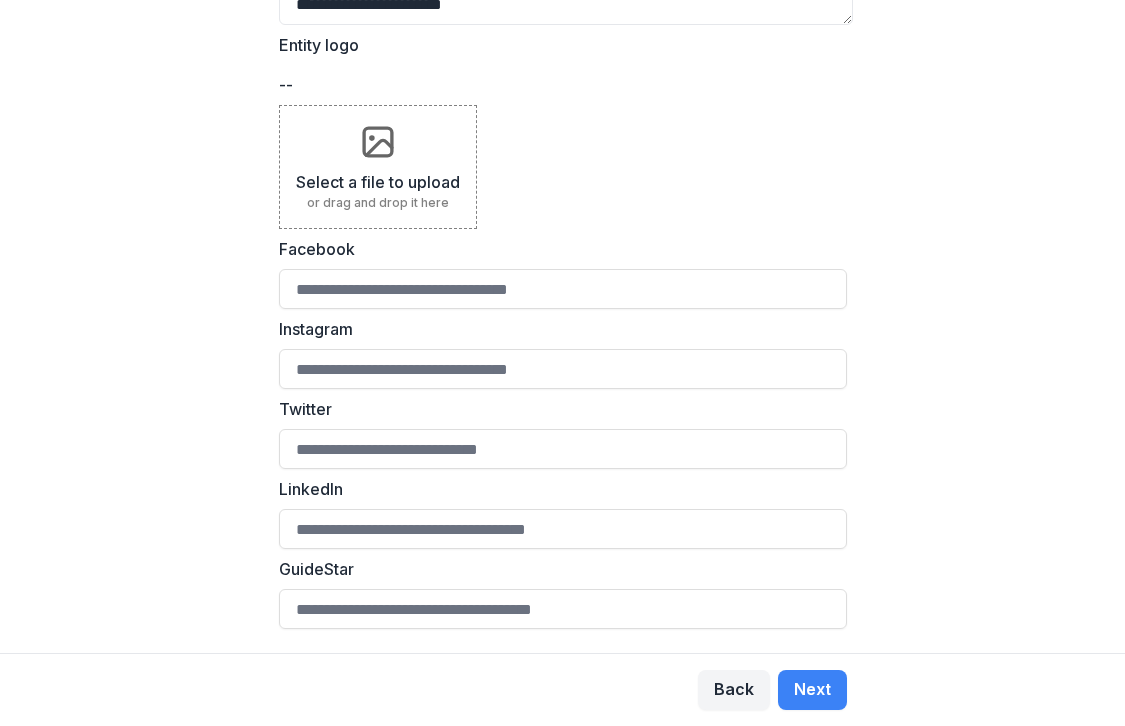 type on "**********" 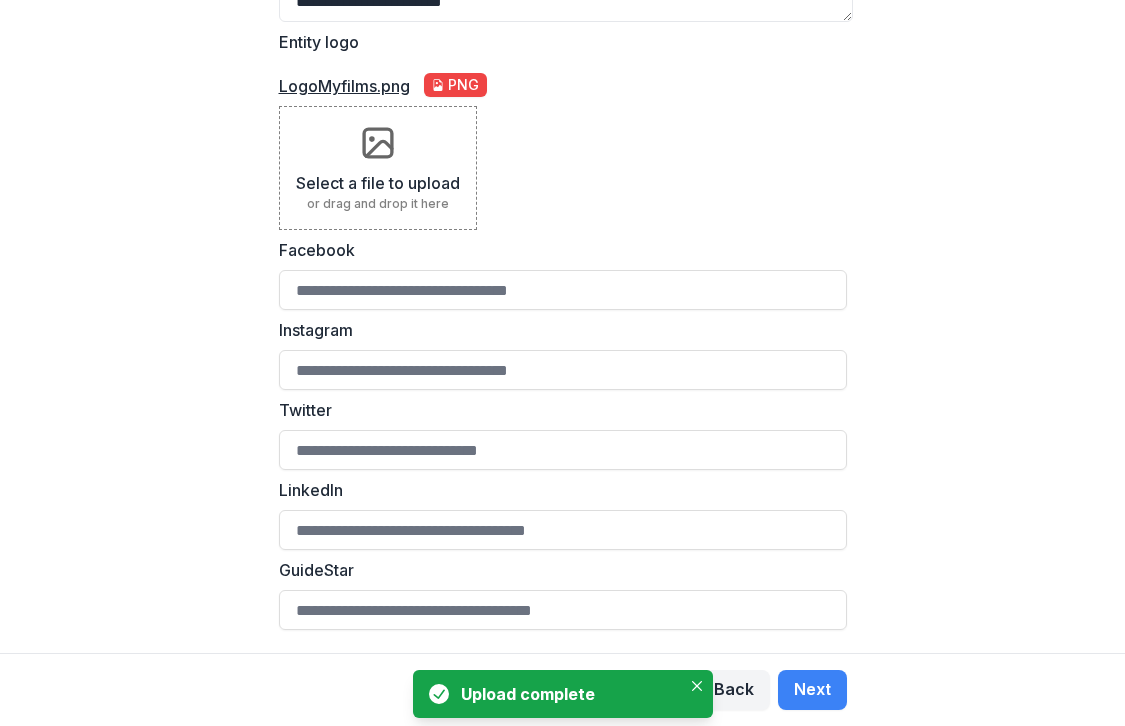 scroll, scrollTop: 568, scrollLeft: 0, axis: vertical 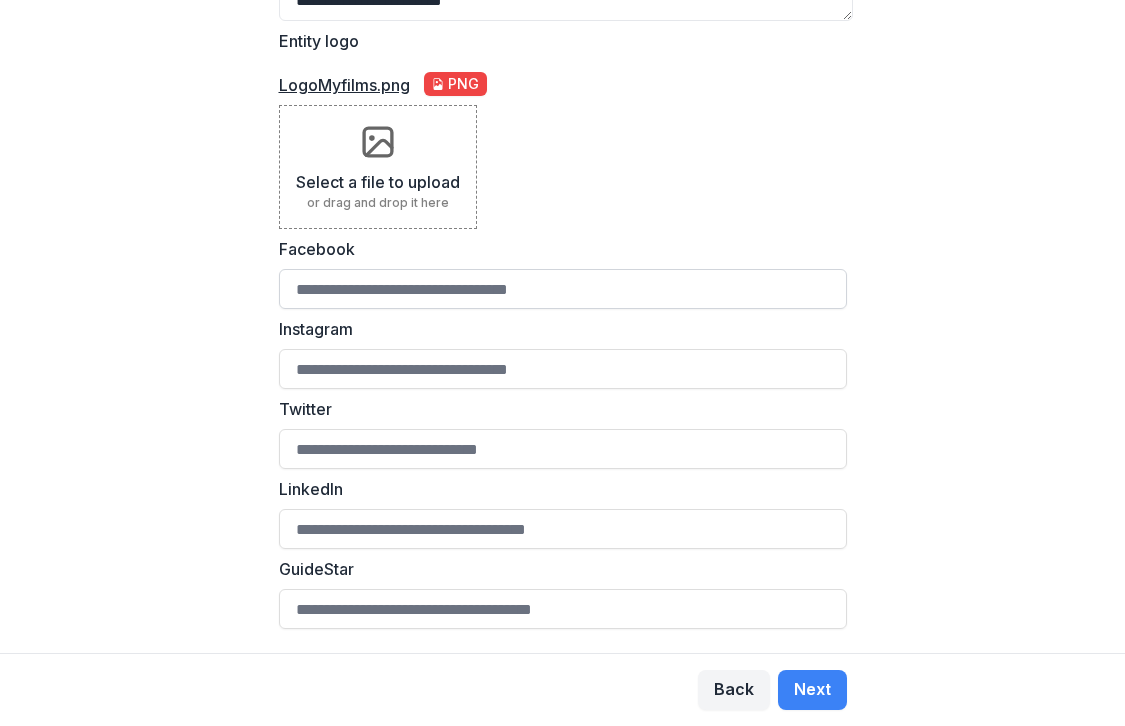 click on "Facebook" at bounding box center [563, 289] 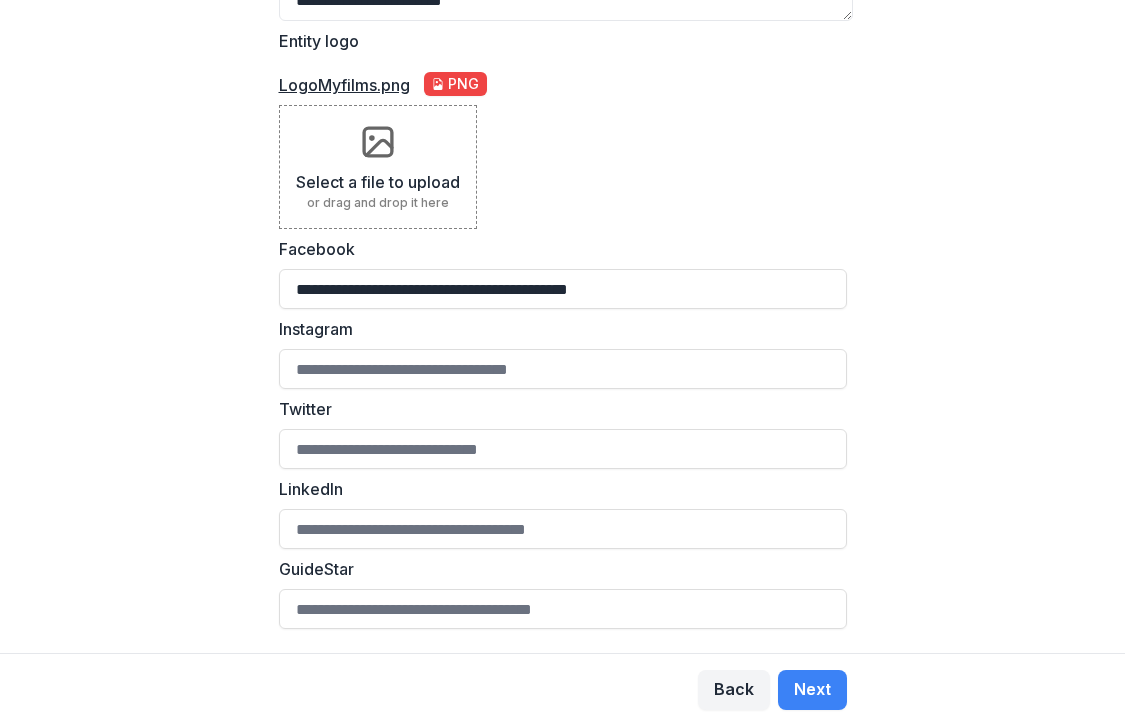 type on "**********" 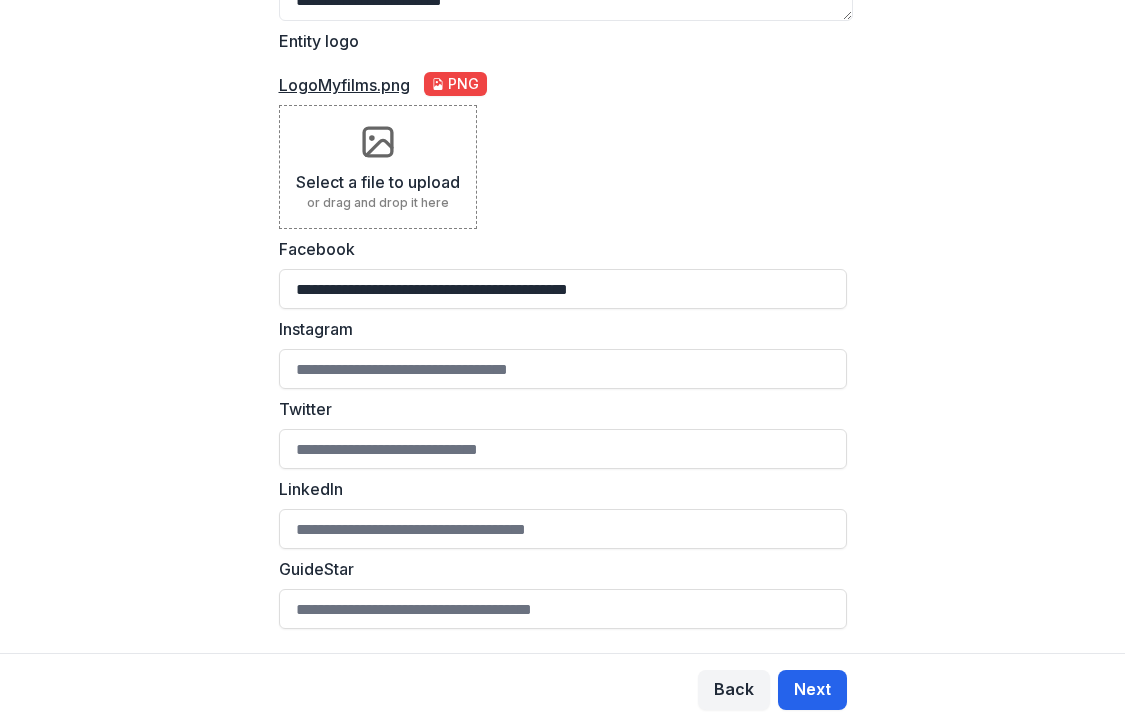 click on "Next" at bounding box center [812, 690] 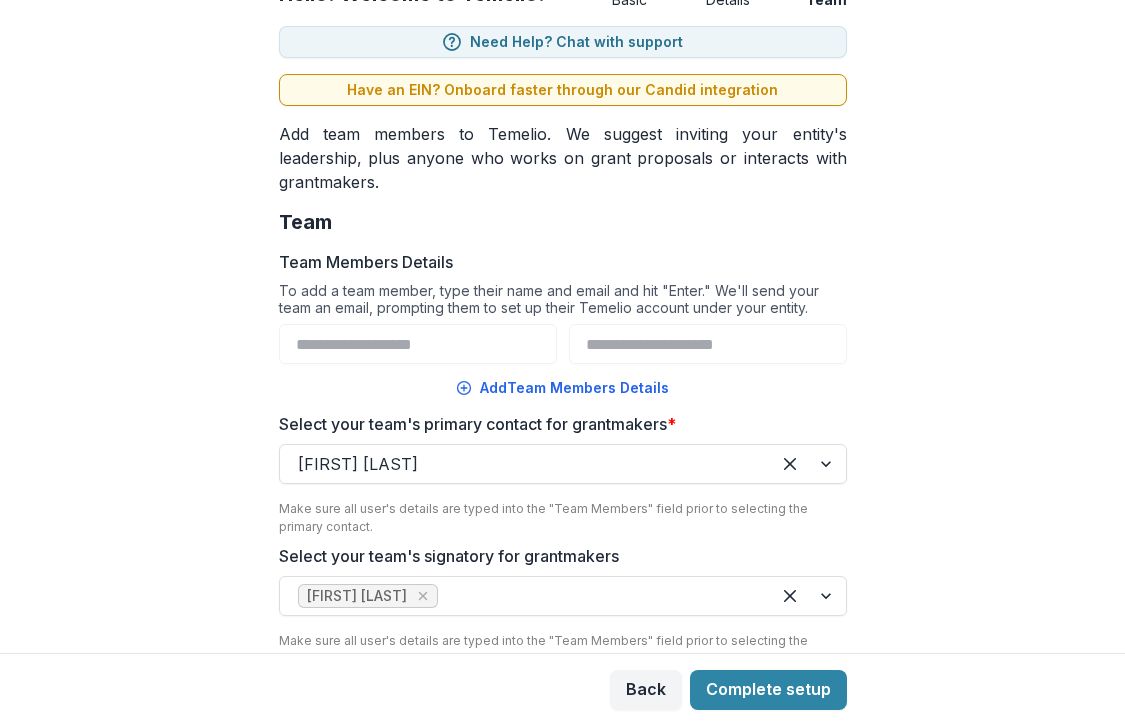 scroll, scrollTop: 234, scrollLeft: 0, axis: vertical 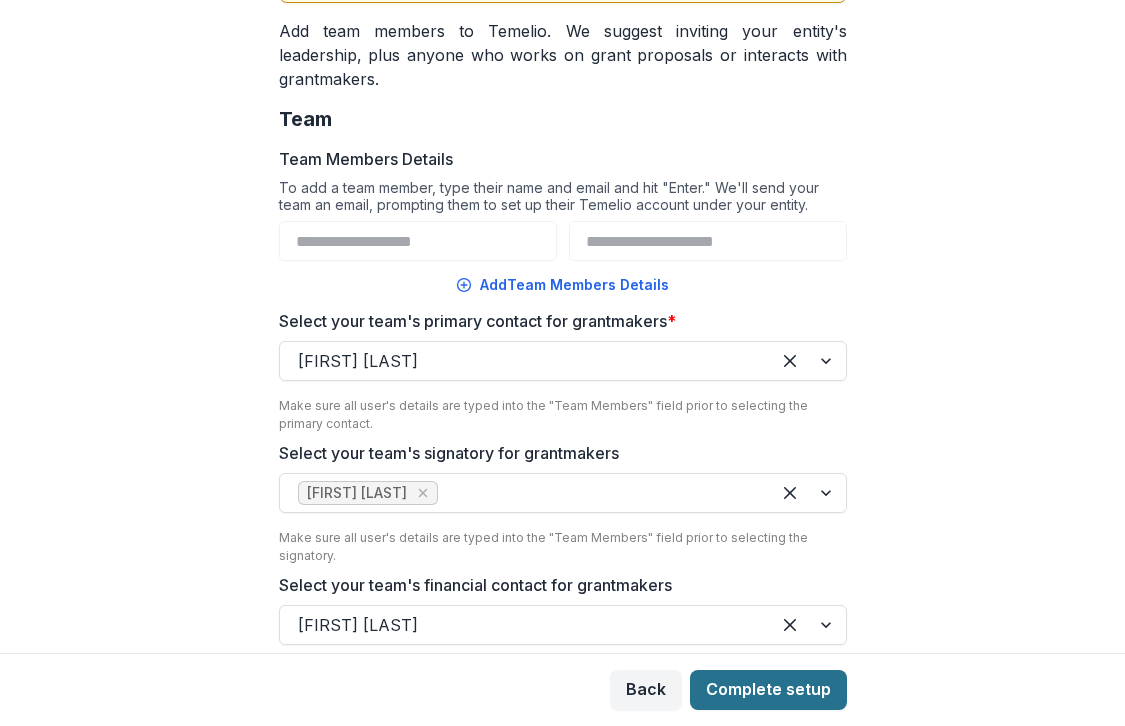 click on "Complete setup" at bounding box center (768, 690) 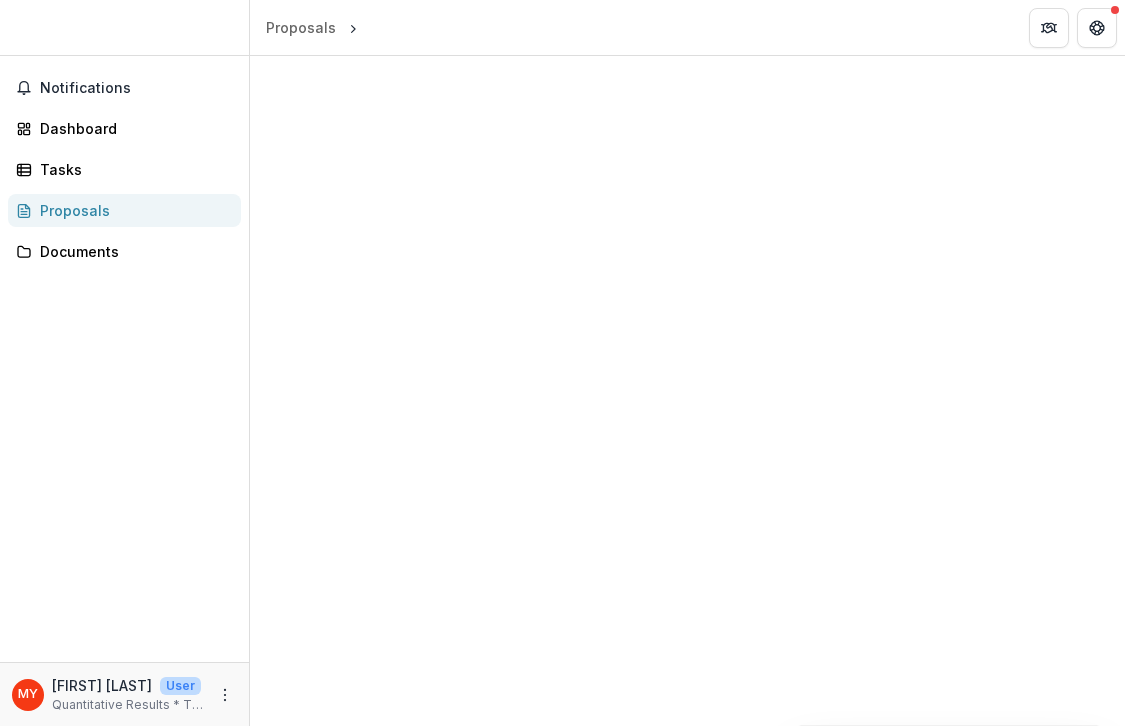 scroll, scrollTop: 0, scrollLeft: 0, axis: both 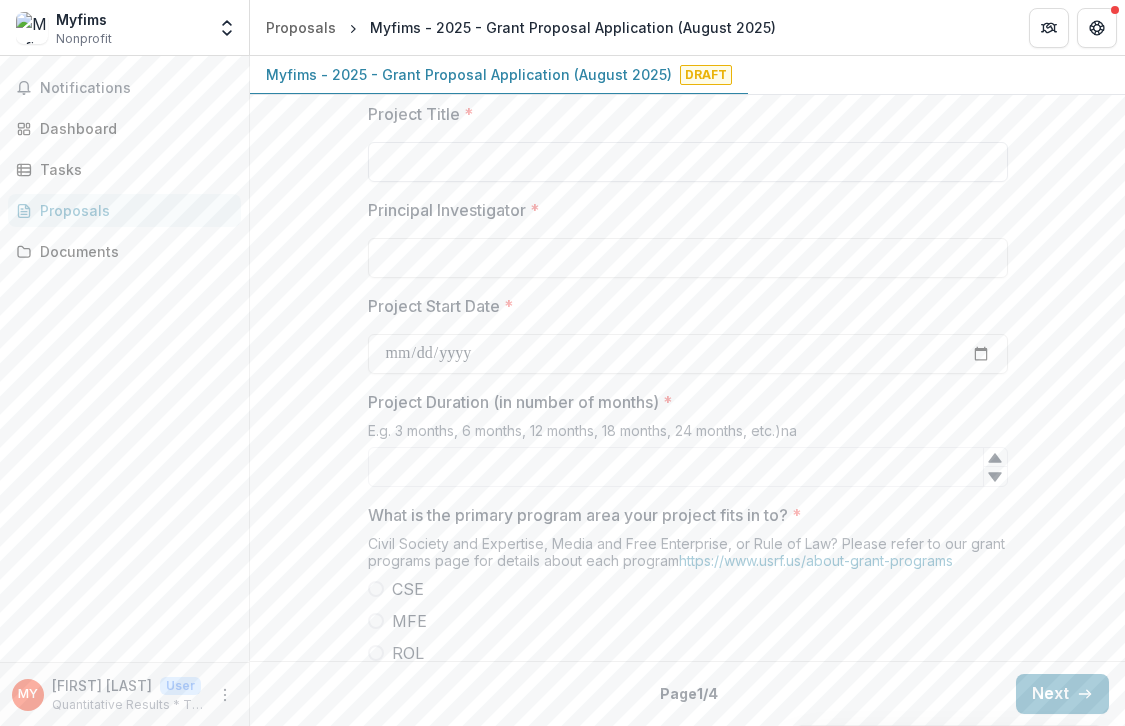 click on "Project Title *" at bounding box center (688, 162) 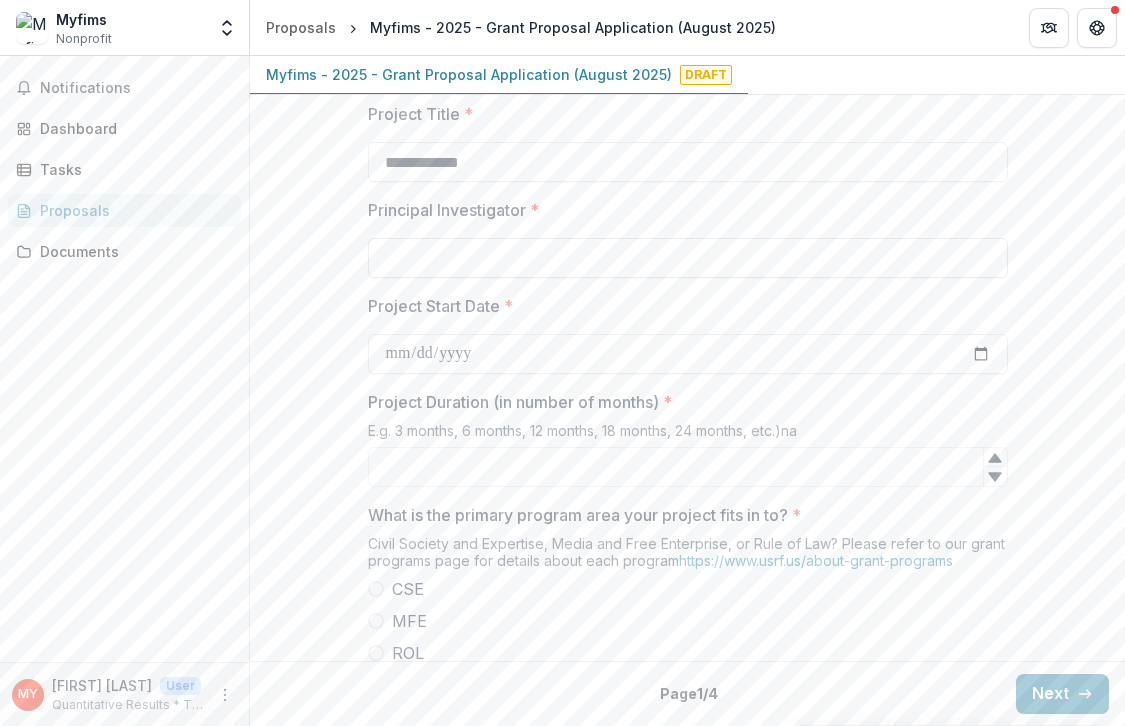 type on "**********" 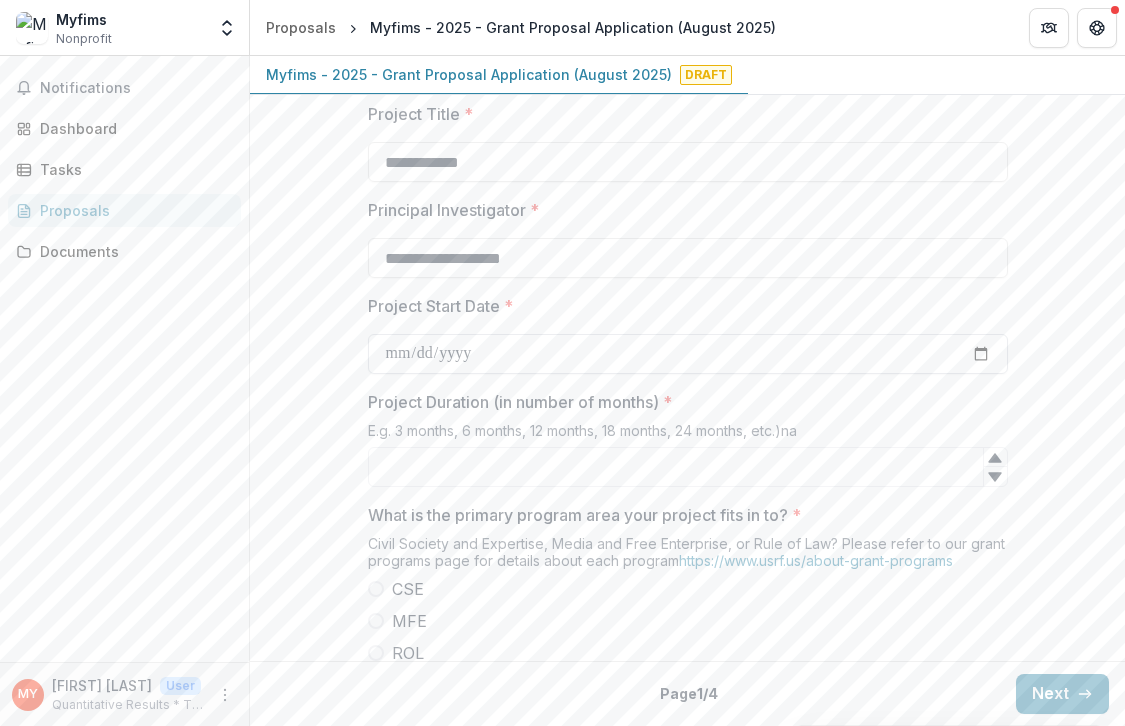 type on "**********" 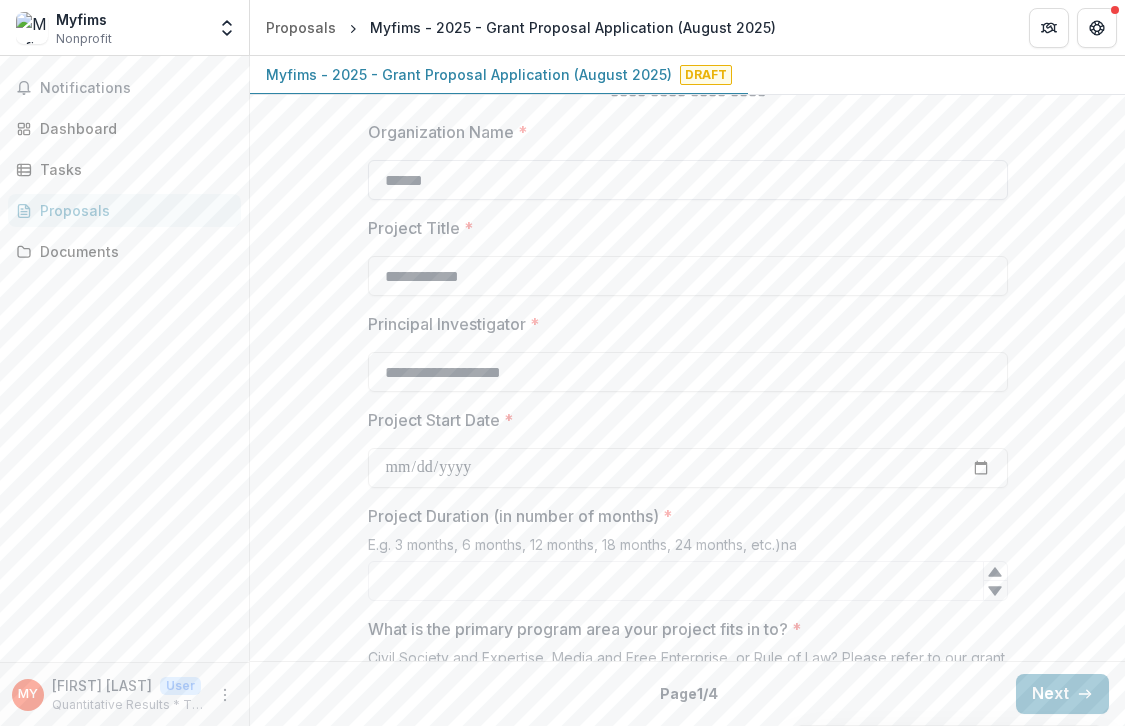 scroll, scrollTop: 363, scrollLeft: 0, axis: vertical 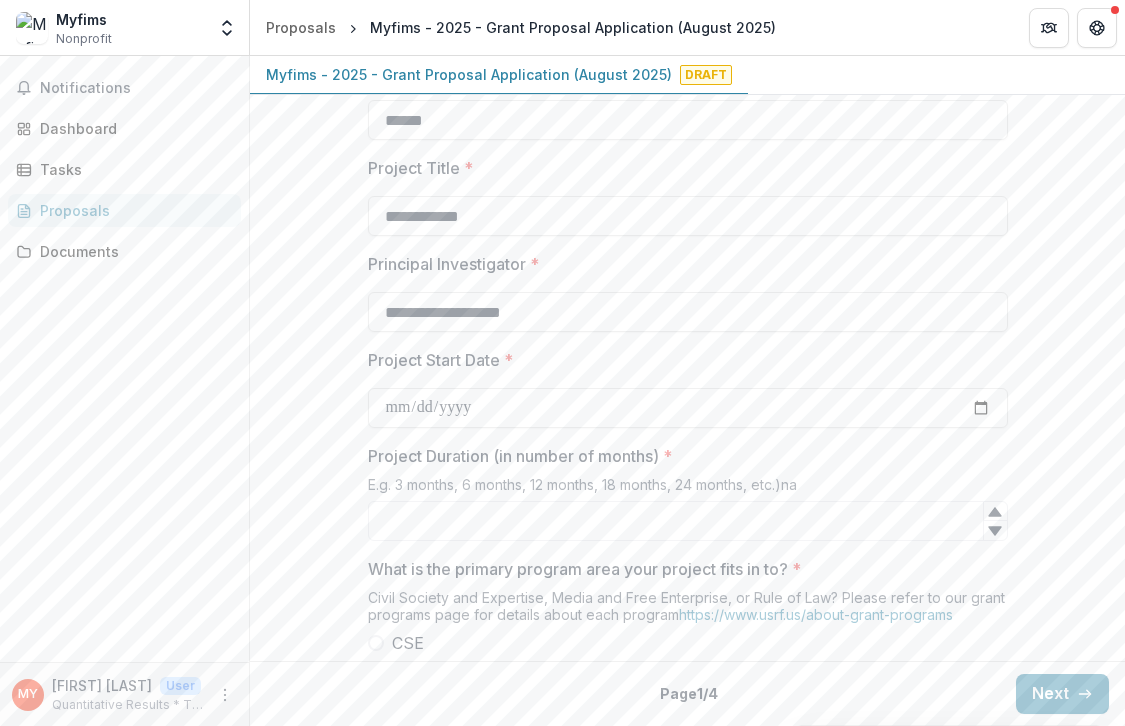 type on "**********" 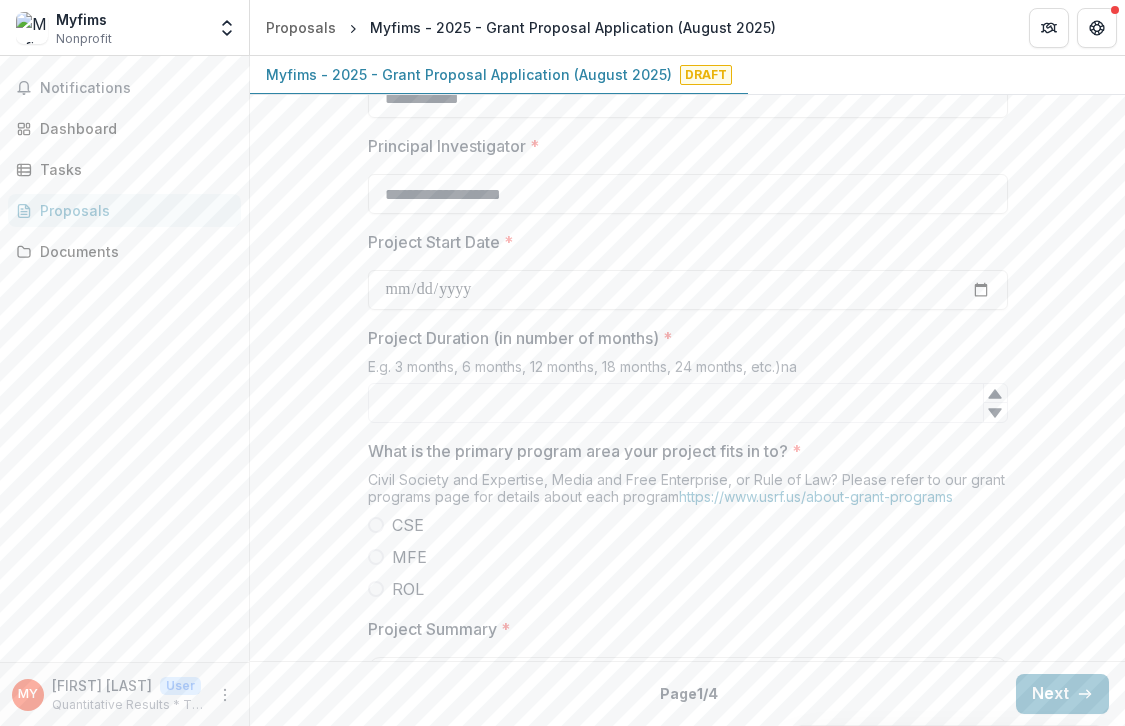 scroll, scrollTop: 622, scrollLeft: 0, axis: vertical 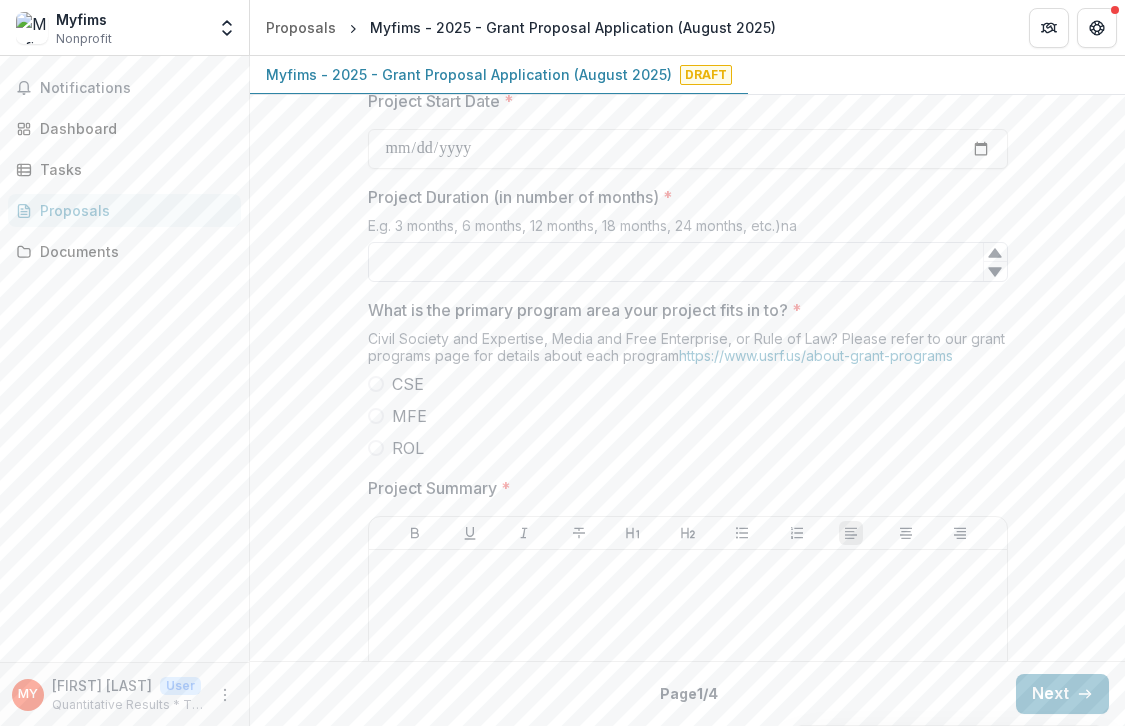 click on "Project Duration (in number of months) *" at bounding box center (688, 262) 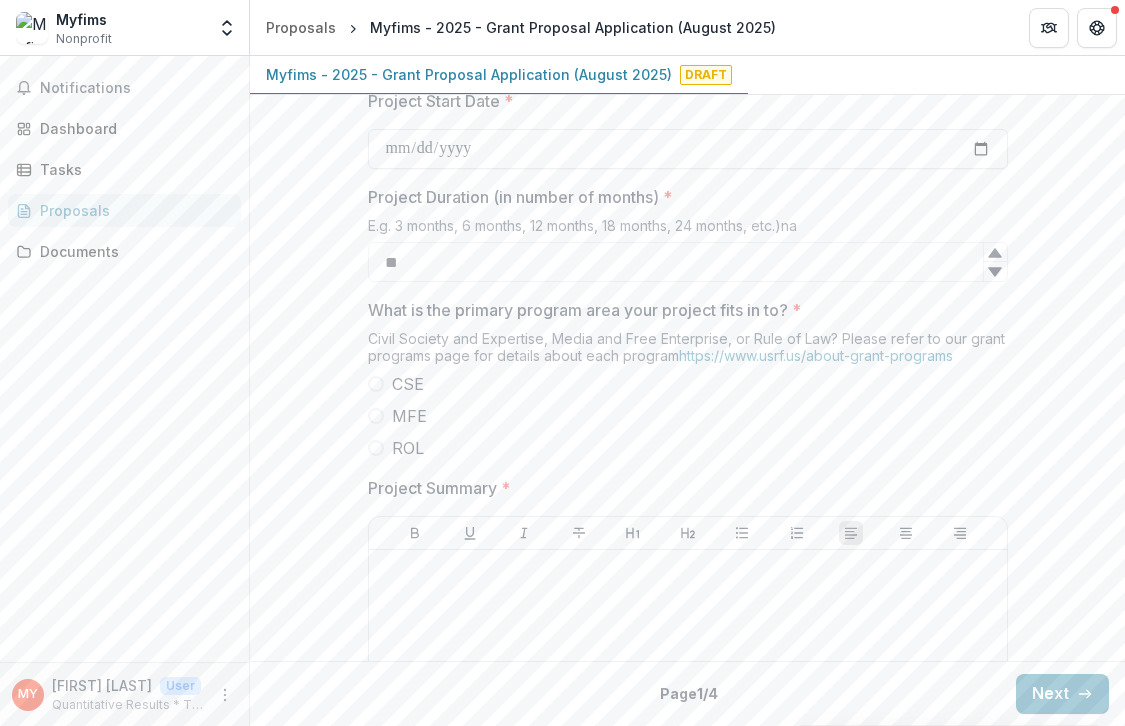 click 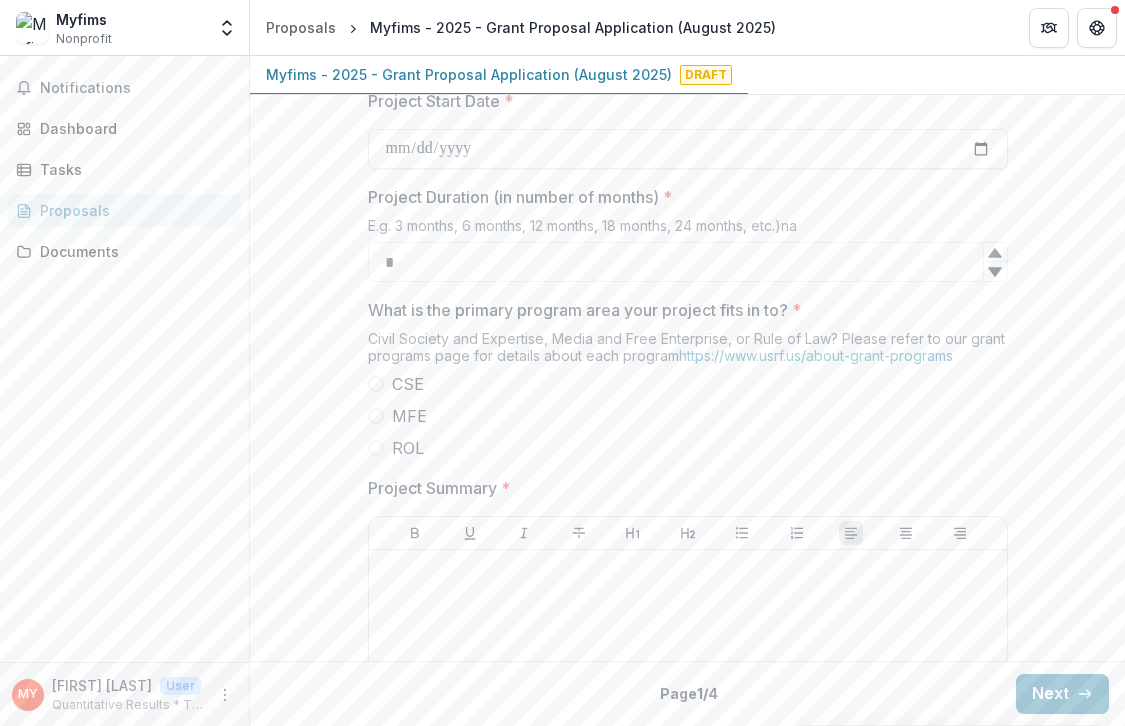 click 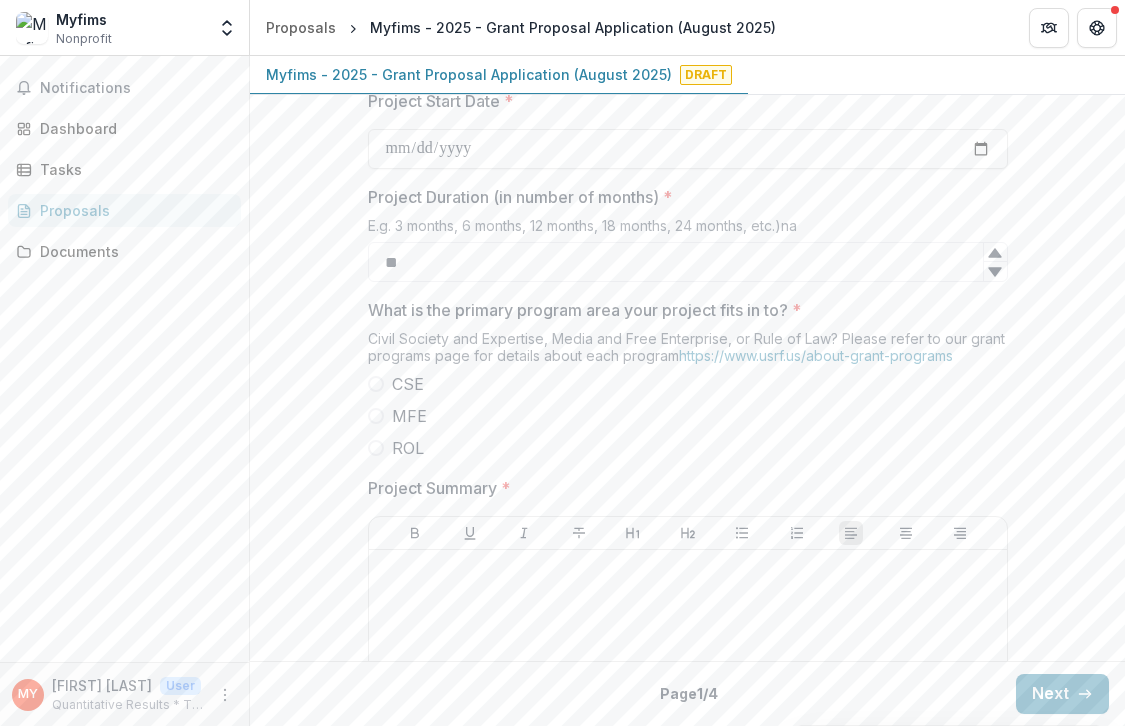 click 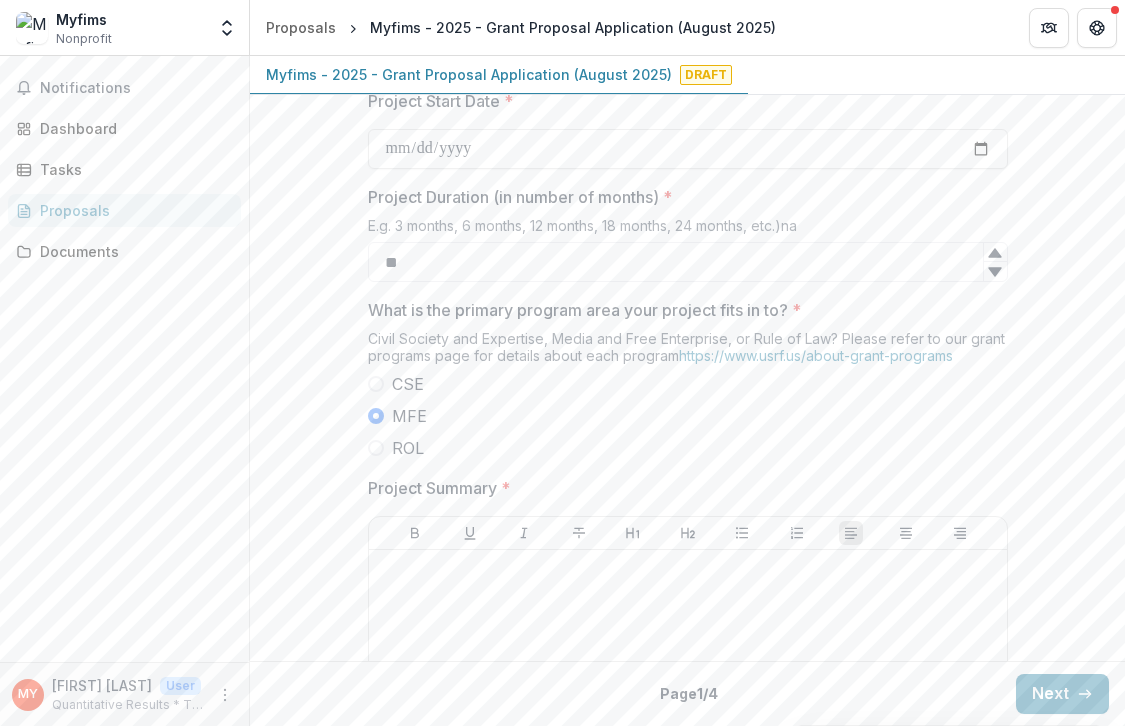click on "MFE" at bounding box center [688, 416] 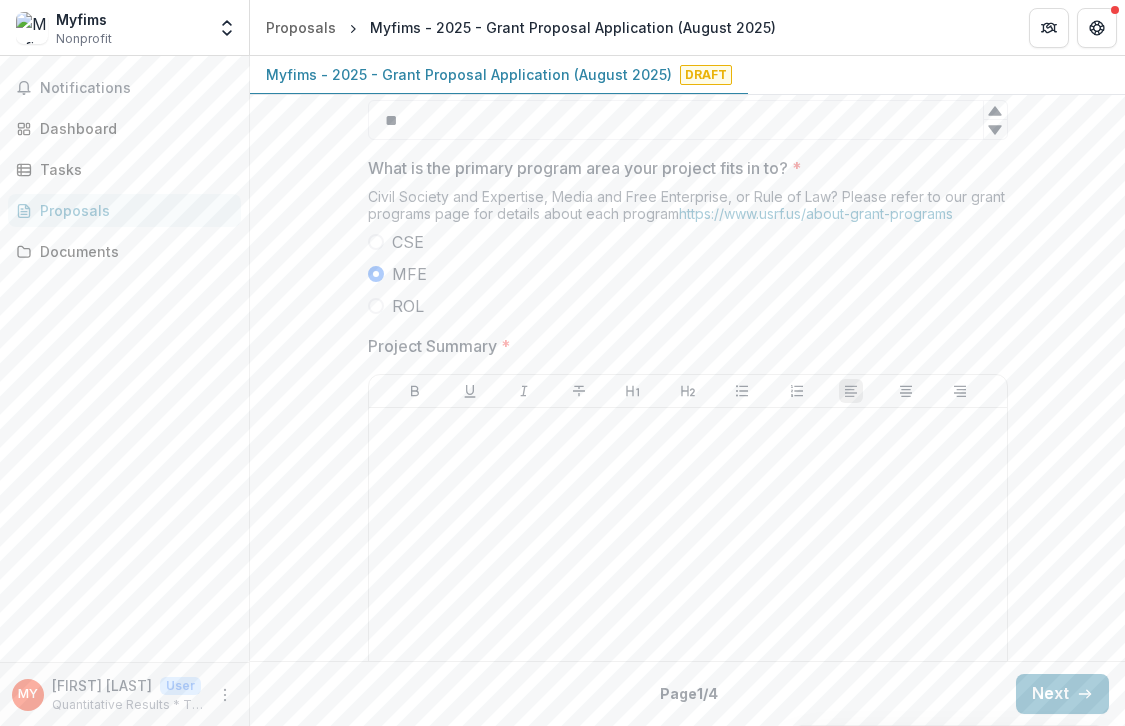 scroll, scrollTop: 765, scrollLeft: 0, axis: vertical 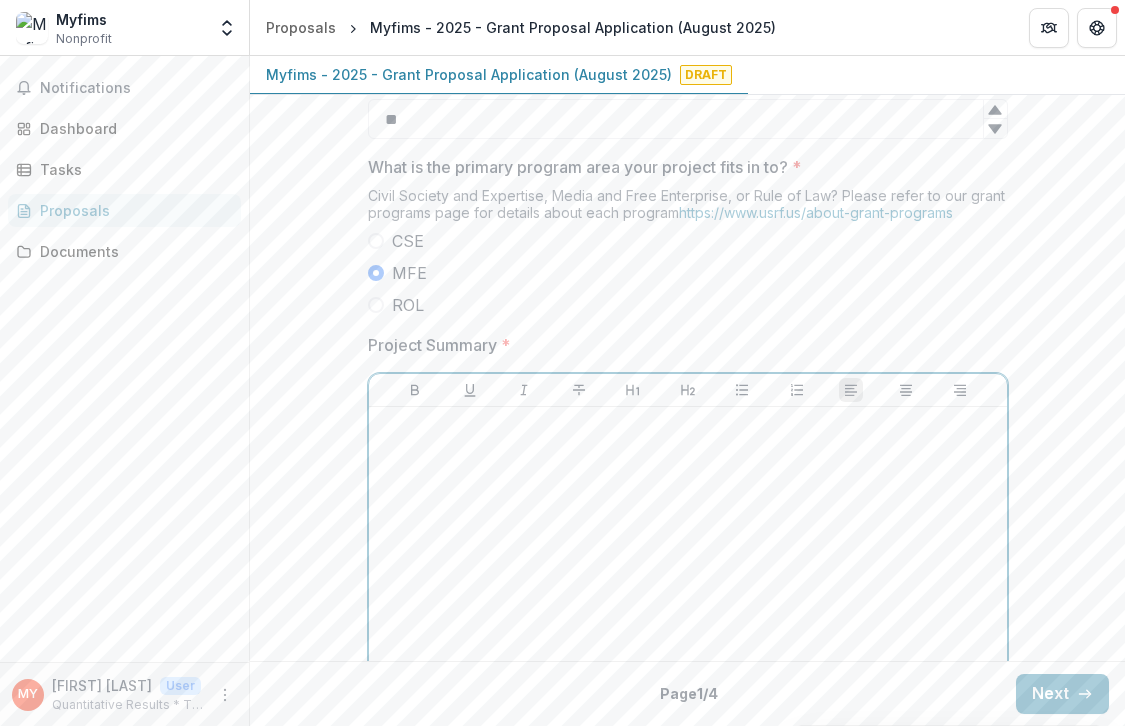 click at bounding box center (688, 565) 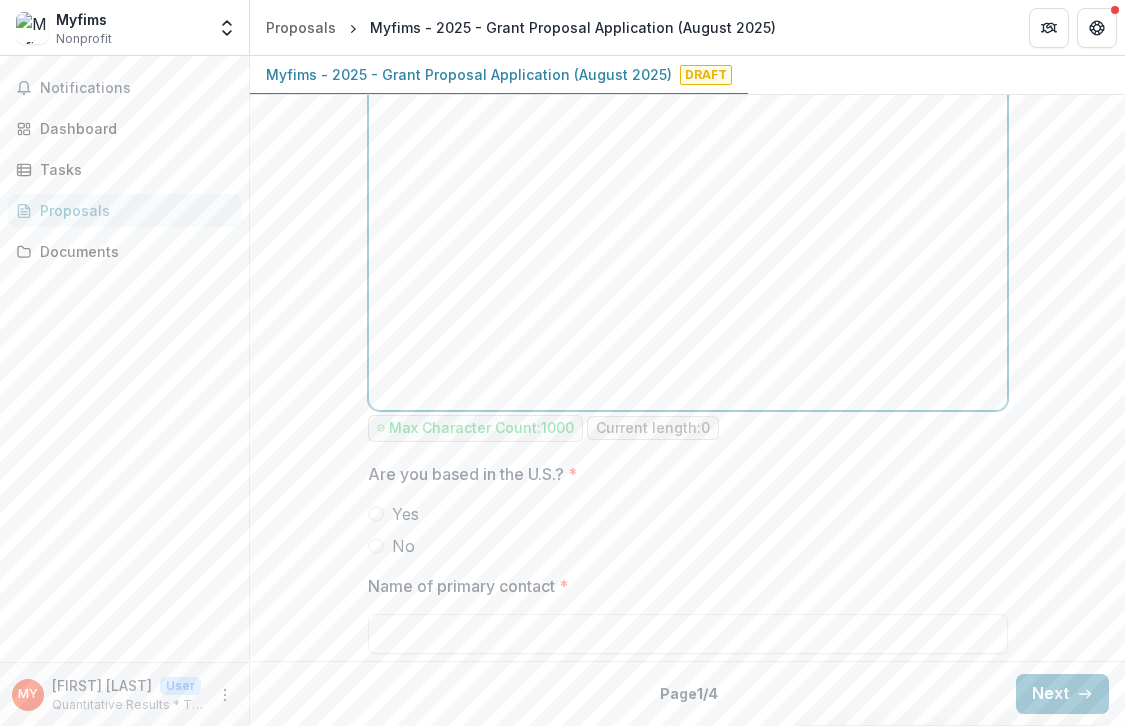 scroll, scrollTop: 1081, scrollLeft: 0, axis: vertical 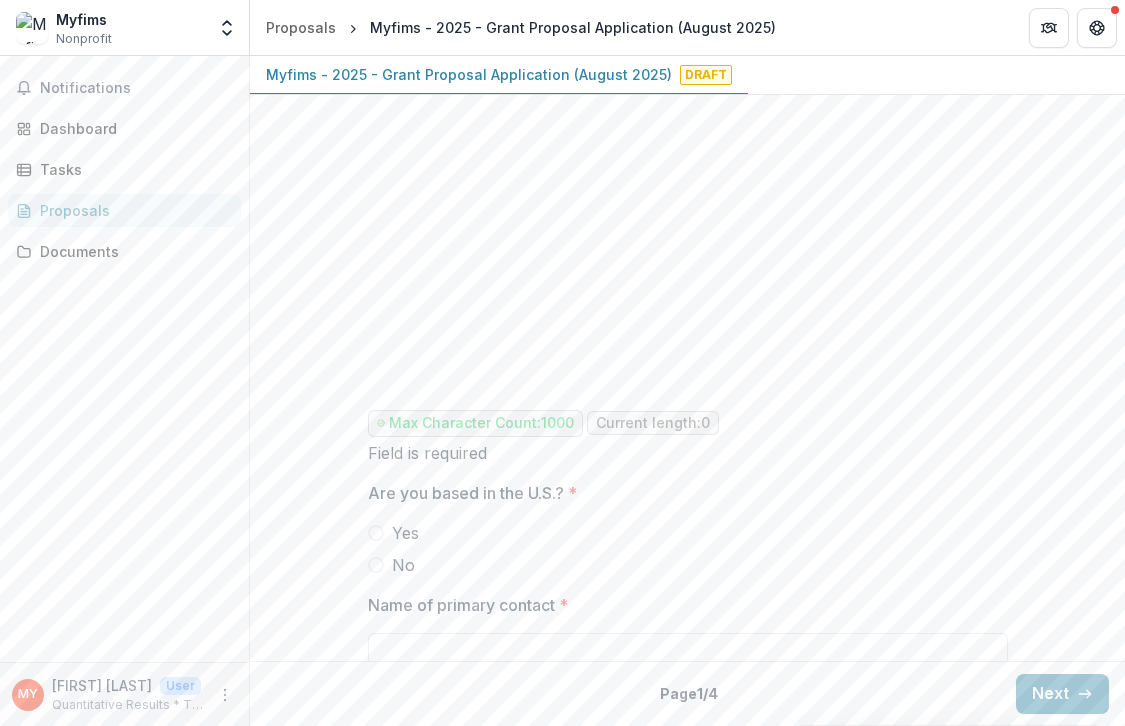 click on "Are you based in the U.S.? * Yes No" at bounding box center [688, 529] 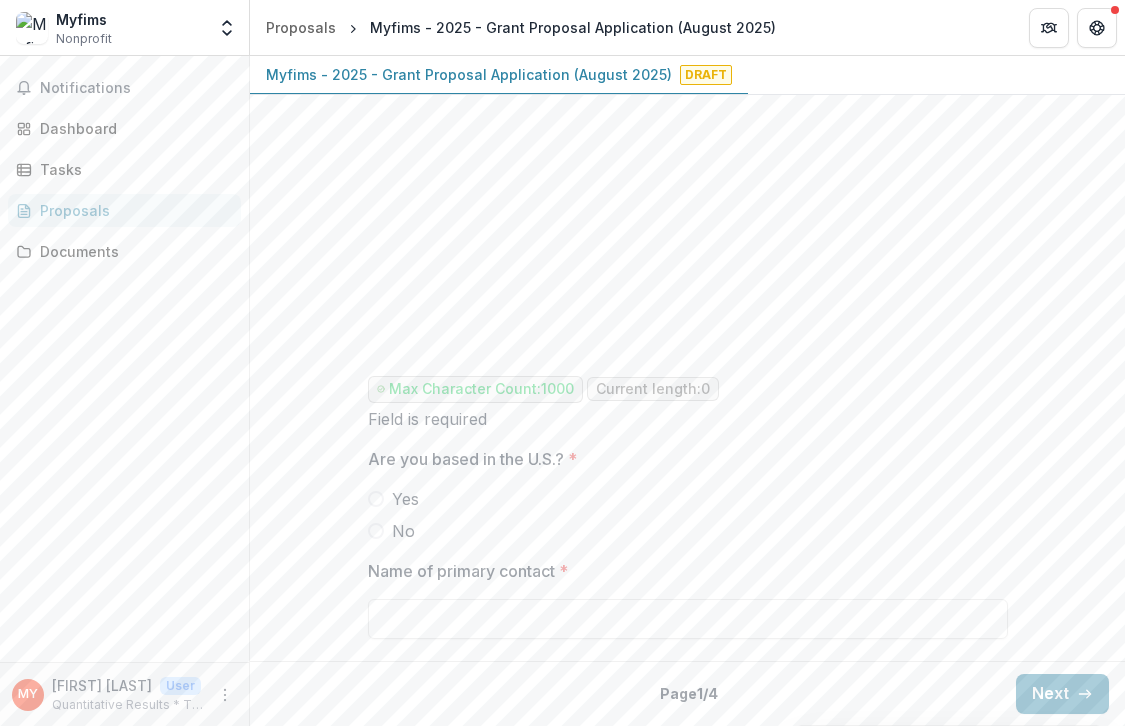 scroll, scrollTop: 1128, scrollLeft: 0, axis: vertical 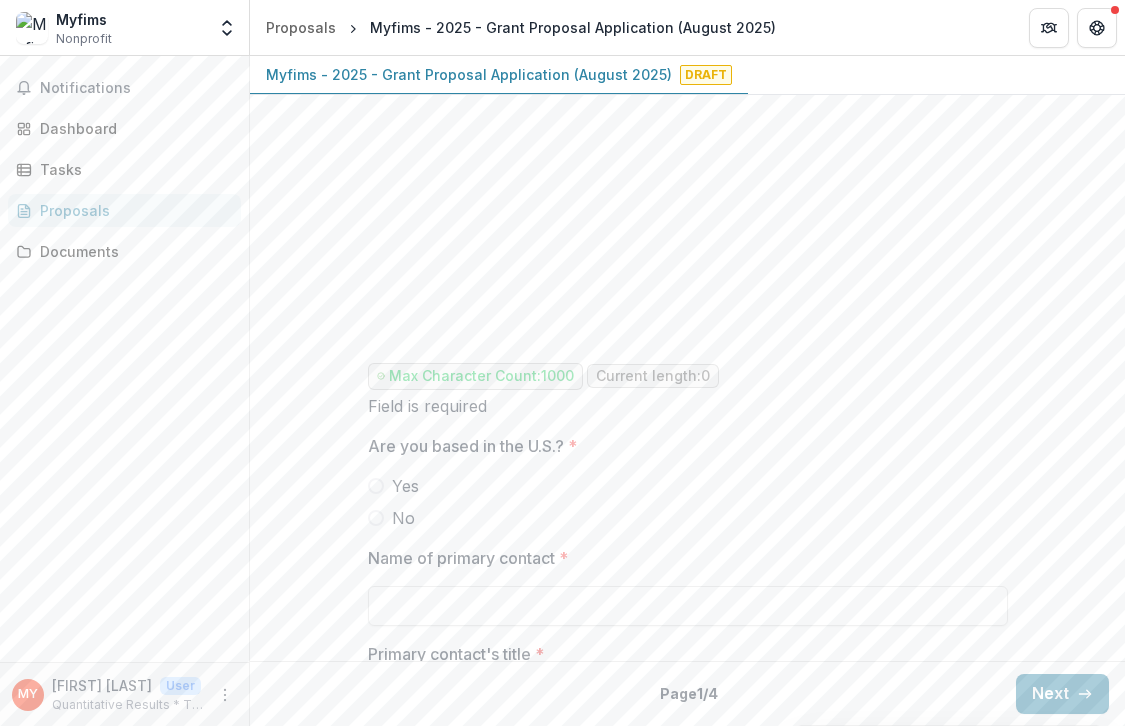 click on "Yes" at bounding box center [688, 486] 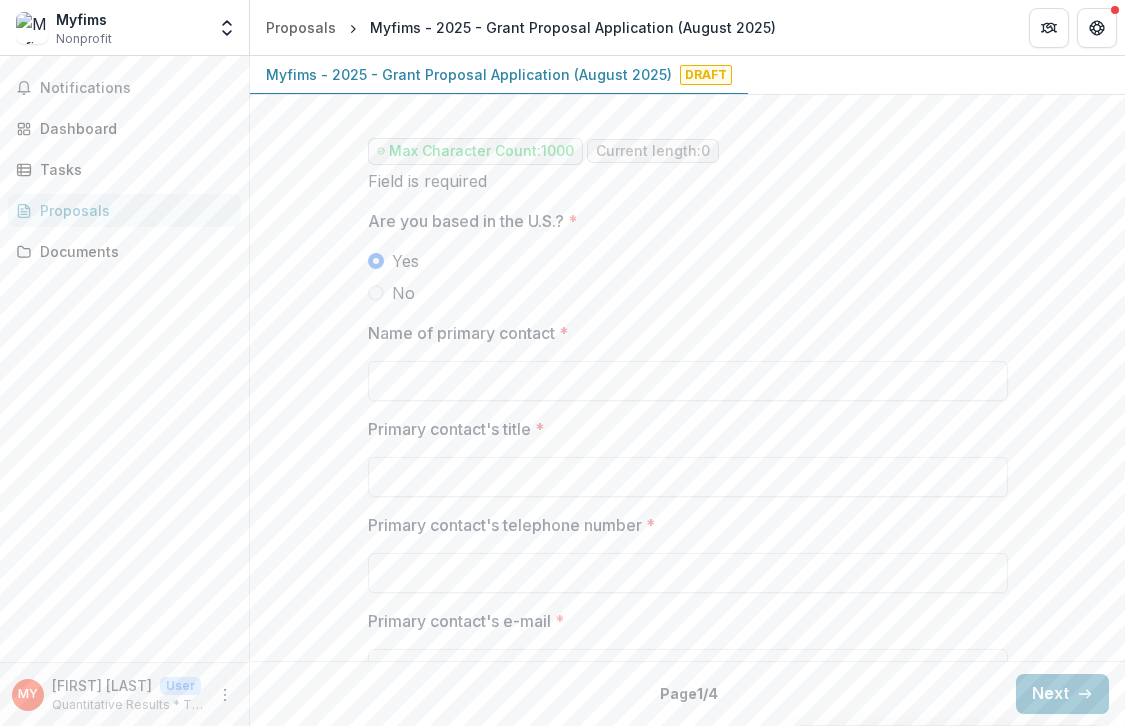 scroll, scrollTop: 1391, scrollLeft: 0, axis: vertical 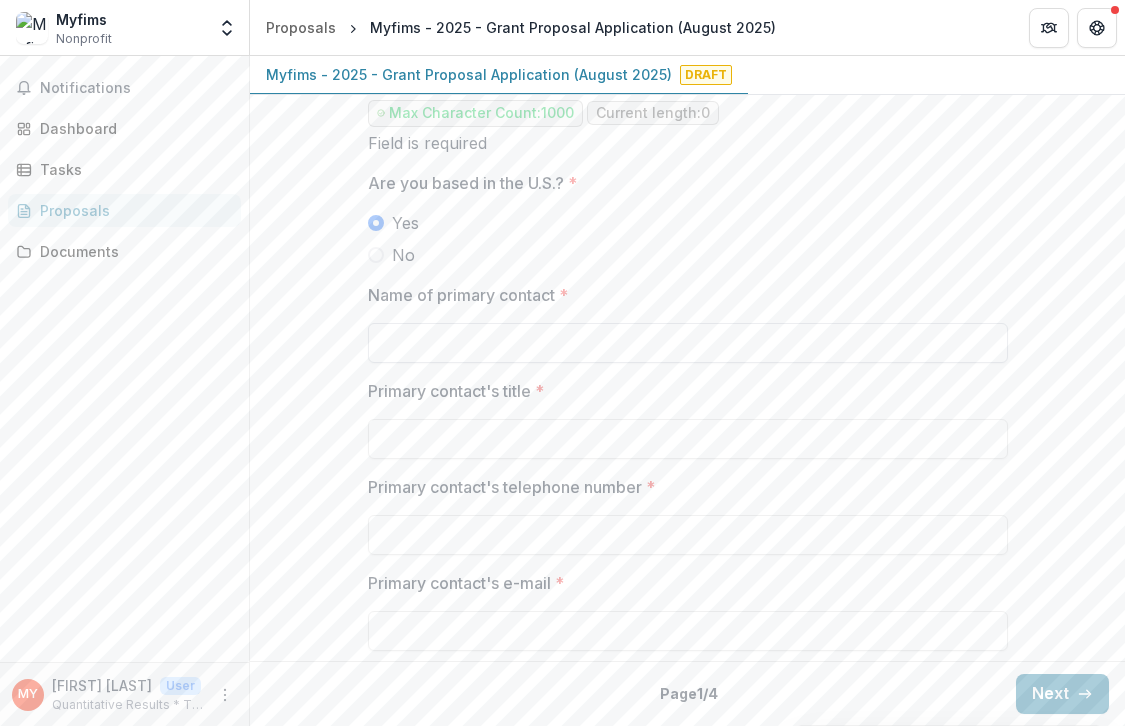 click on "Name of primary contact *" at bounding box center [688, 343] 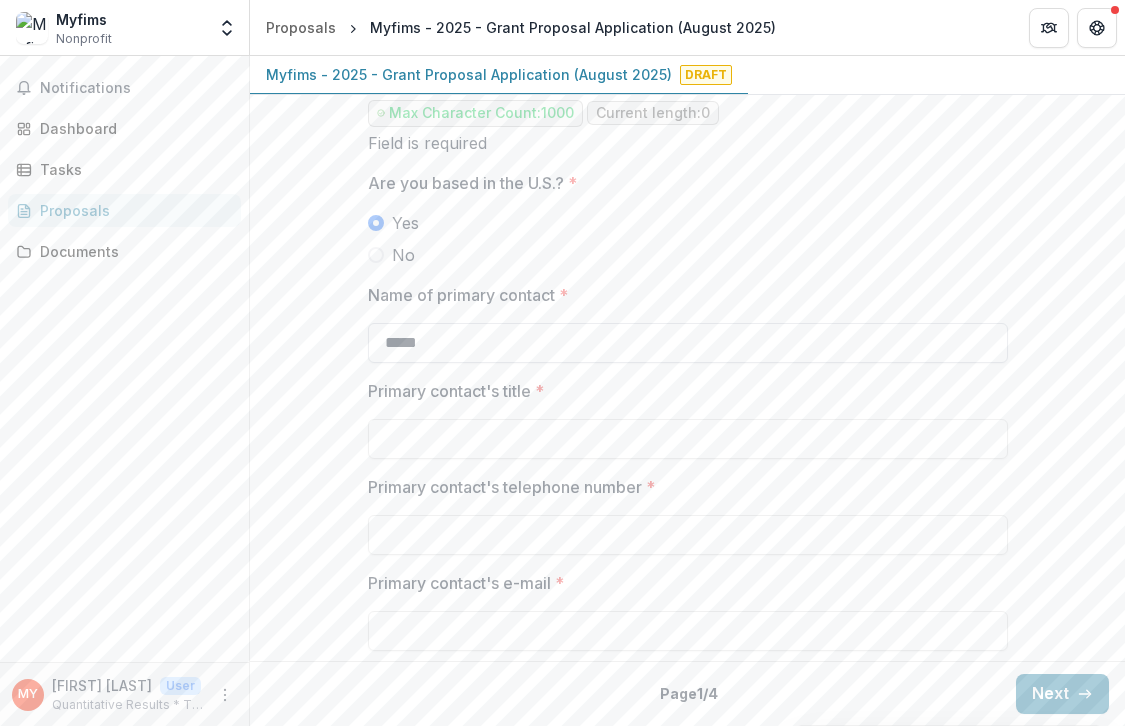 type on "**********" 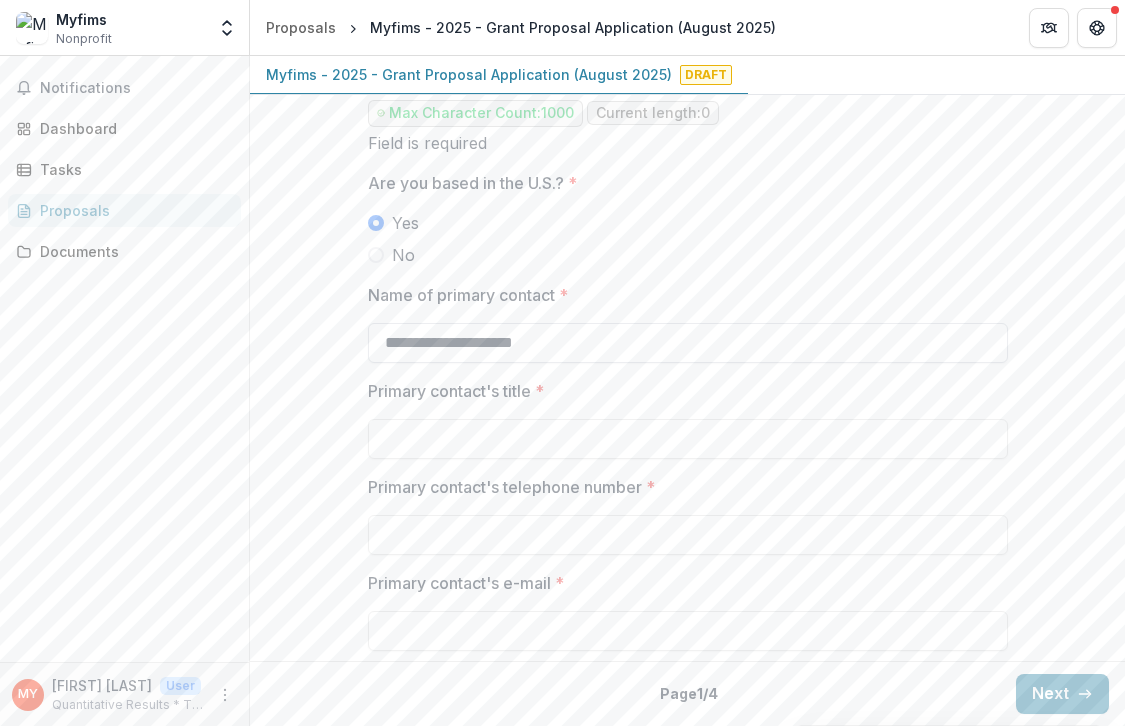 type on "**********" 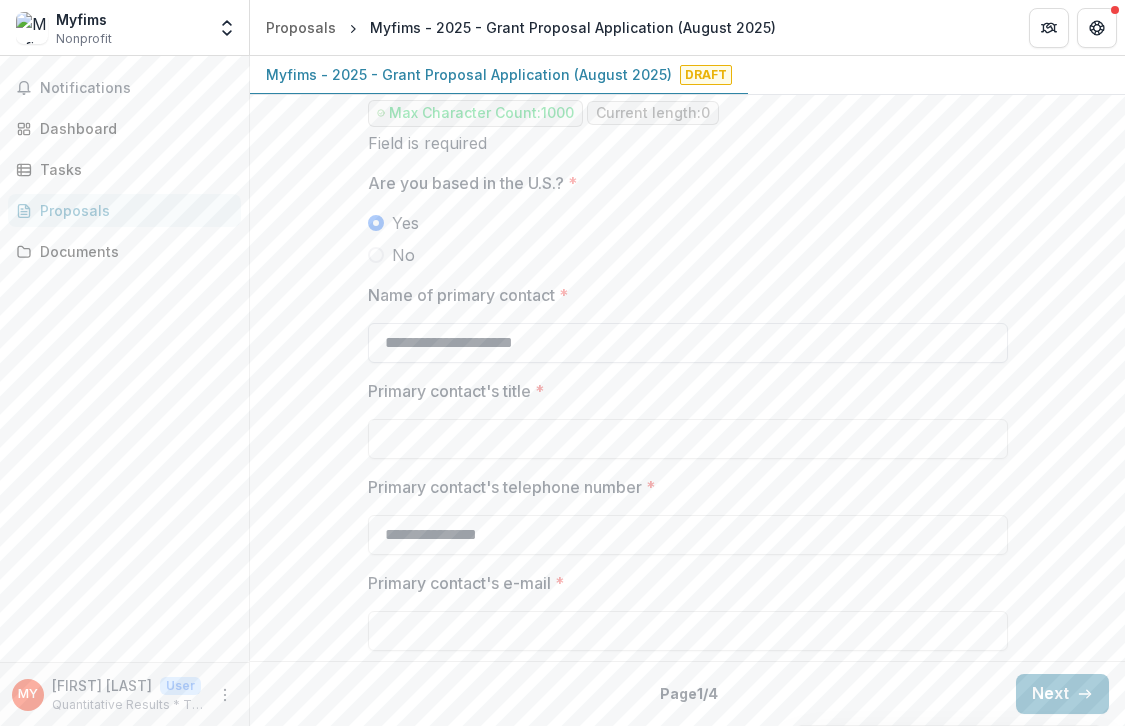 type on "**********" 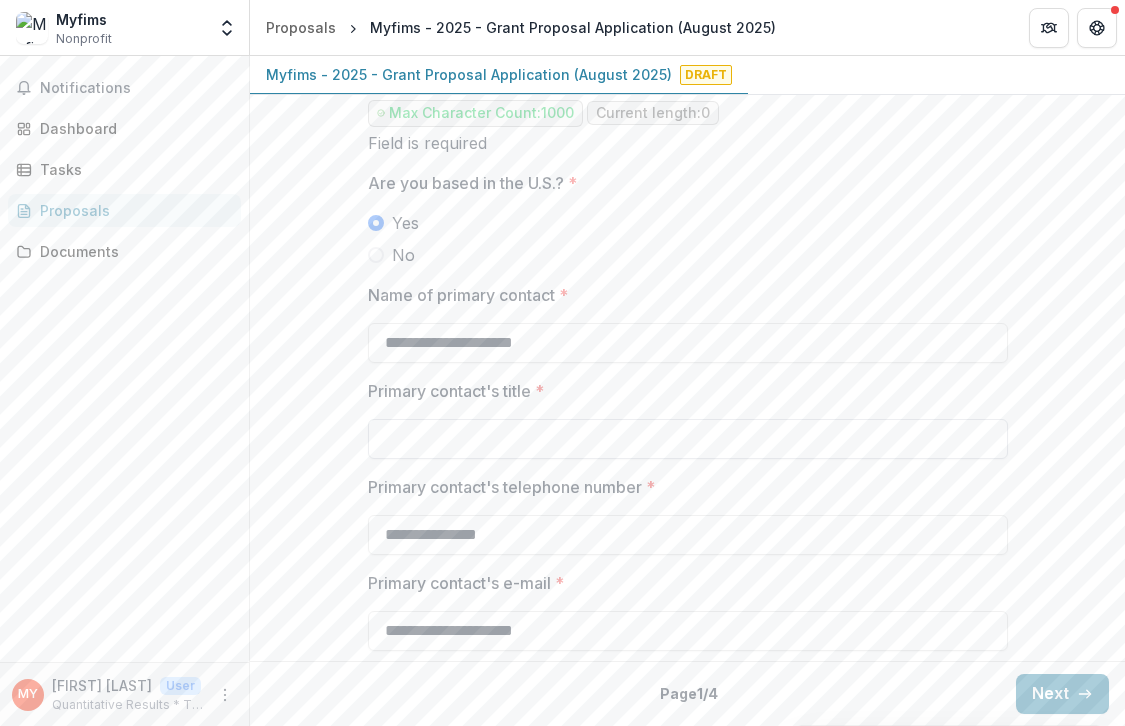 type on "**********" 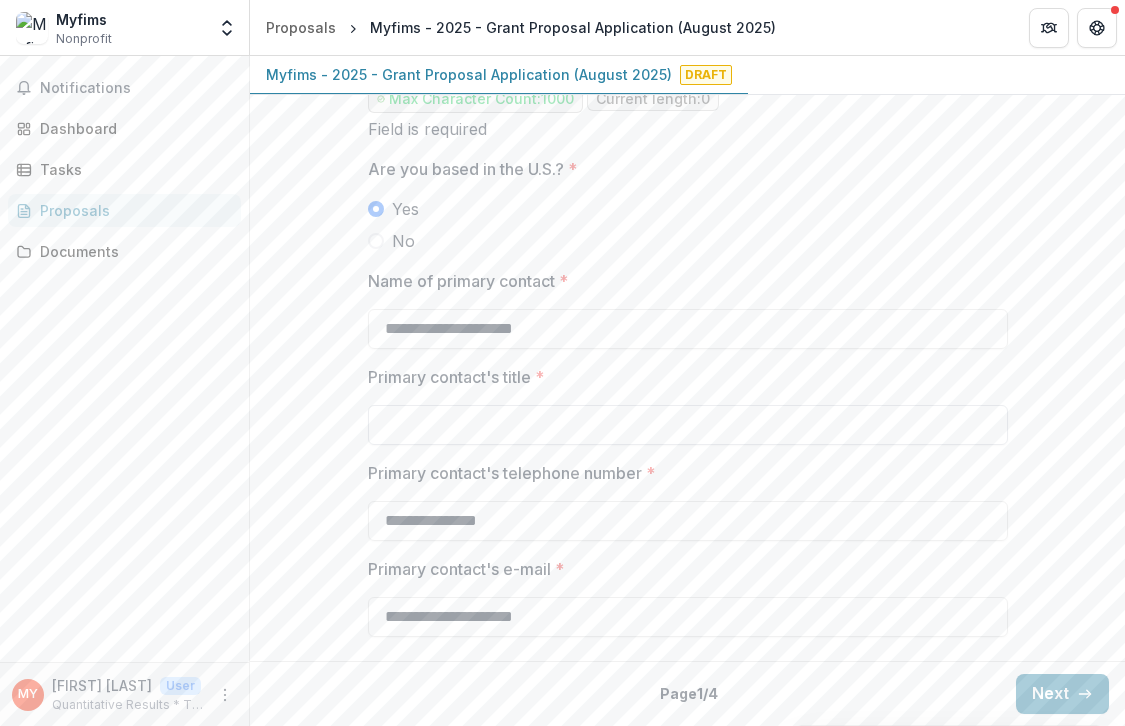 click on "Primary contact's title *" at bounding box center (688, 425) 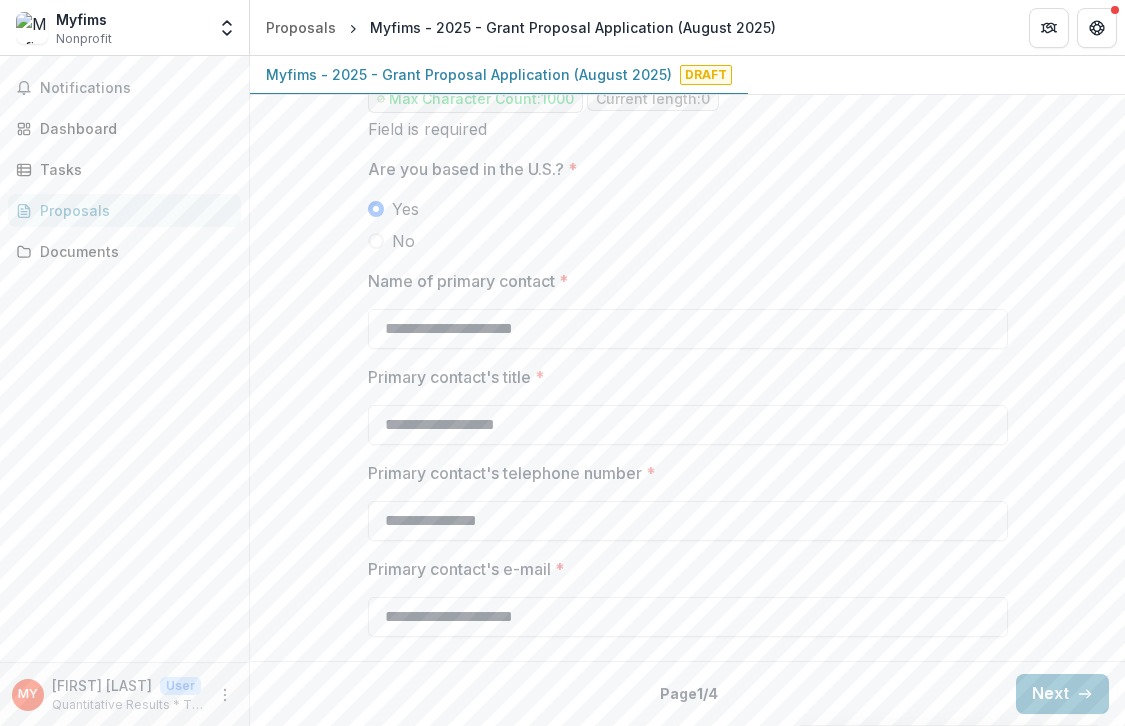 type on "**********" 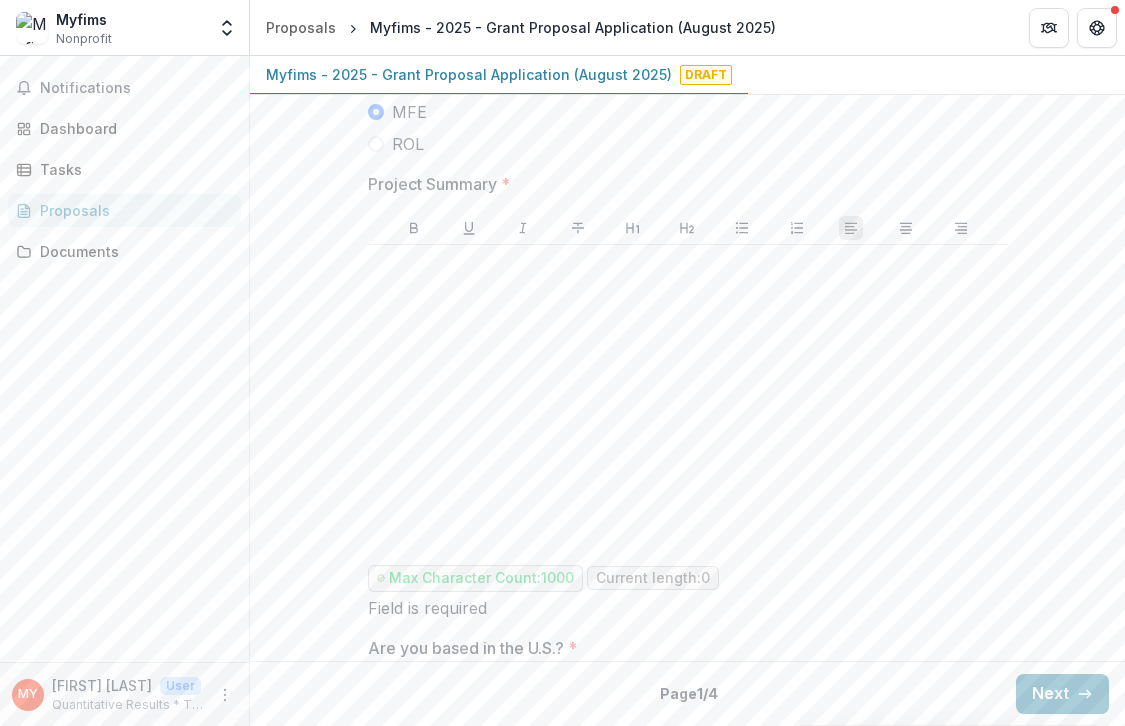 scroll, scrollTop: 914, scrollLeft: 0, axis: vertical 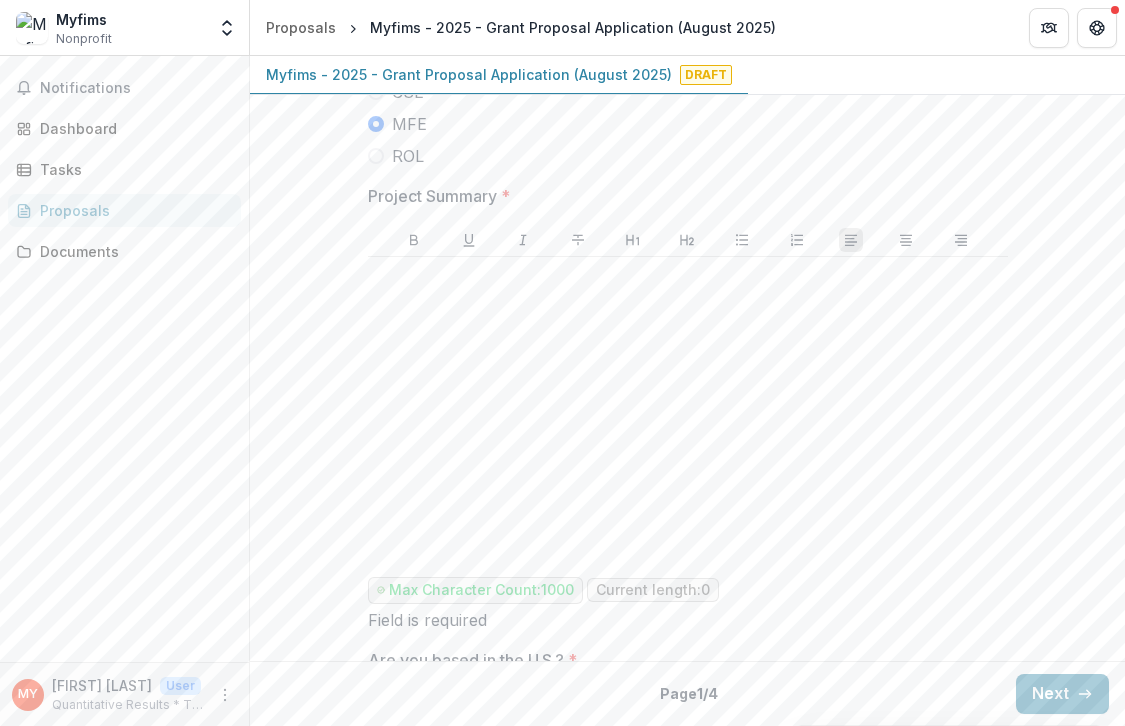click at bounding box center (688, 415) 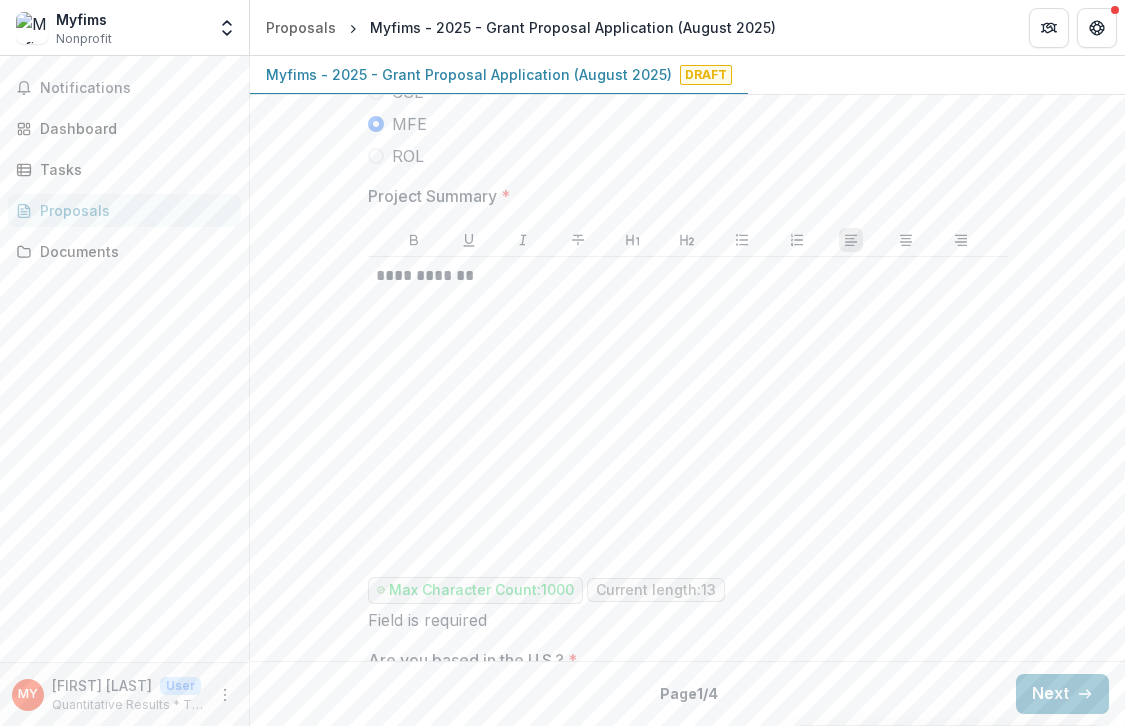 click on "**********" at bounding box center (688, 298) 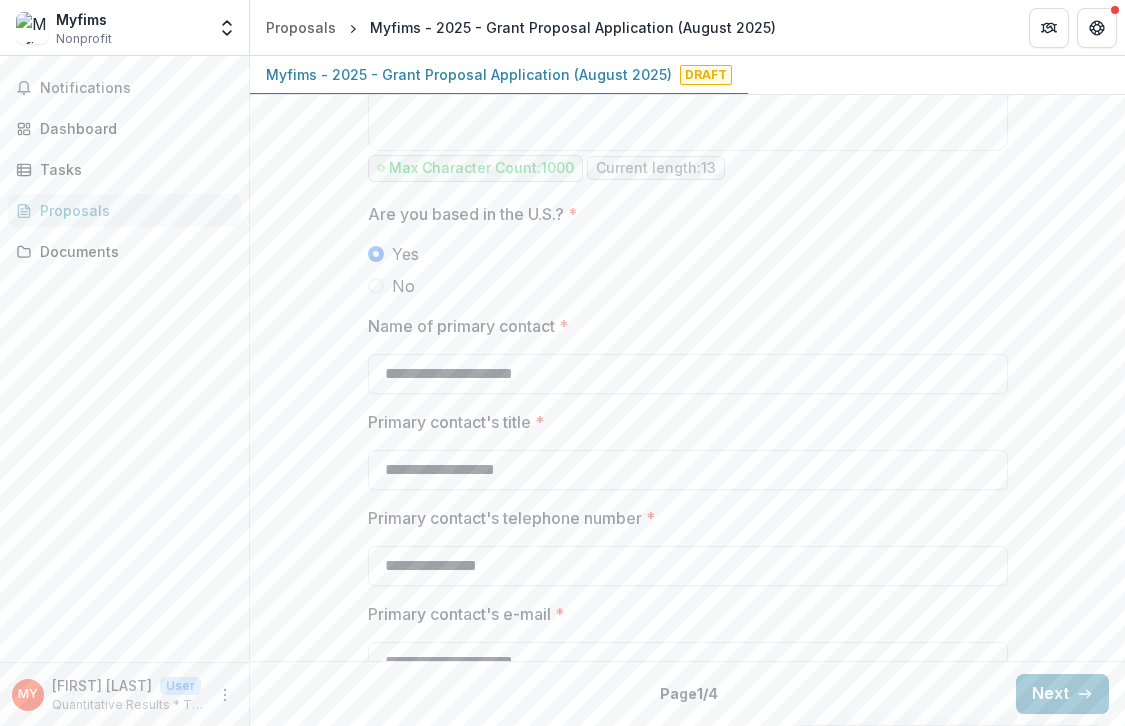scroll, scrollTop: 1385, scrollLeft: 0, axis: vertical 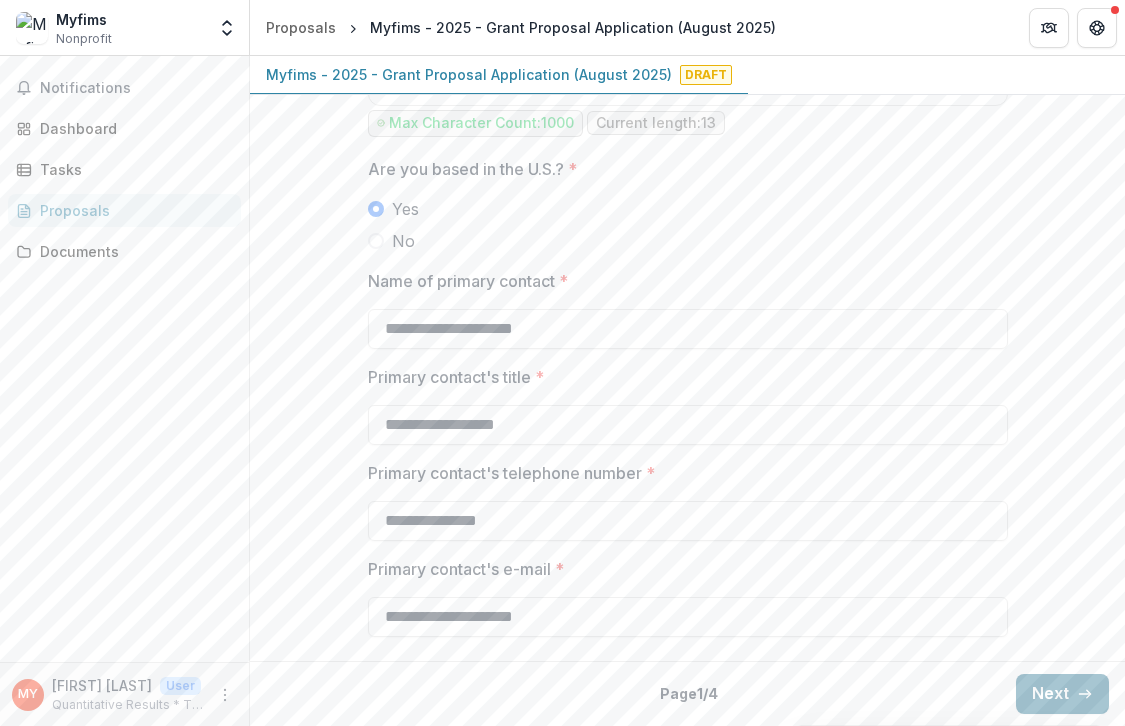 click on "Next" at bounding box center [1062, 694] 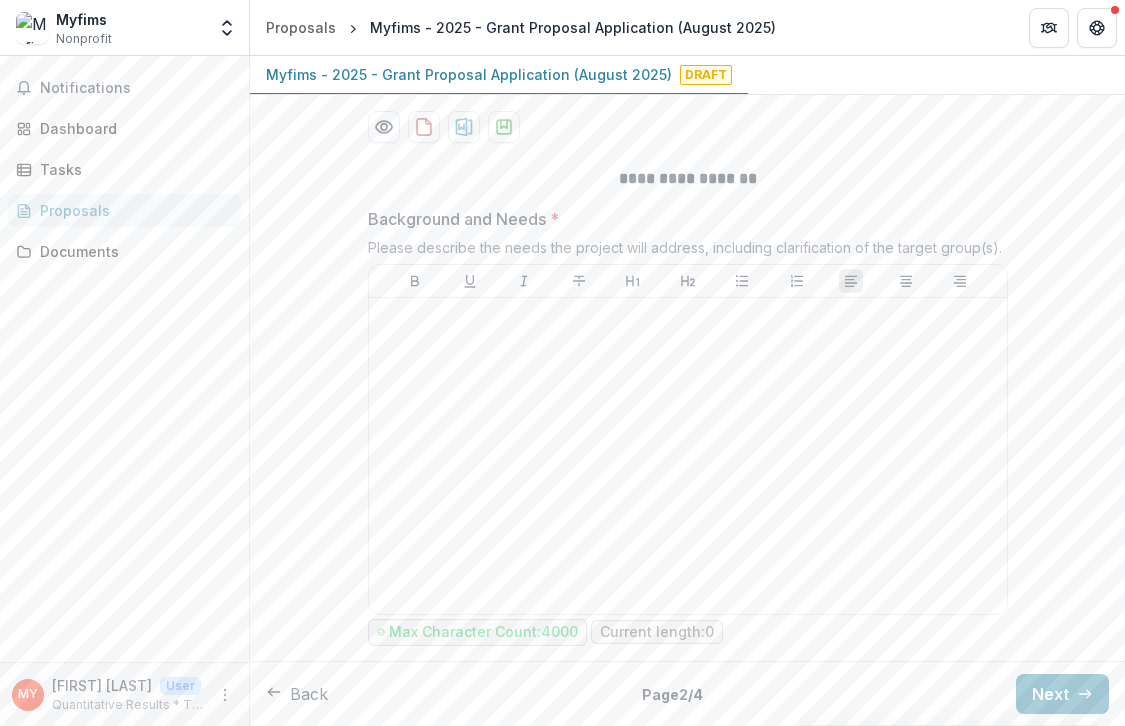 scroll, scrollTop: 222, scrollLeft: 0, axis: vertical 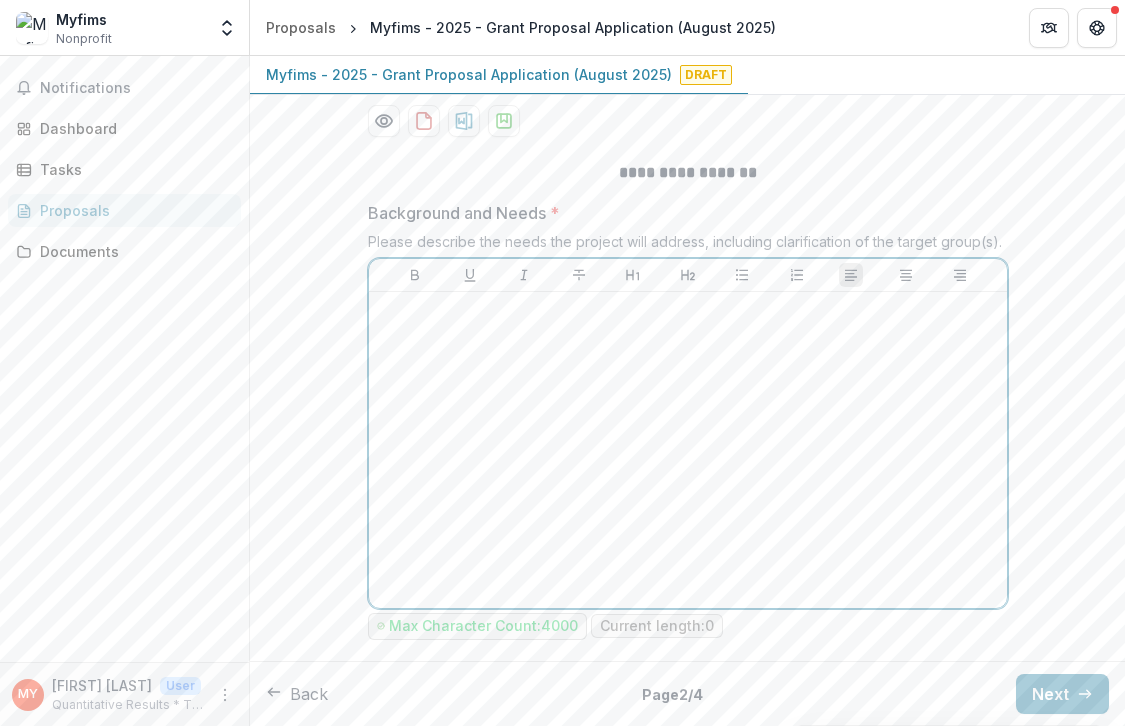 click at bounding box center [688, 311] 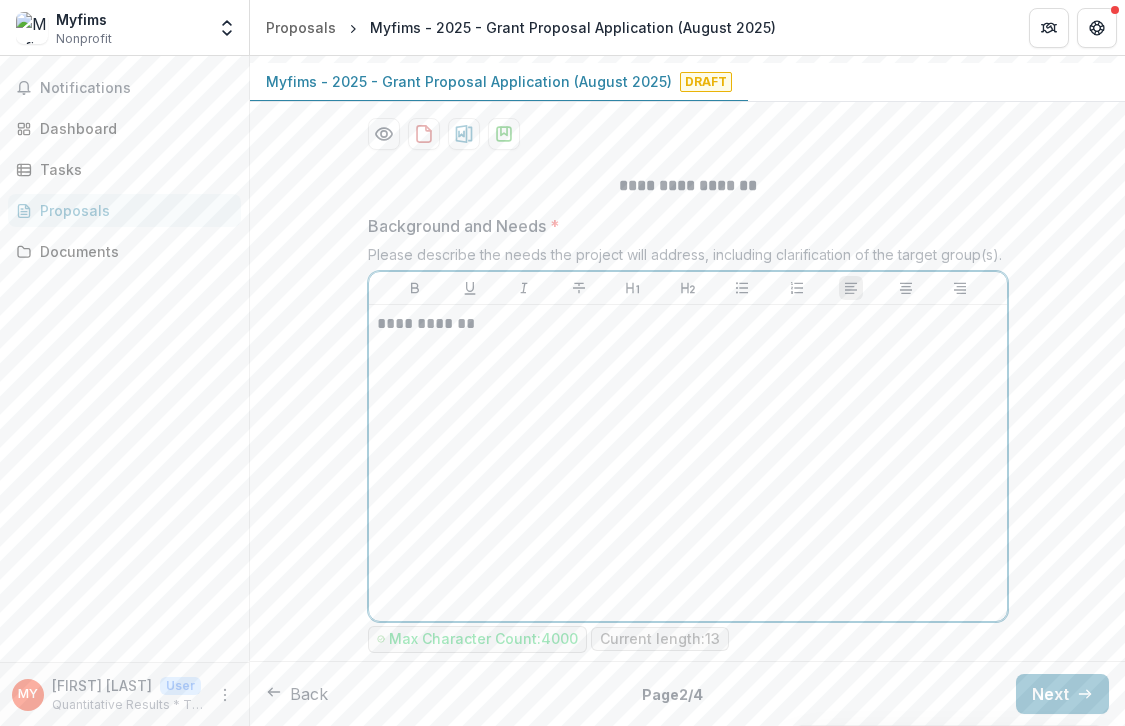 scroll, scrollTop: 199, scrollLeft: 0, axis: vertical 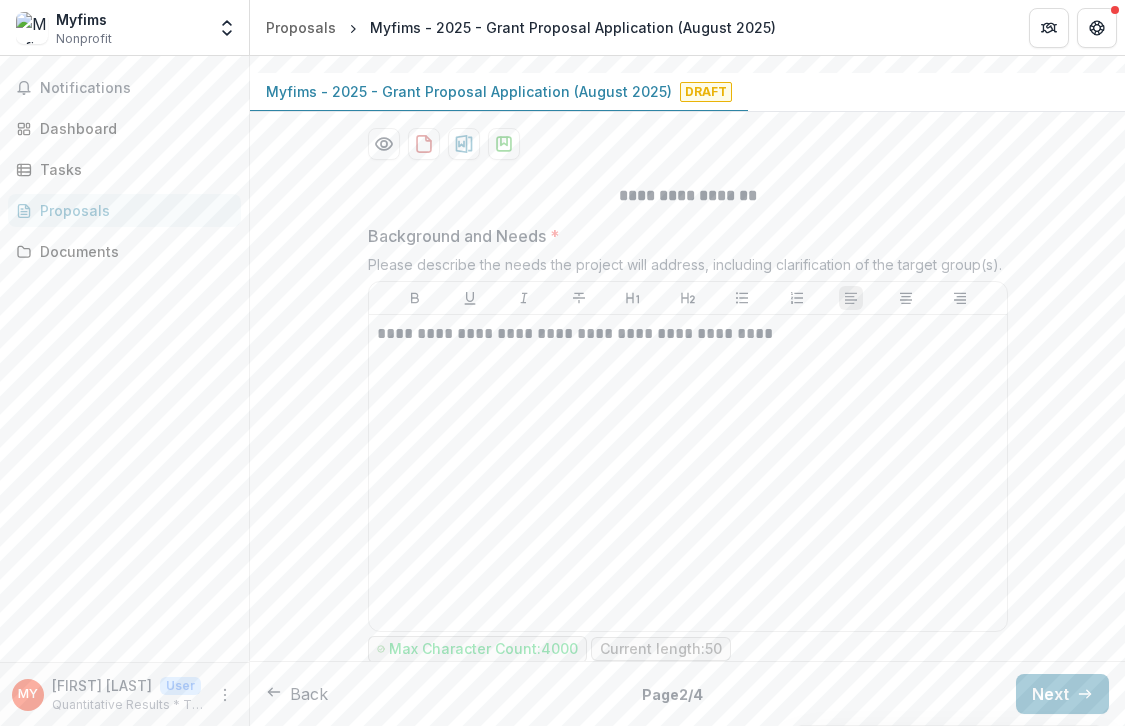 drag, startPoint x: 611, startPoint y: 193, endPoint x: 1042, endPoint y: 267, distance: 437.30652 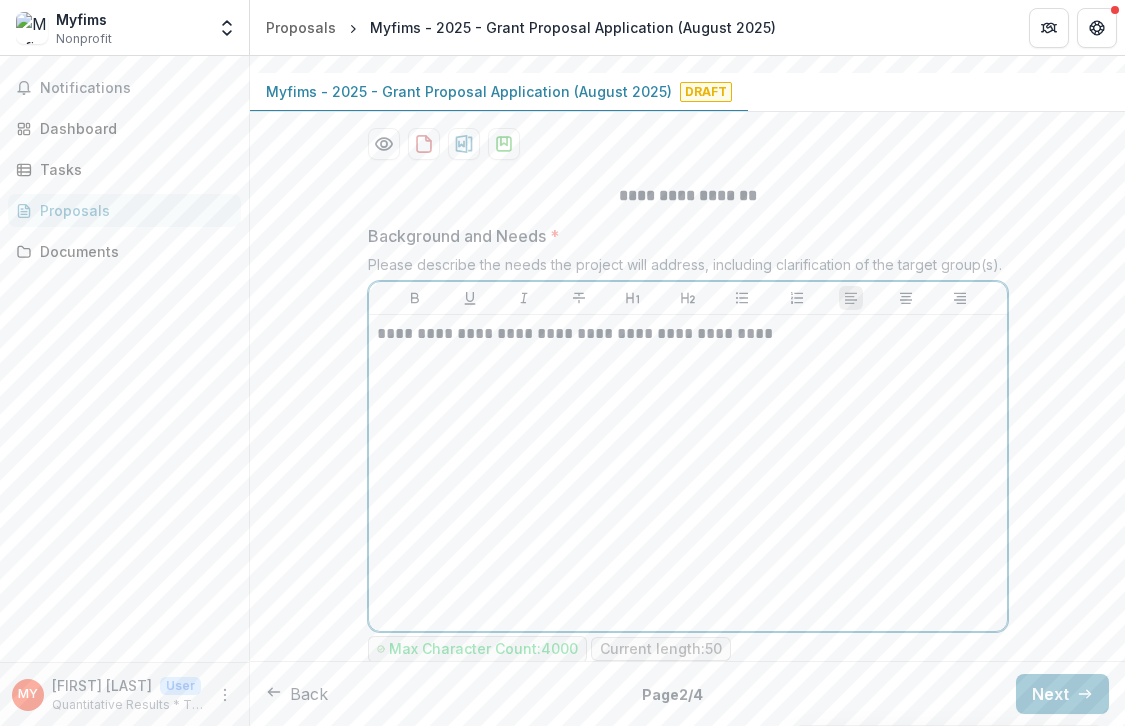 click on "**********" at bounding box center [688, 473] 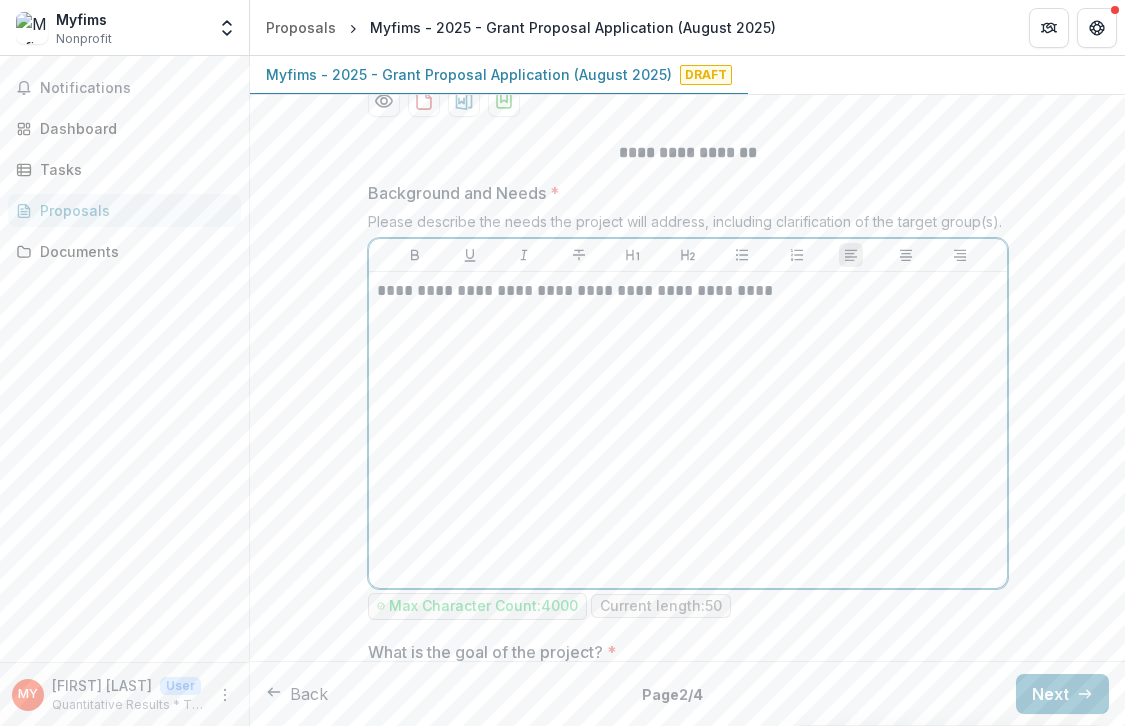 scroll, scrollTop: 244, scrollLeft: 0, axis: vertical 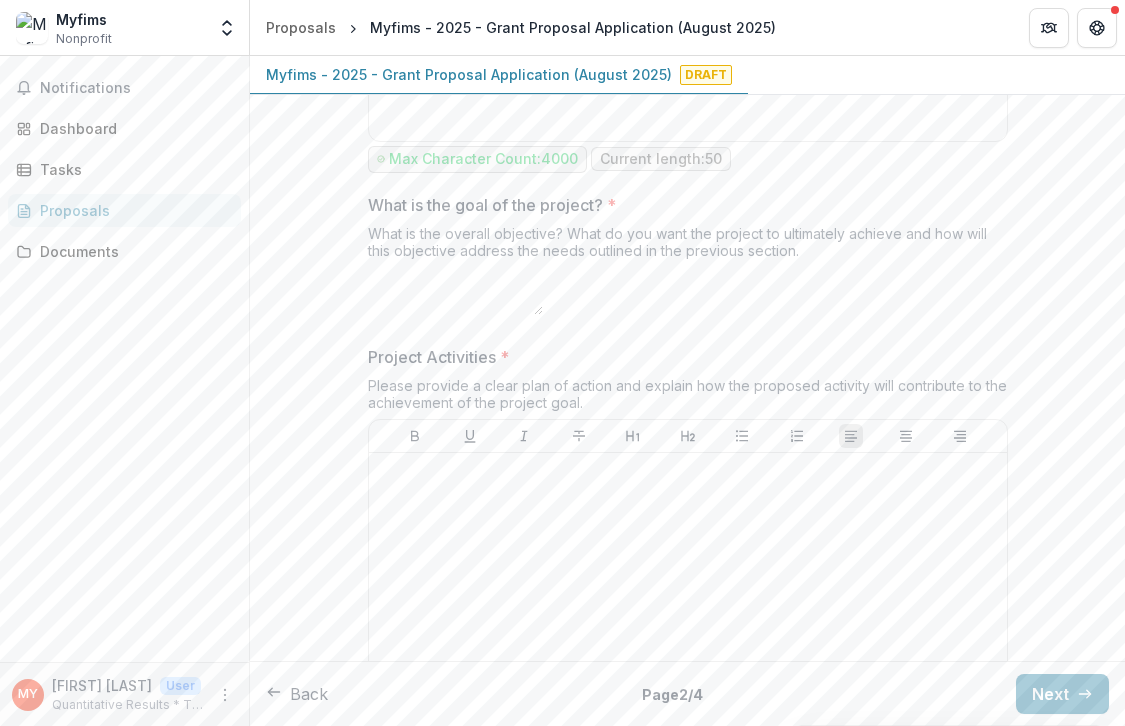 click on "What is the goal of the project? *" at bounding box center (455, 291) 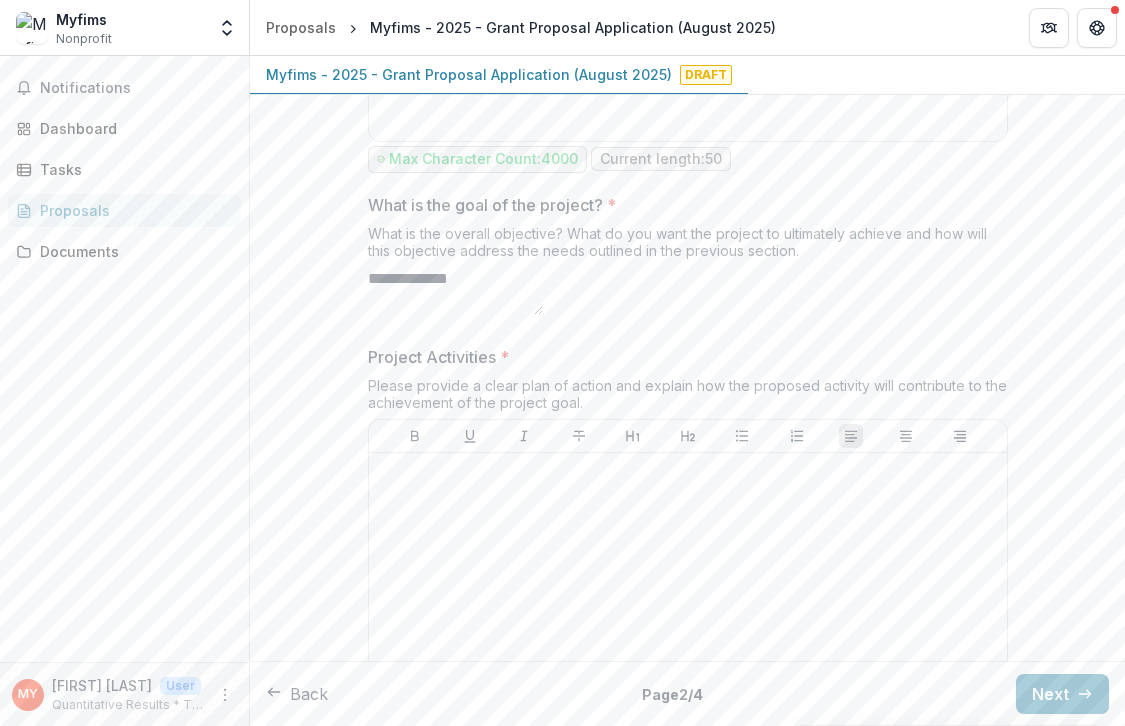 type on "**********" 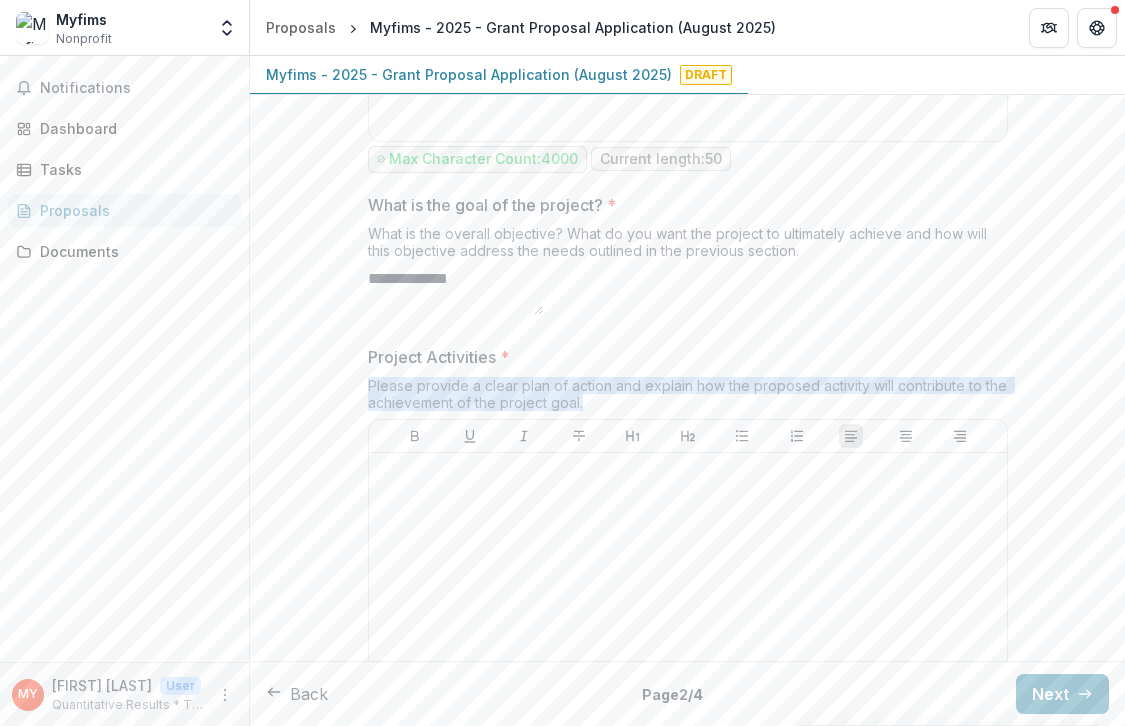 drag, startPoint x: 363, startPoint y: 413, endPoint x: 589, endPoint y: 430, distance: 226.63847 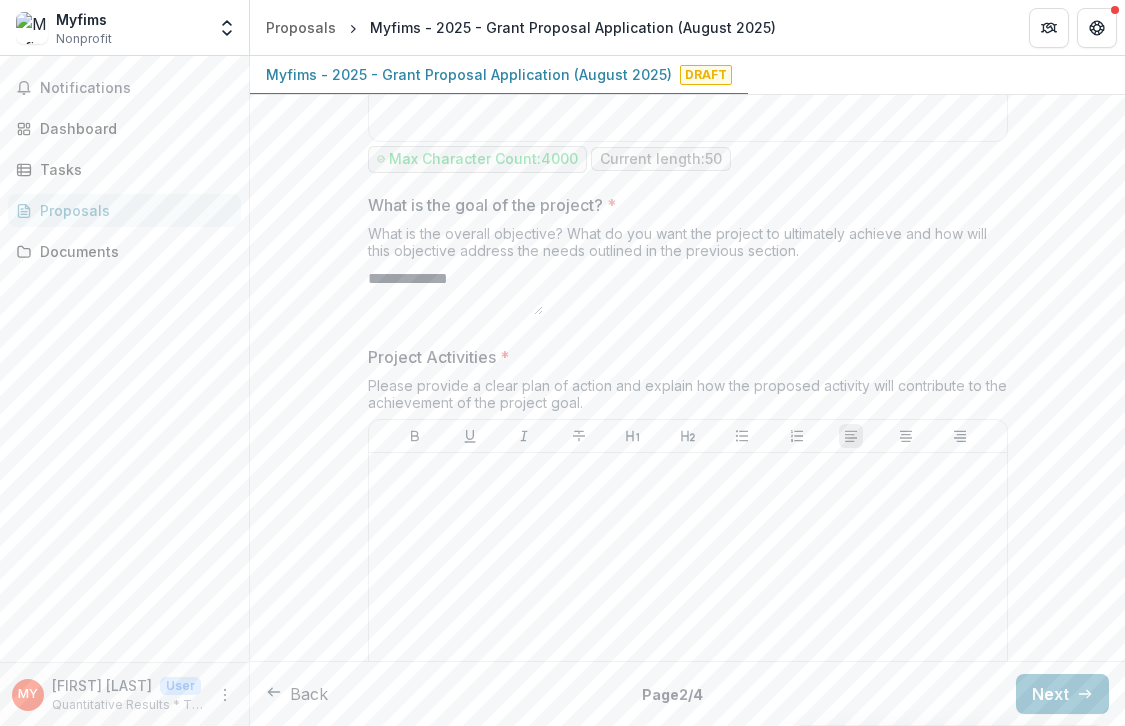 drag, startPoint x: 527, startPoint y: 290, endPoint x: 349, endPoint y: 286, distance: 178.04494 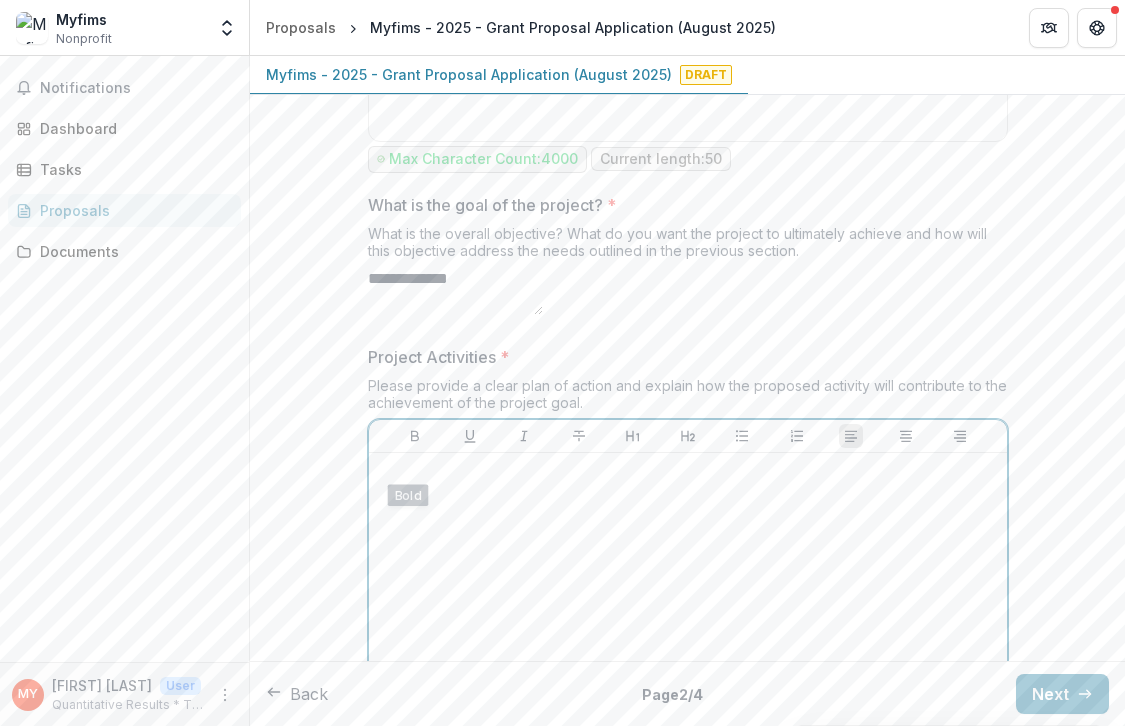 click at bounding box center (688, 611) 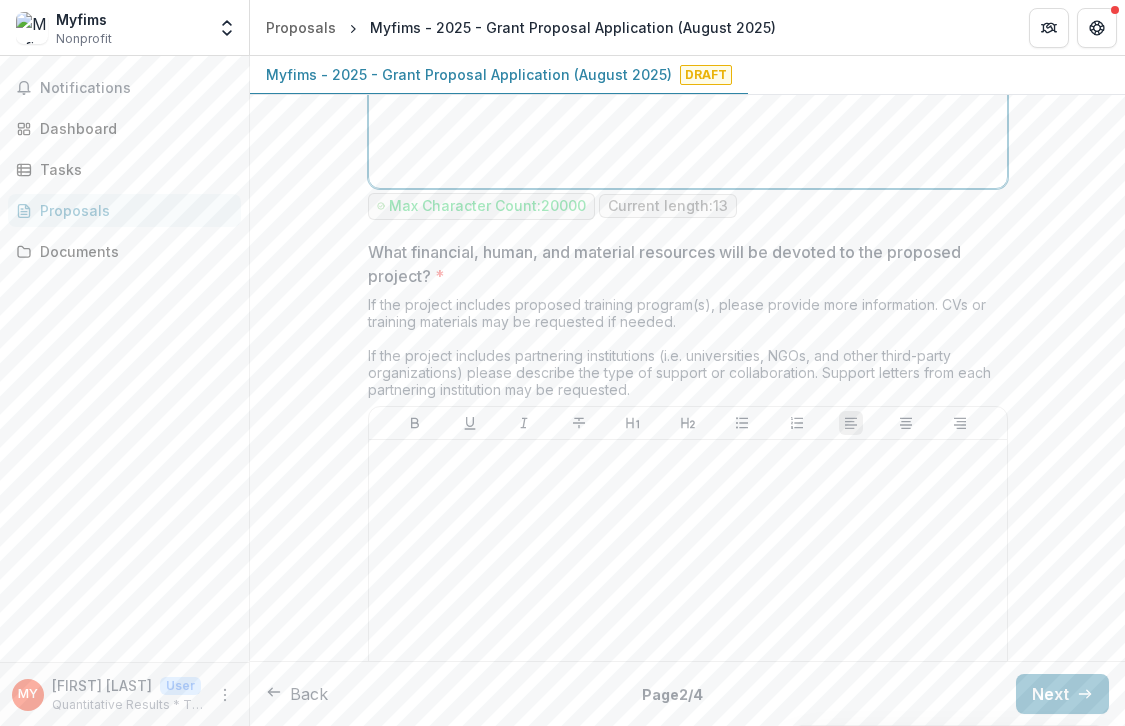 scroll, scrollTop: 1271, scrollLeft: 0, axis: vertical 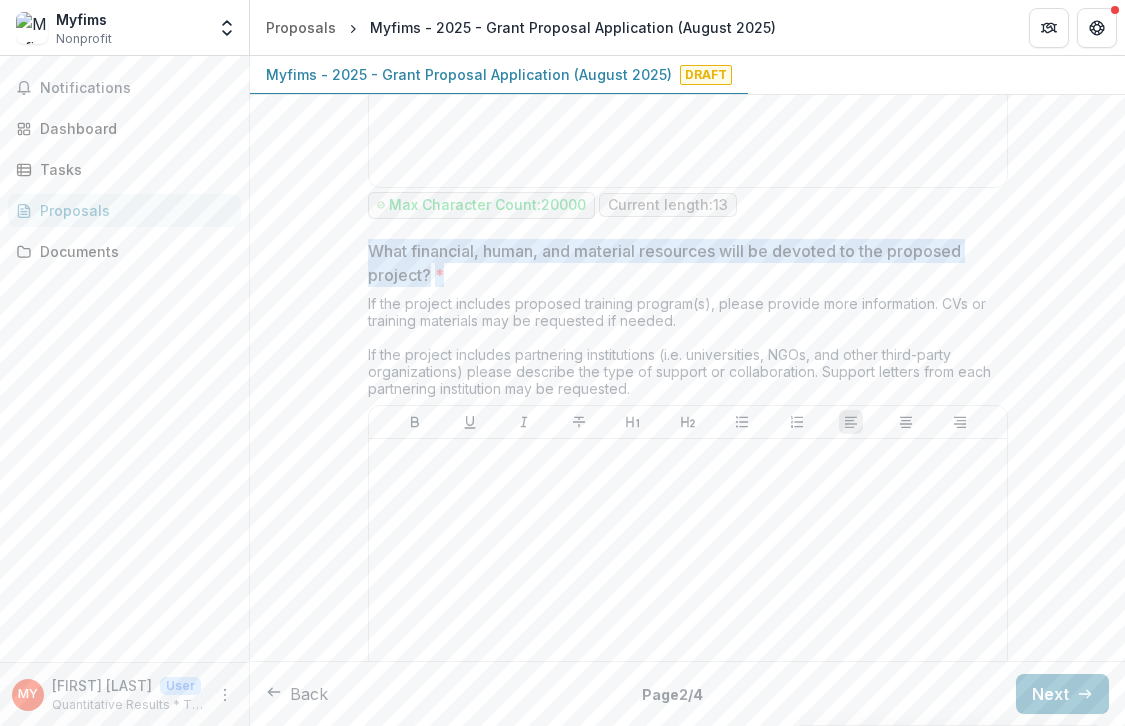 drag, startPoint x: 359, startPoint y: 279, endPoint x: 445, endPoint y: 303, distance: 89.28606 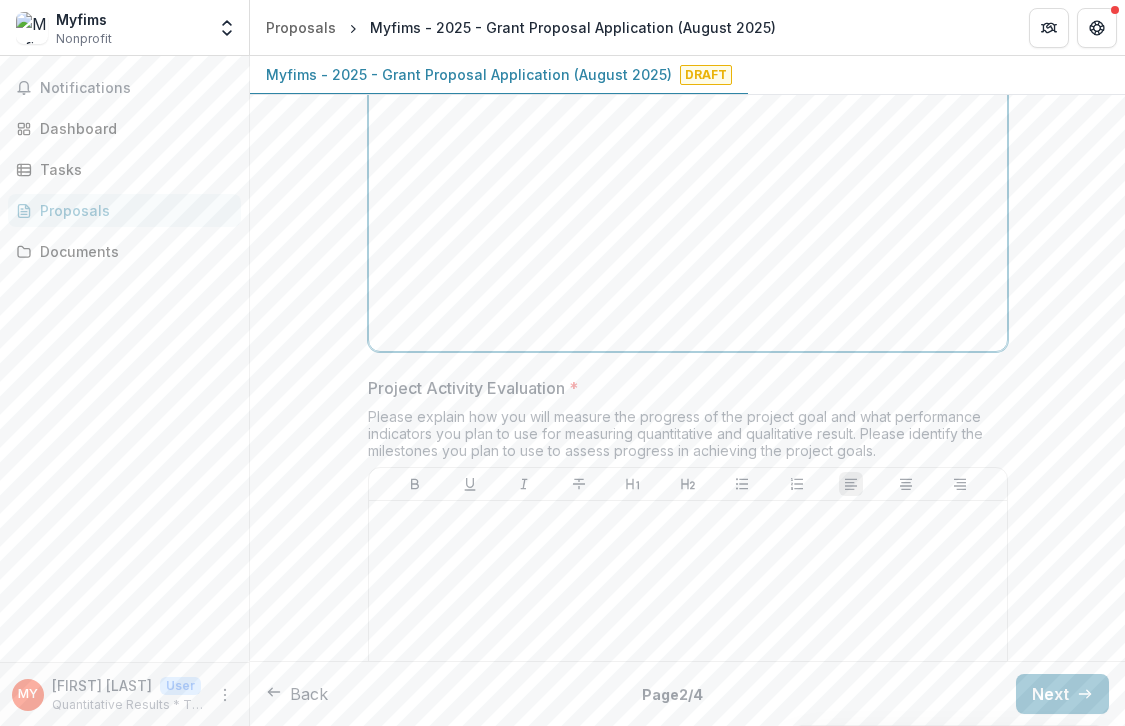 click at bounding box center [688, 193] 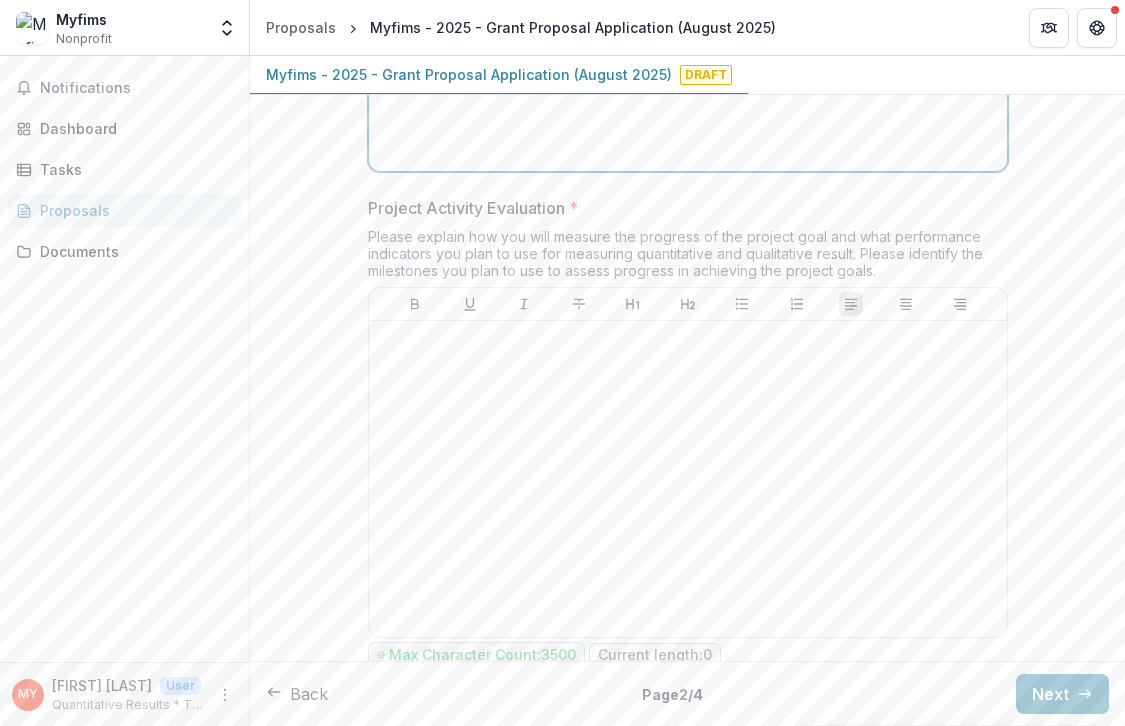 scroll, scrollTop: 1856, scrollLeft: 0, axis: vertical 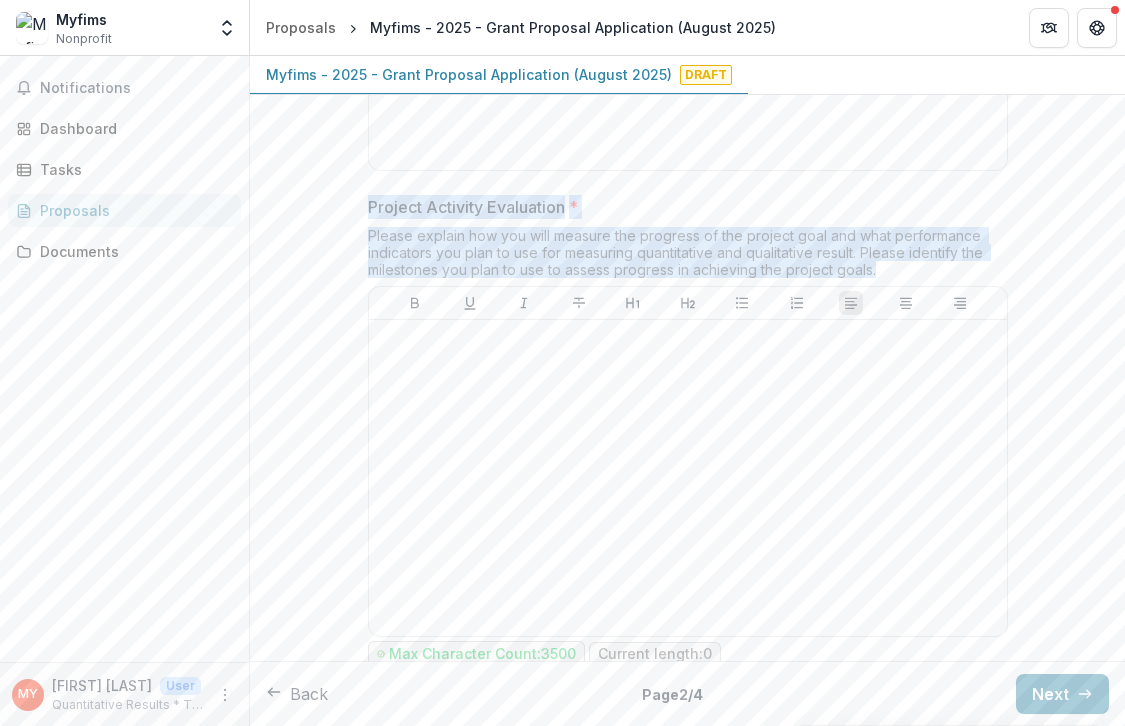 drag, startPoint x: 361, startPoint y: 239, endPoint x: 910, endPoint y: 303, distance: 552.71783 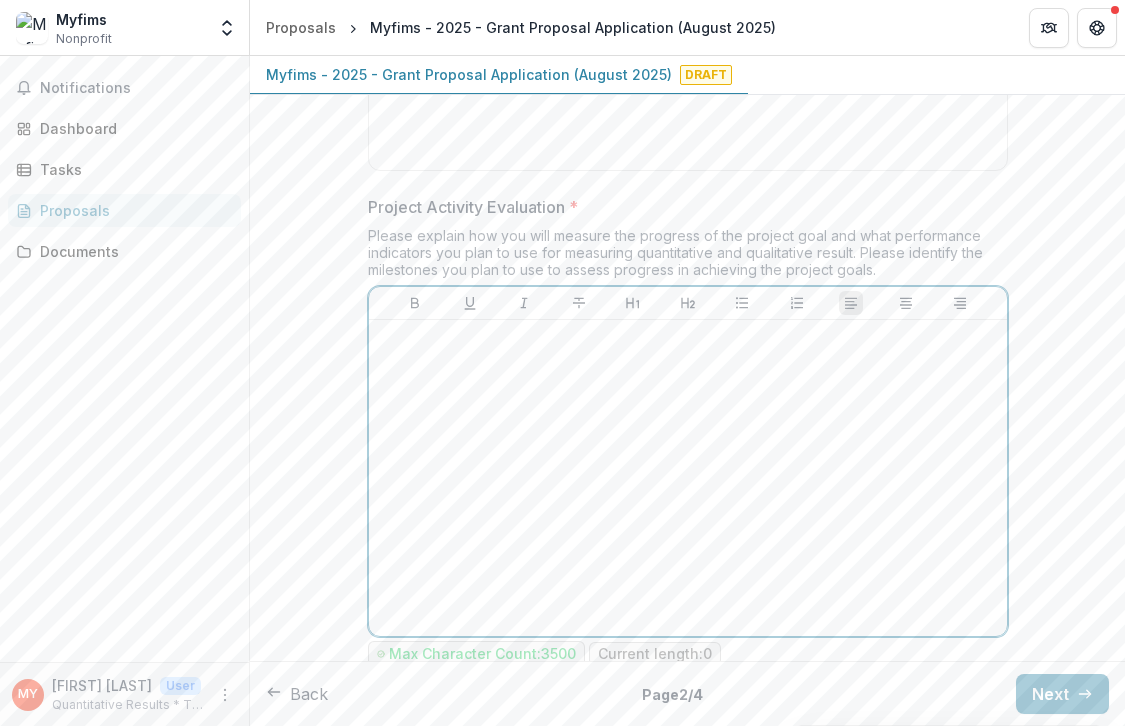 click at bounding box center (688, 339) 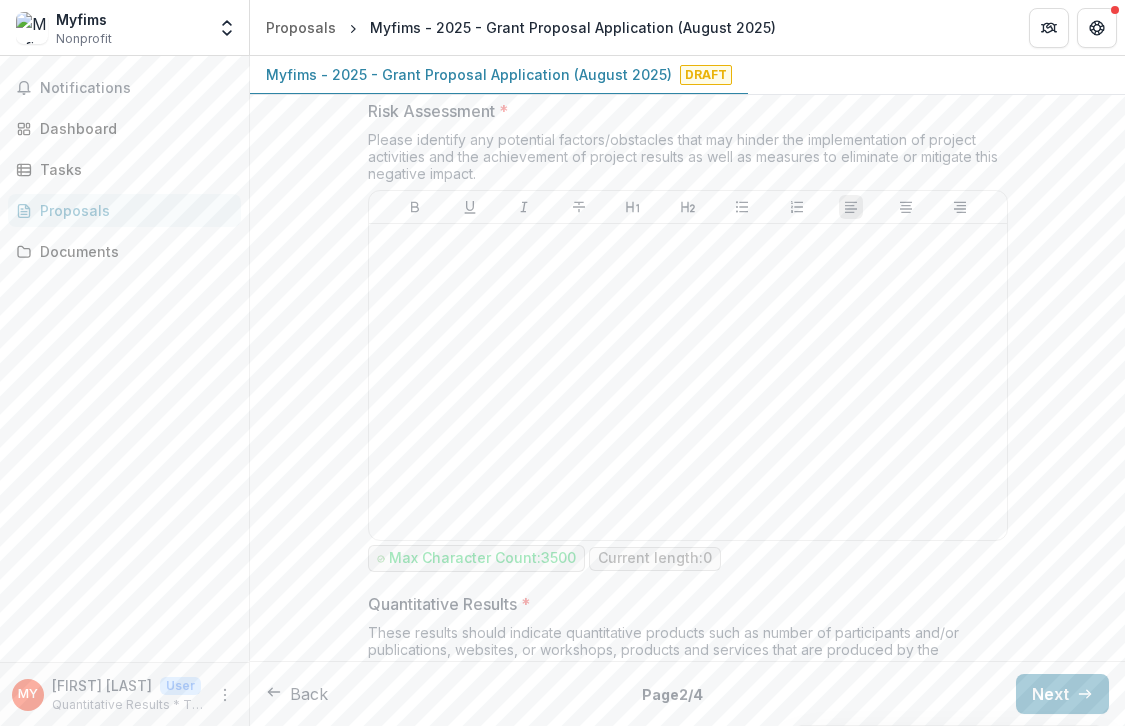 scroll, scrollTop: 2430, scrollLeft: 0, axis: vertical 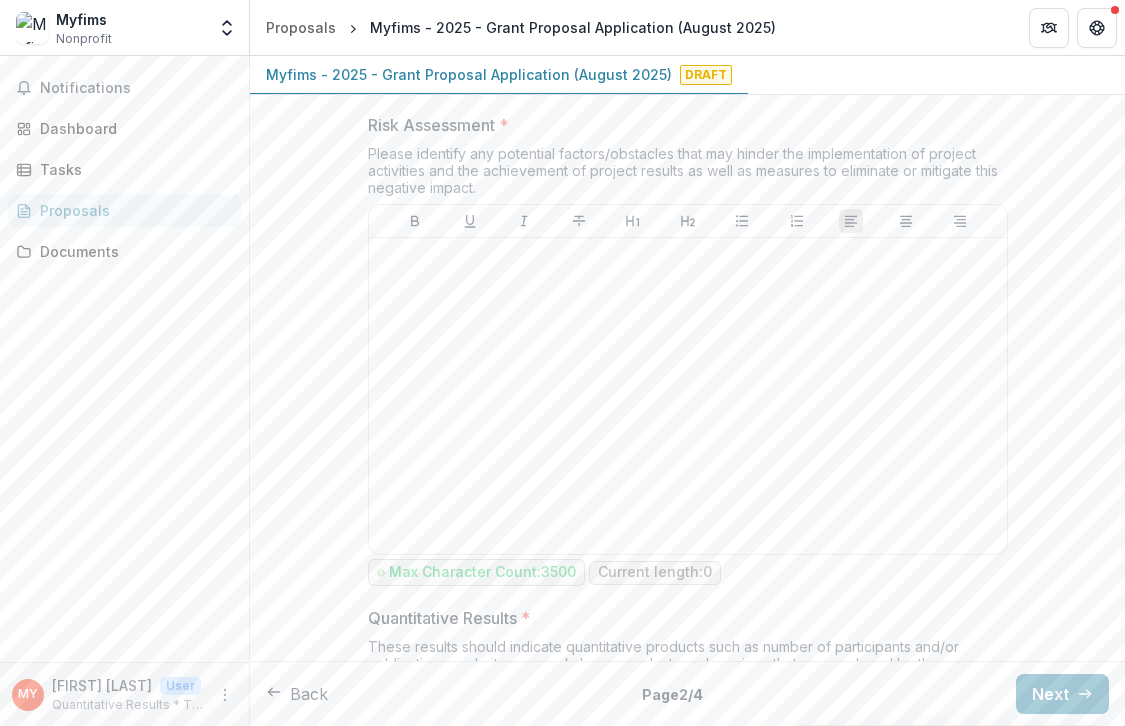 click on "Risk Assessment *" at bounding box center (682, 125) 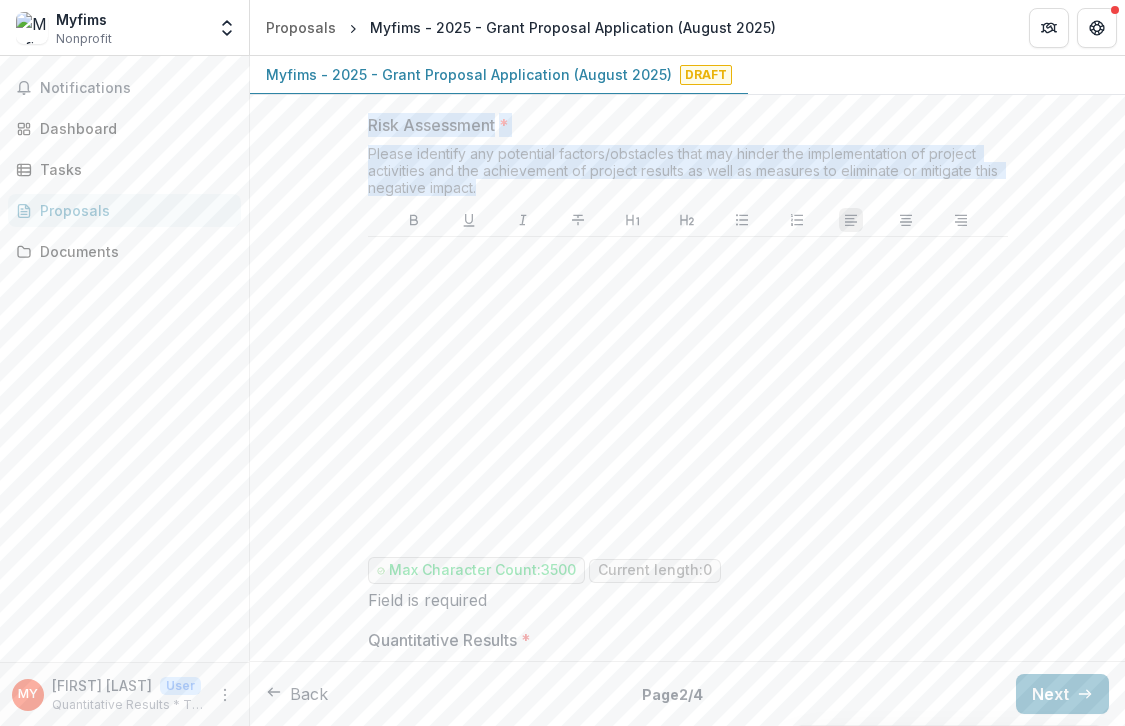 drag, startPoint x: 359, startPoint y: 161, endPoint x: 484, endPoint y: 221, distance: 138.65425 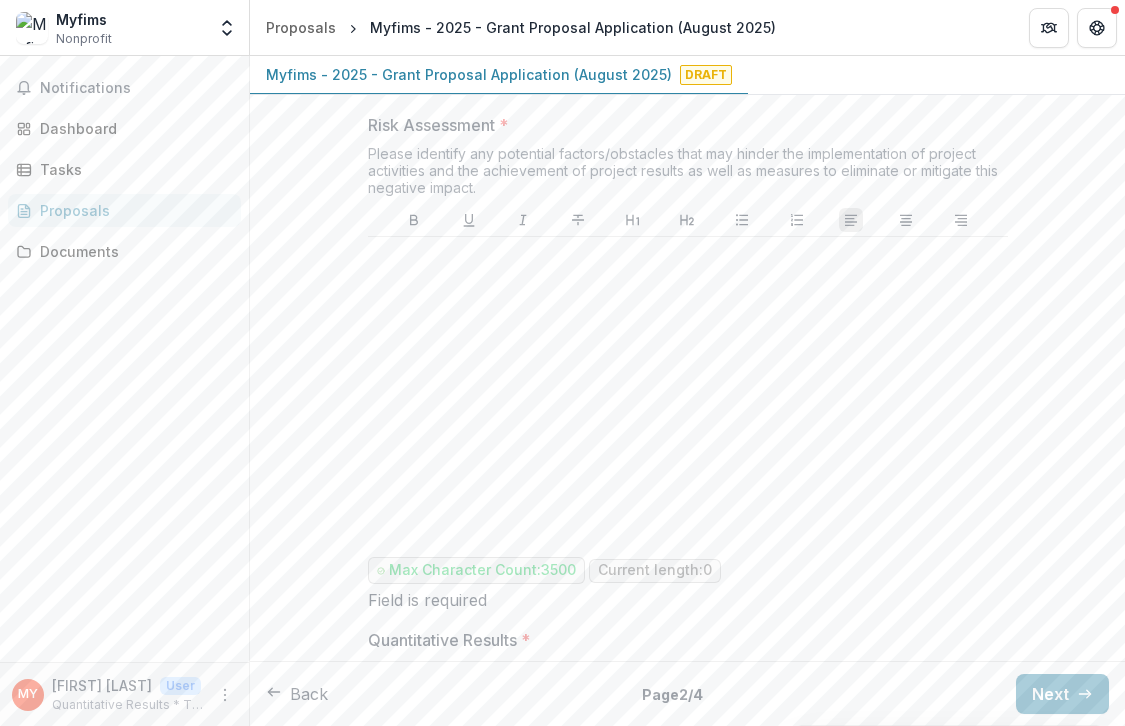 click at bounding box center [688, 256] 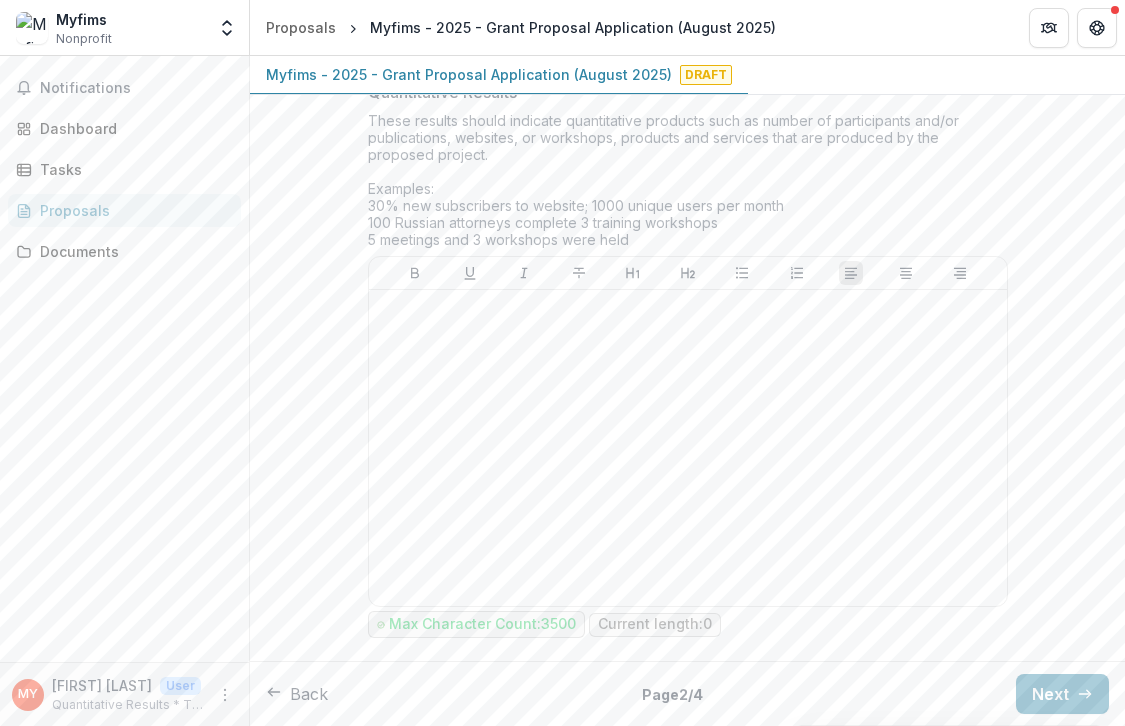 scroll, scrollTop: 2971, scrollLeft: 0, axis: vertical 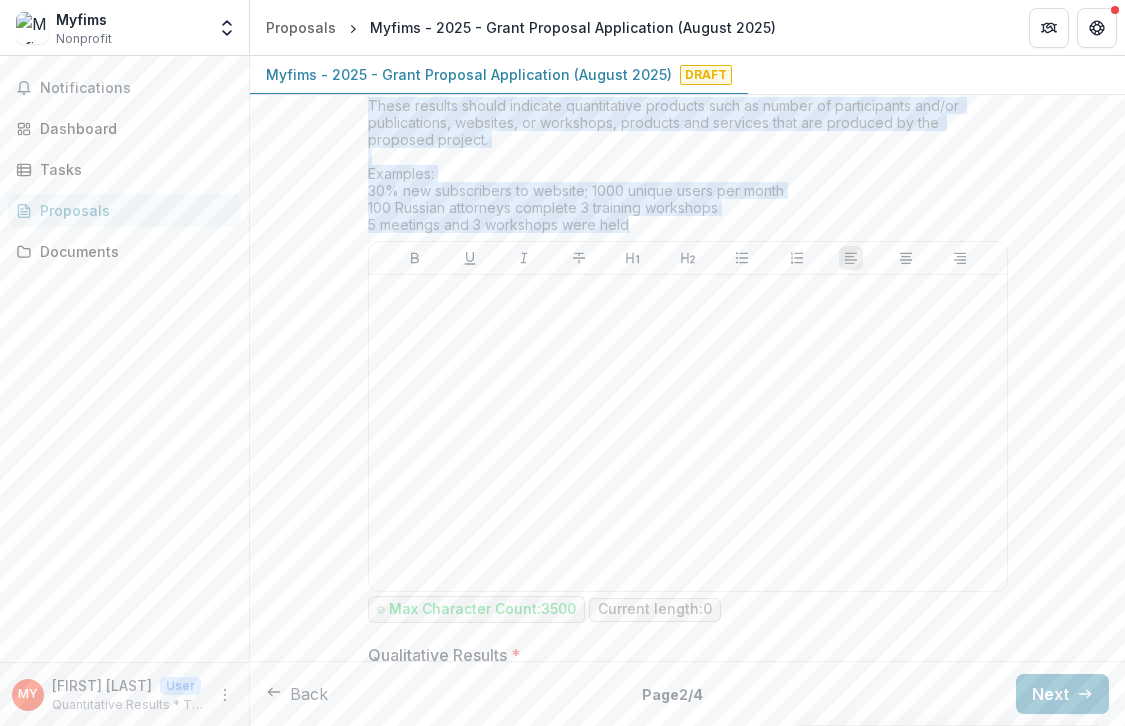 drag, startPoint x: 364, startPoint y: 133, endPoint x: 671, endPoint y: 260, distance: 332.23184 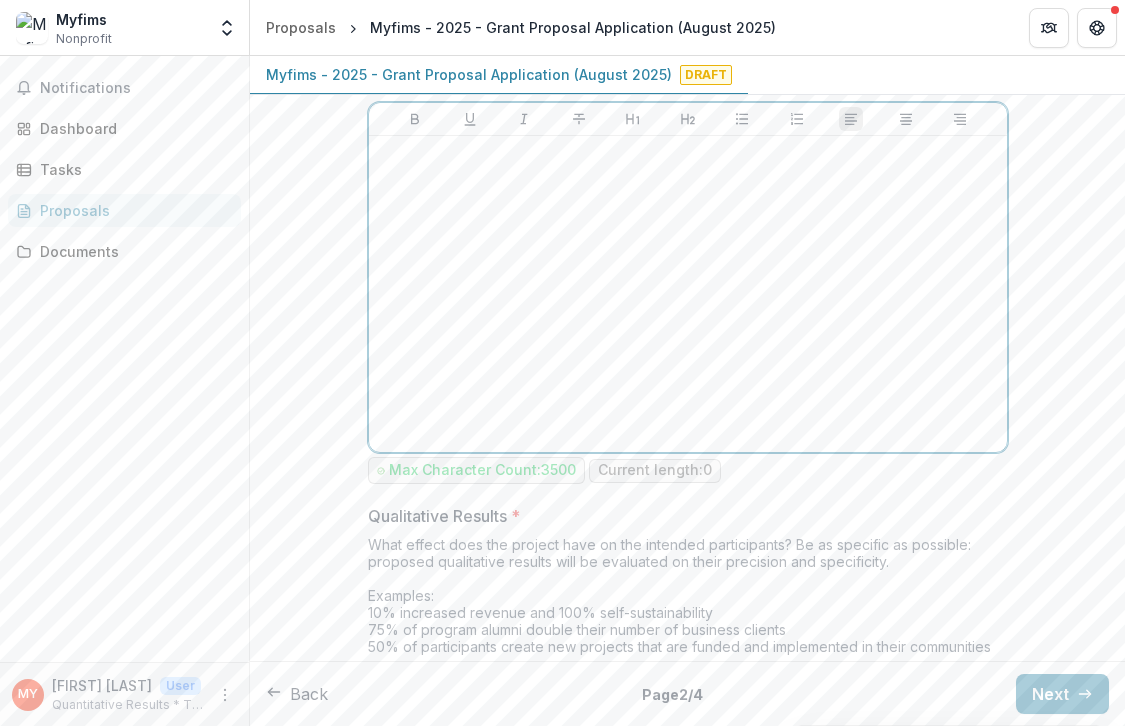 click at bounding box center (688, 294) 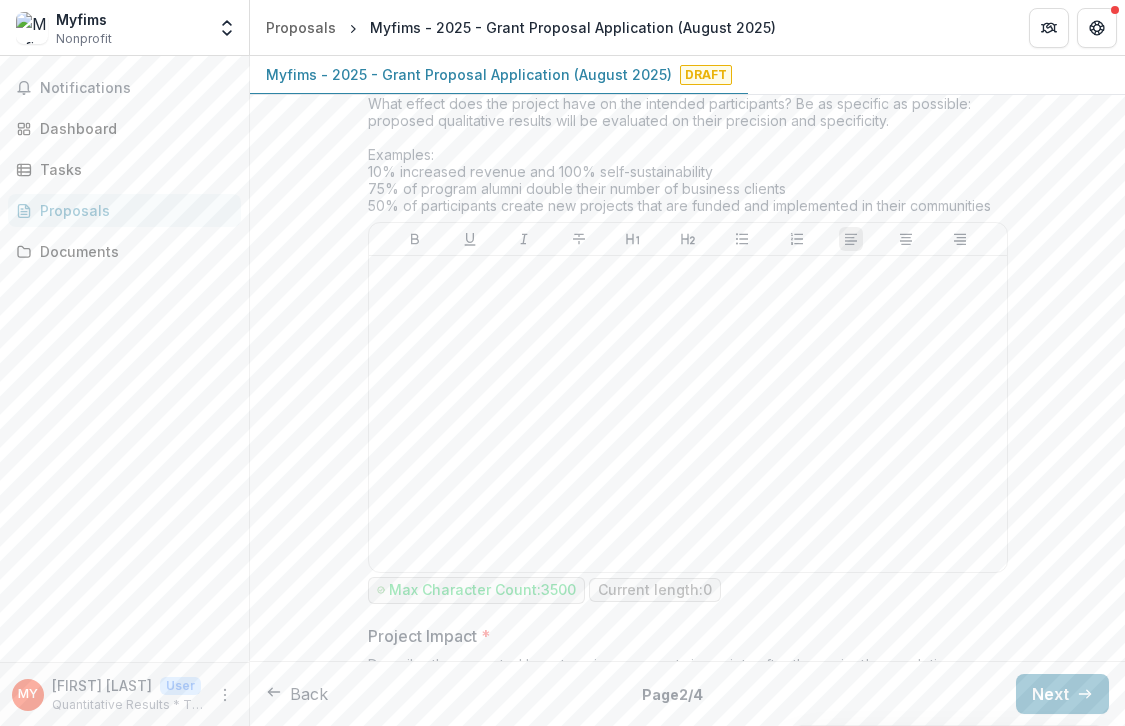 scroll, scrollTop: 3545, scrollLeft: 0, axis: vertical 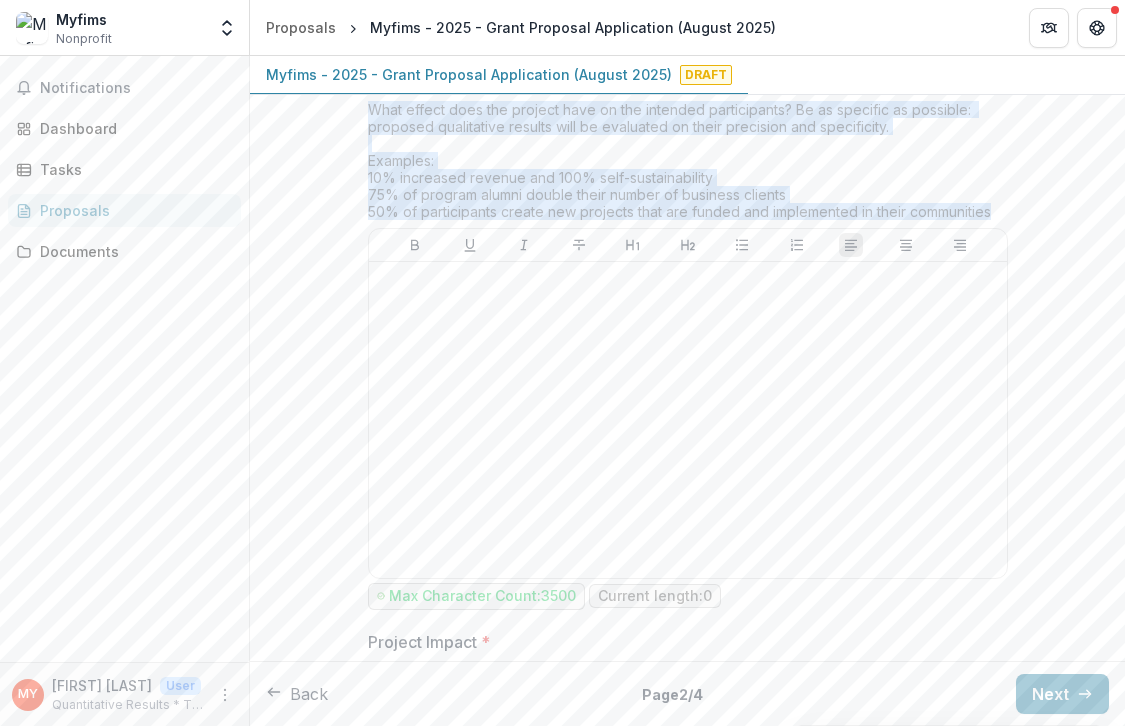 drag, startPoint x: 360, startPoint y: 122, endPoint x: 1008, endPoint y: 246, distance: 659.7575 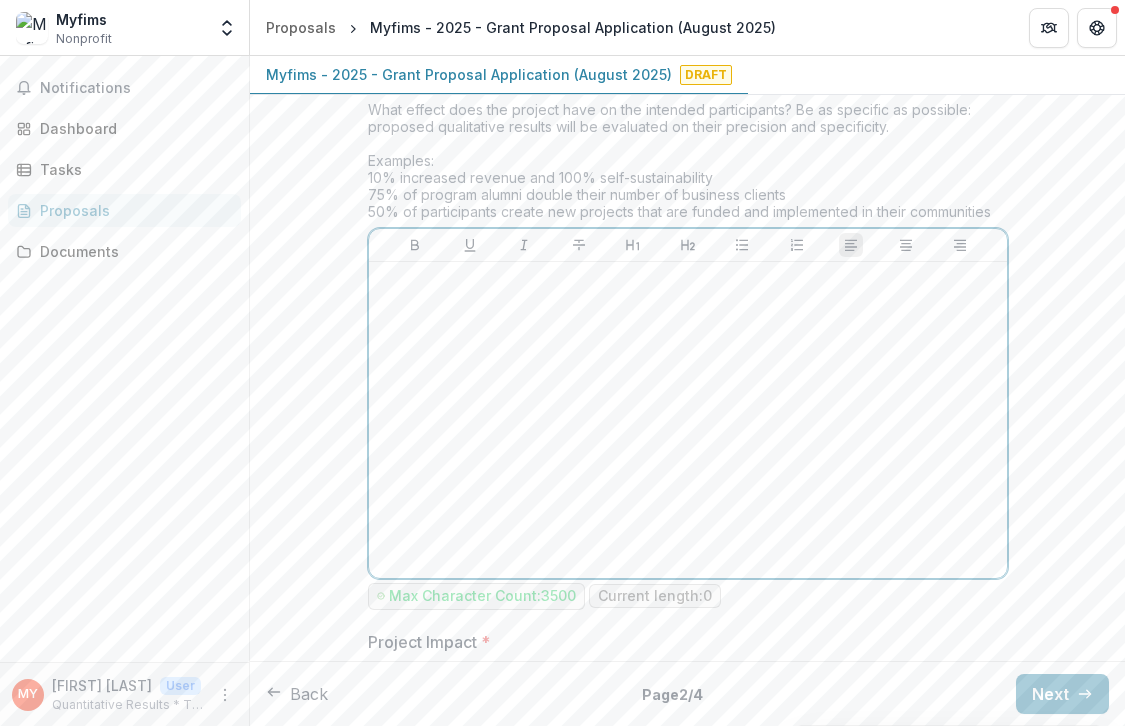 click at bounding box center [688, 420] 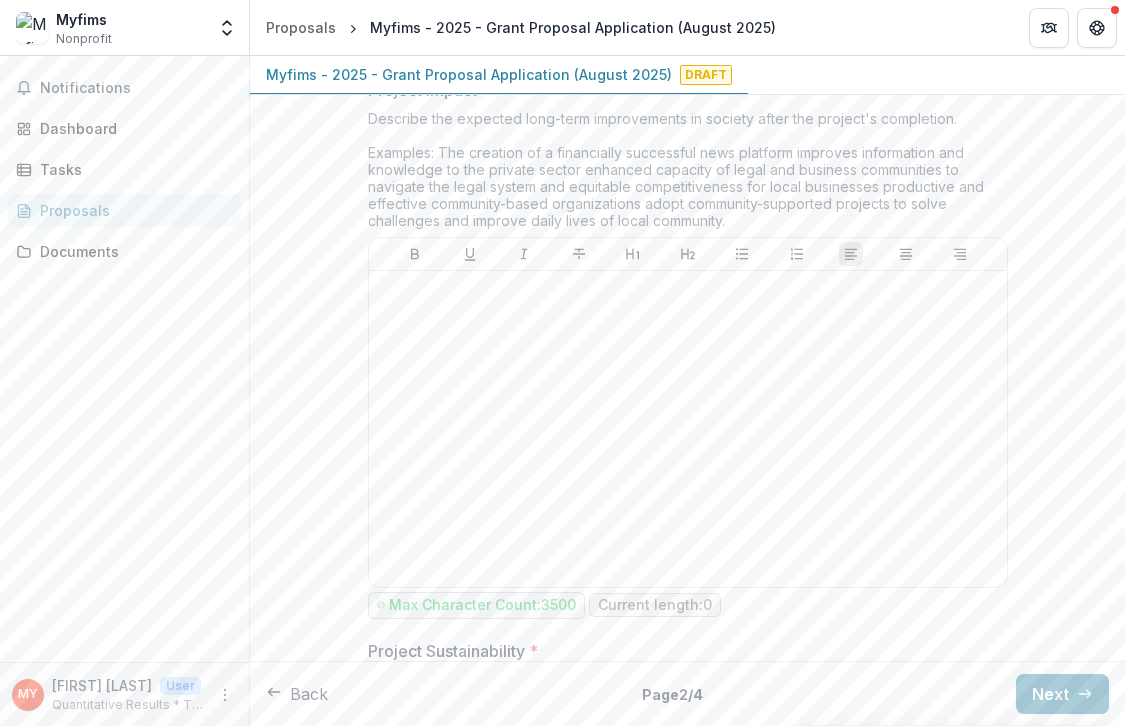 scroll, scrollTop: 4096, scrollLeft: 0, axis: vertical 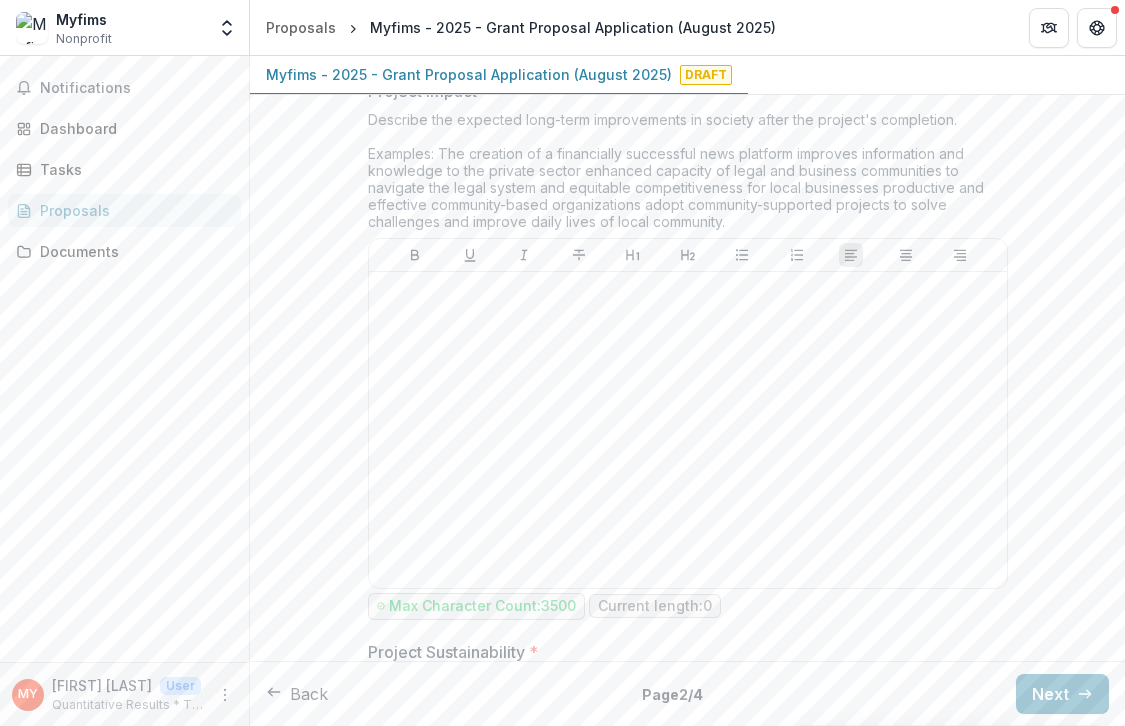 click on "Project Impact *" at bounding box center [682, 91] 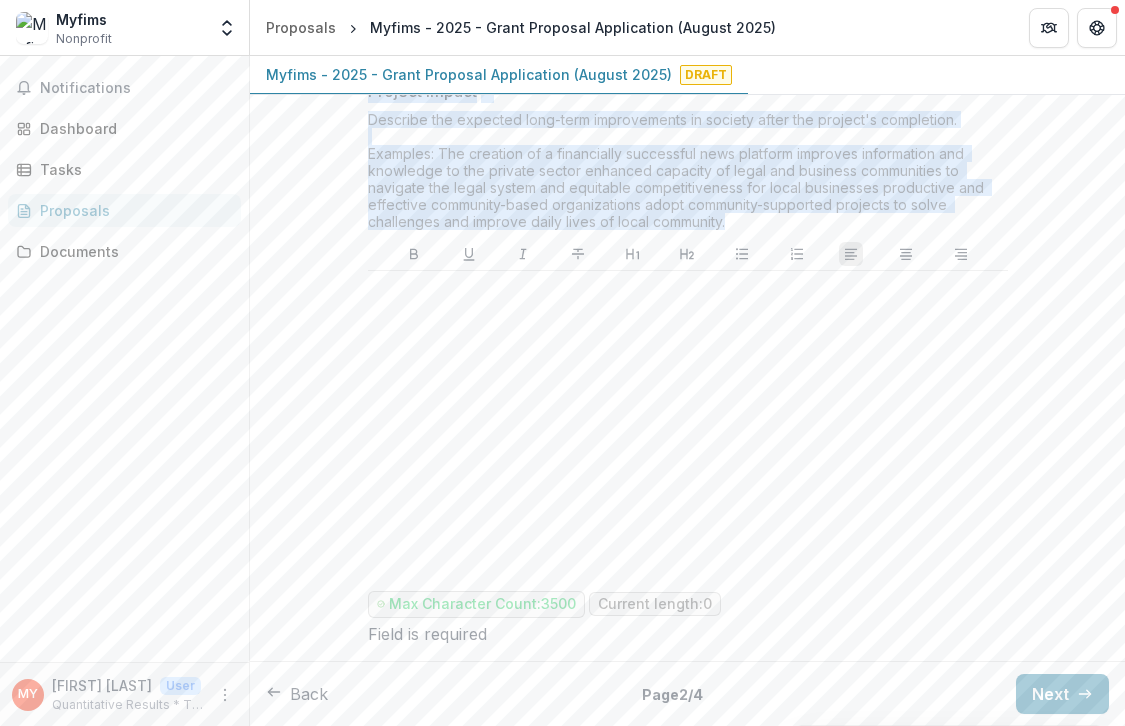 drag, startPoint x: 363, startPoint y: 133, endPoint x: 750, endPoint y: 263, distance: 408.25116 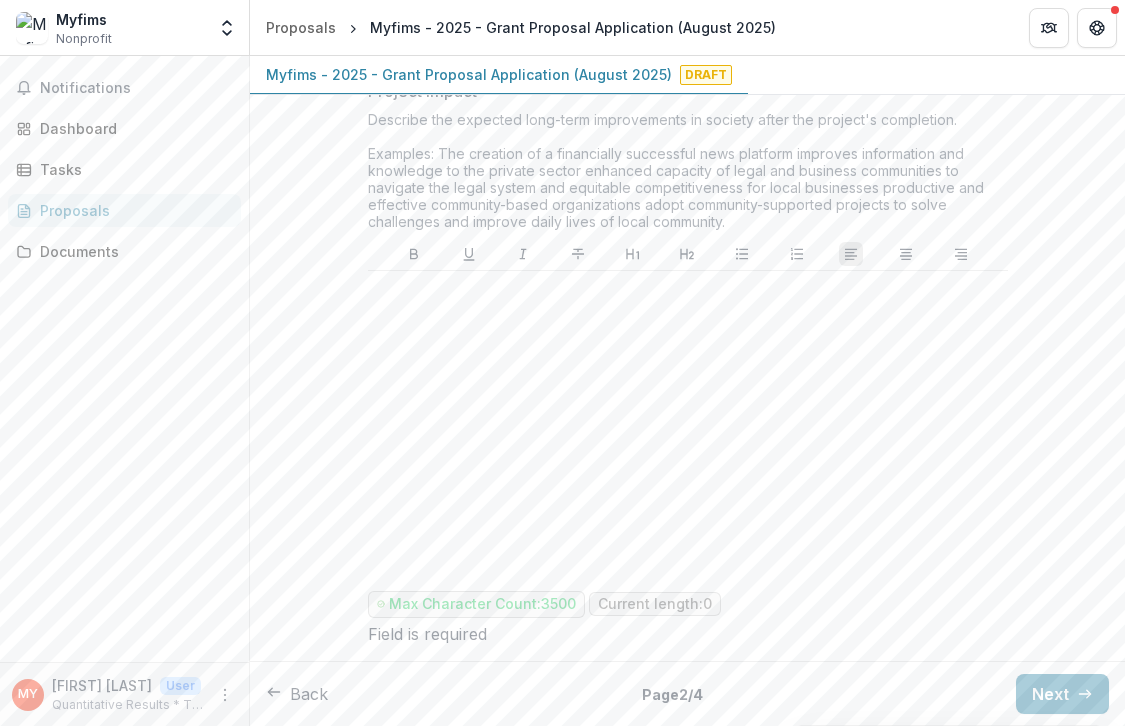 click at bounding box center (688, 429) 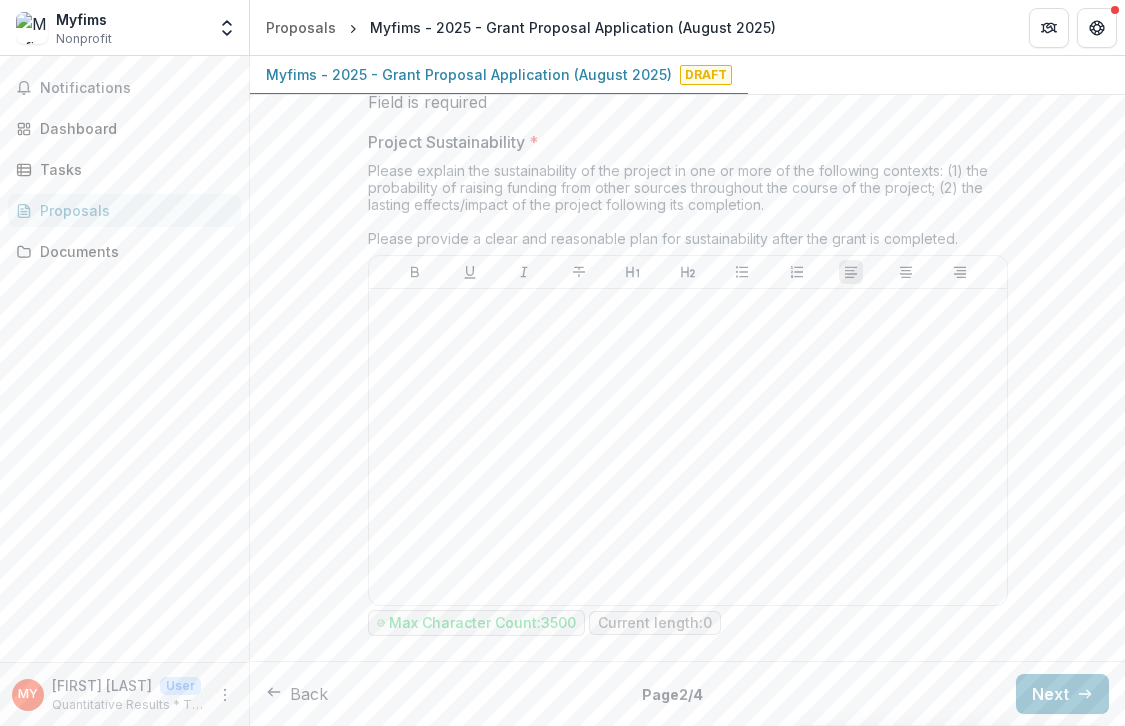 scroll, scrollTop: 4626, scrollLeft: 0, axis: vertical 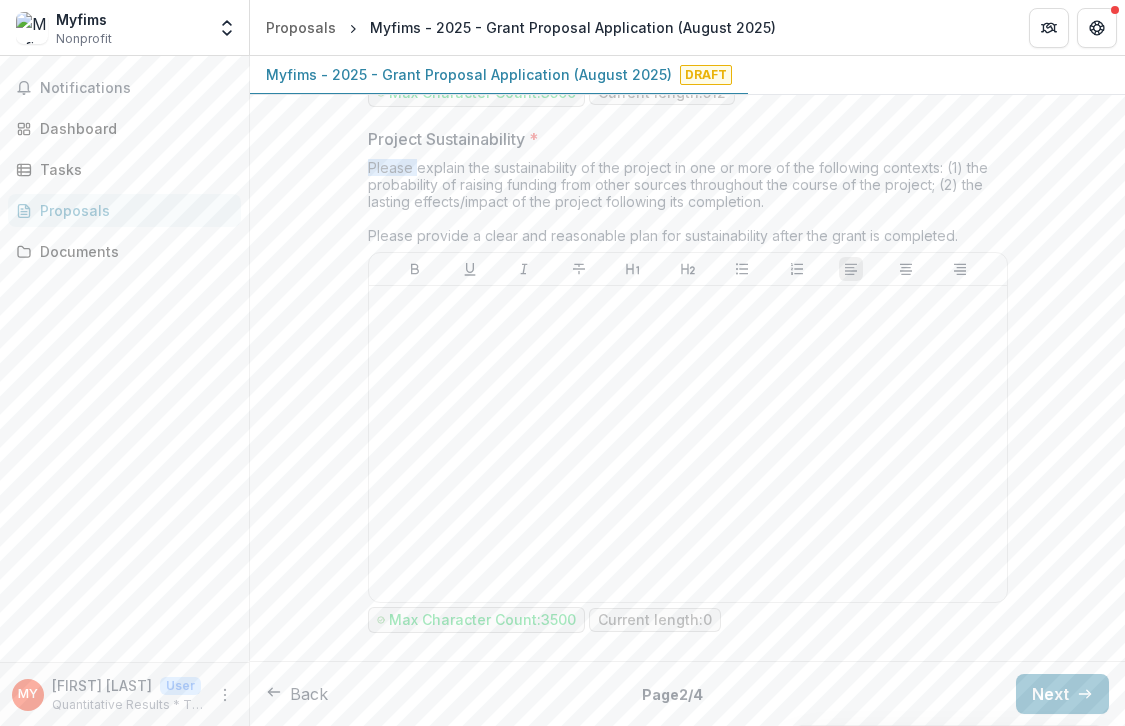 click on "Project Sustainability * Please explain the sustainability of the project in one or more of the following contexts: (1) the probability of raising funding from other sources throughout the course of the project; (2) the lasting effects/impact of the project following its completion.
Please provide a clear and reasonable plan for sustainability after the grant is completed. Max Character Count:  3500 Current length:  0" at bounding box center (688, 382) 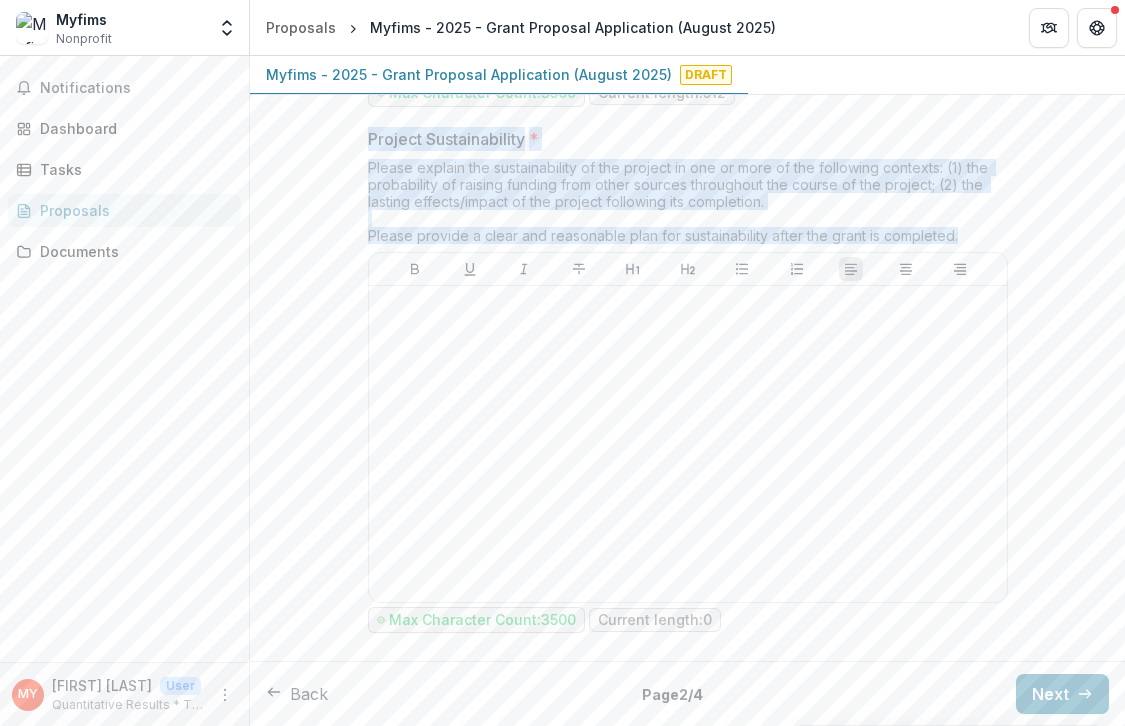 drag, startPoint x: 356, startPoint y: 167, endPoint x: 959, endPoint y: 267, distance: 611.23566 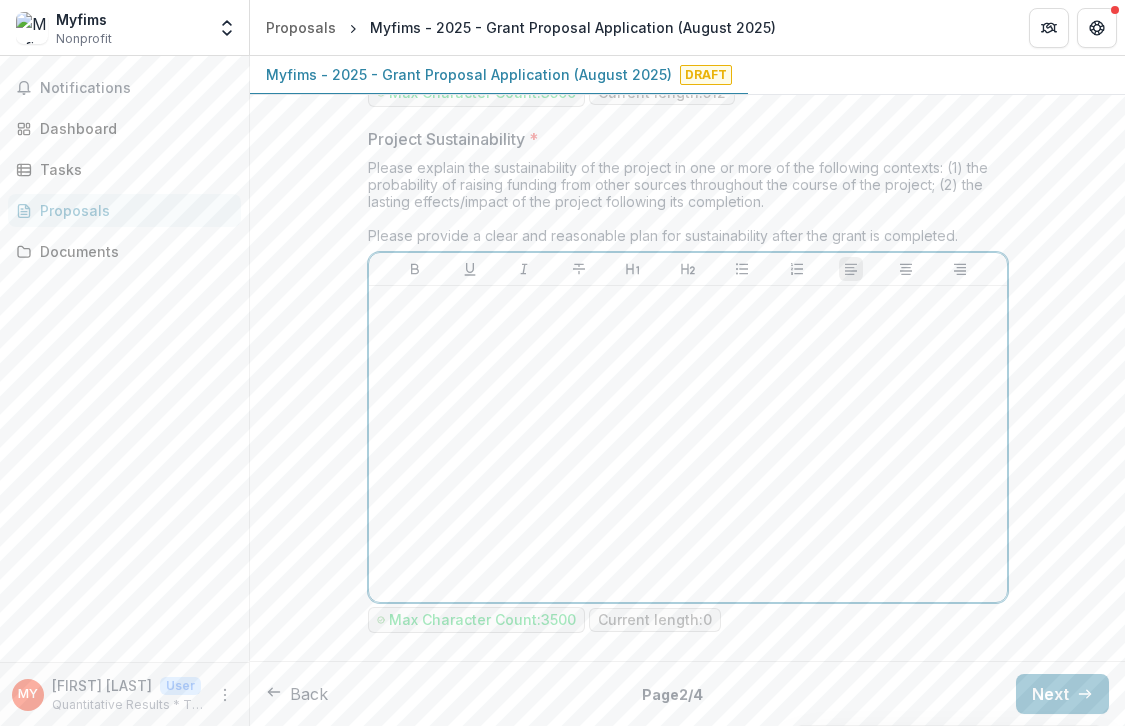 click at bounding box center (688, 444) 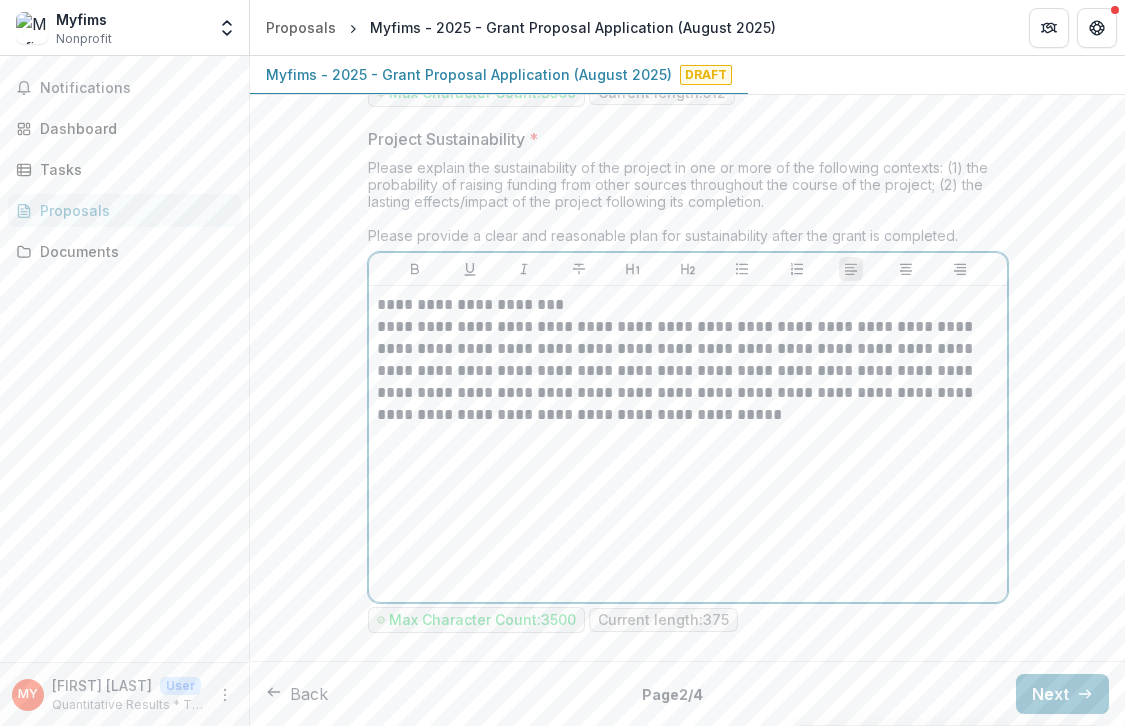 scroll, scrollTop: 4658, scrollLeft: 0, axis: vertical 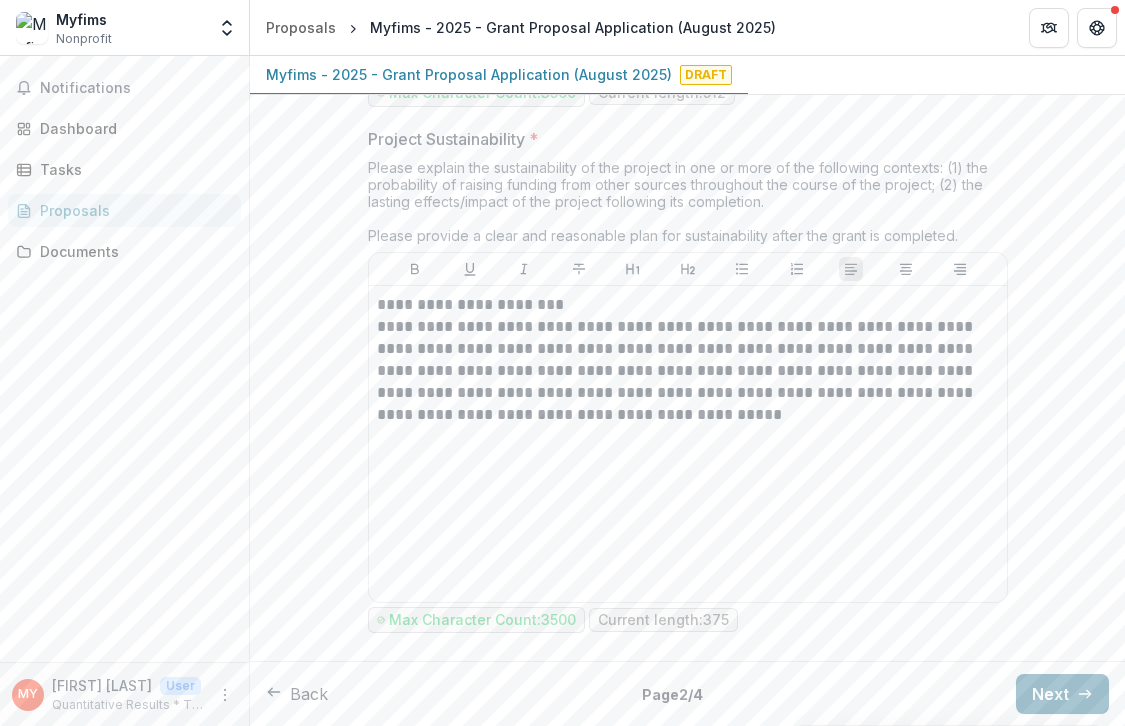 click on "Next" at bounding box center (1062, 694) 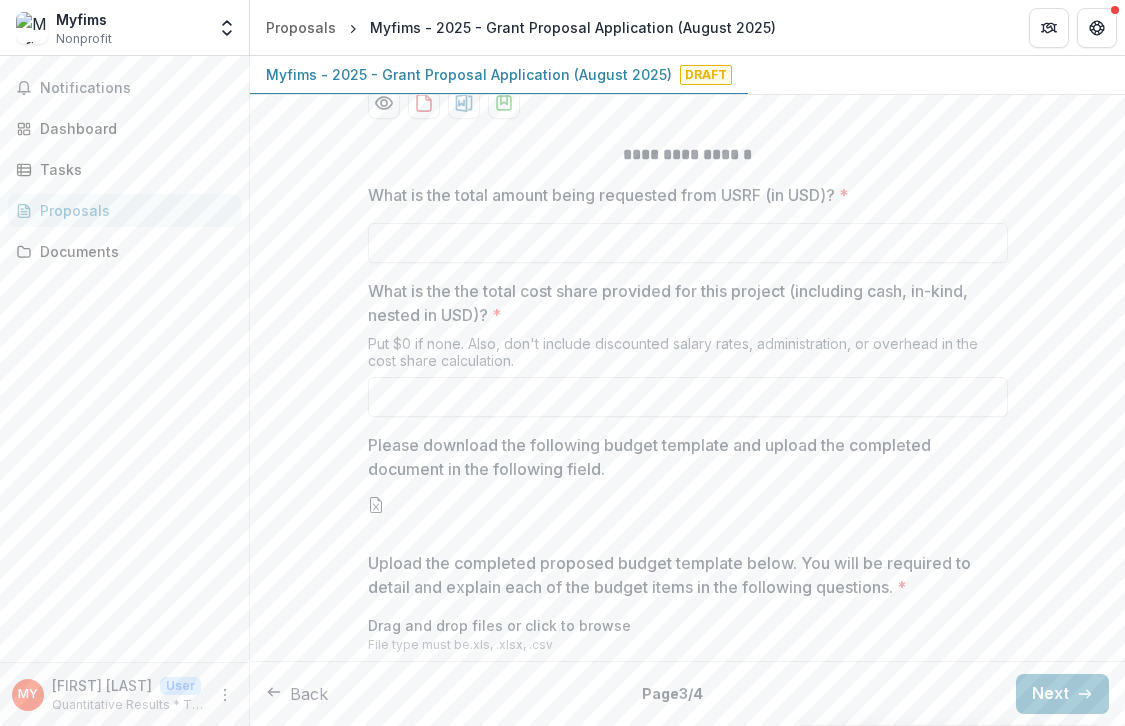 scroll, scrollTop: 243, scrollLeft: 0, axis: vertical 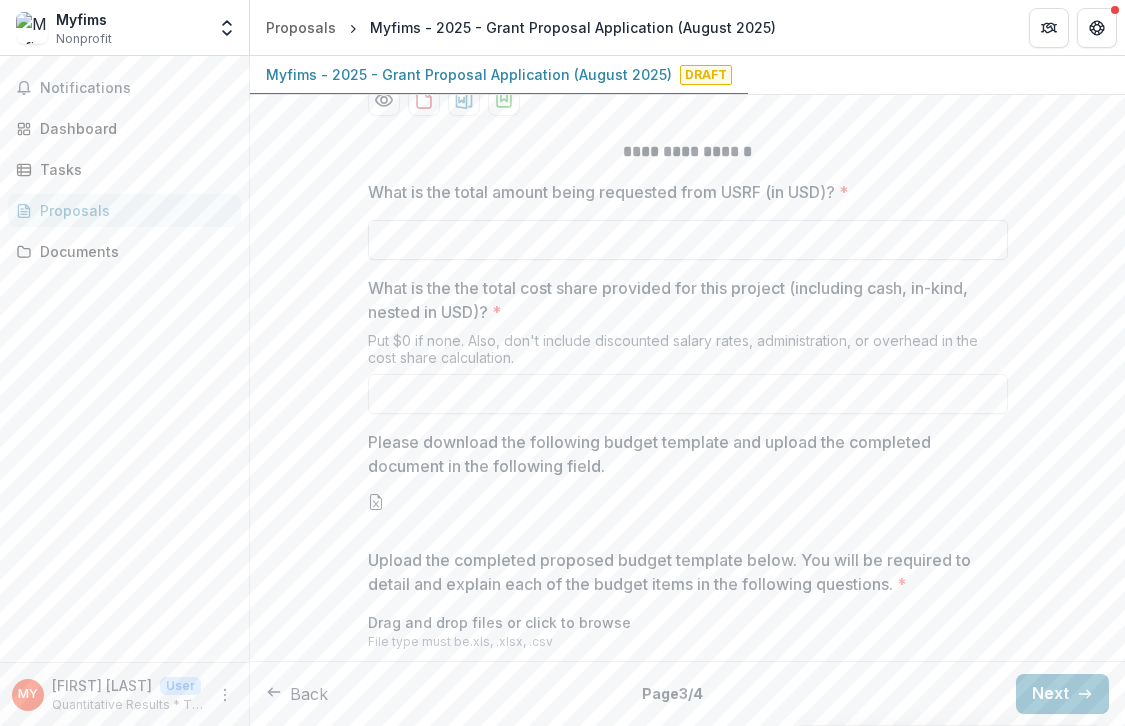 click on "What is the total amount being requested from USRF (in USD)? *" at bounding box center [688, 240] 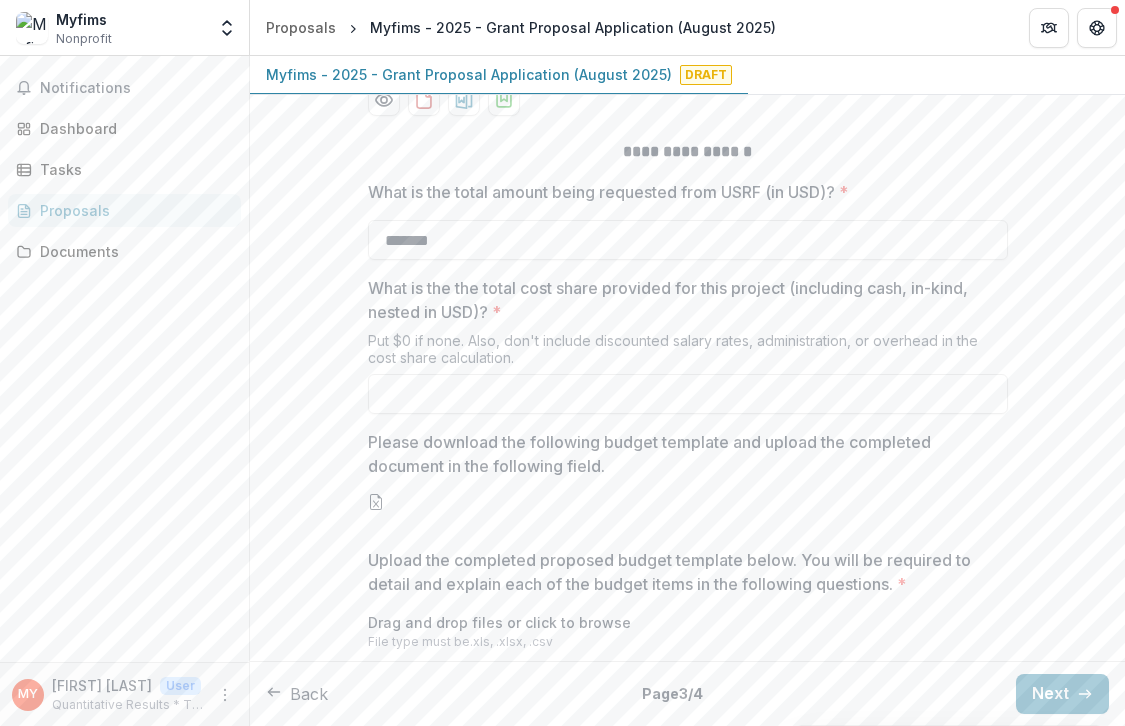 type on "*******" 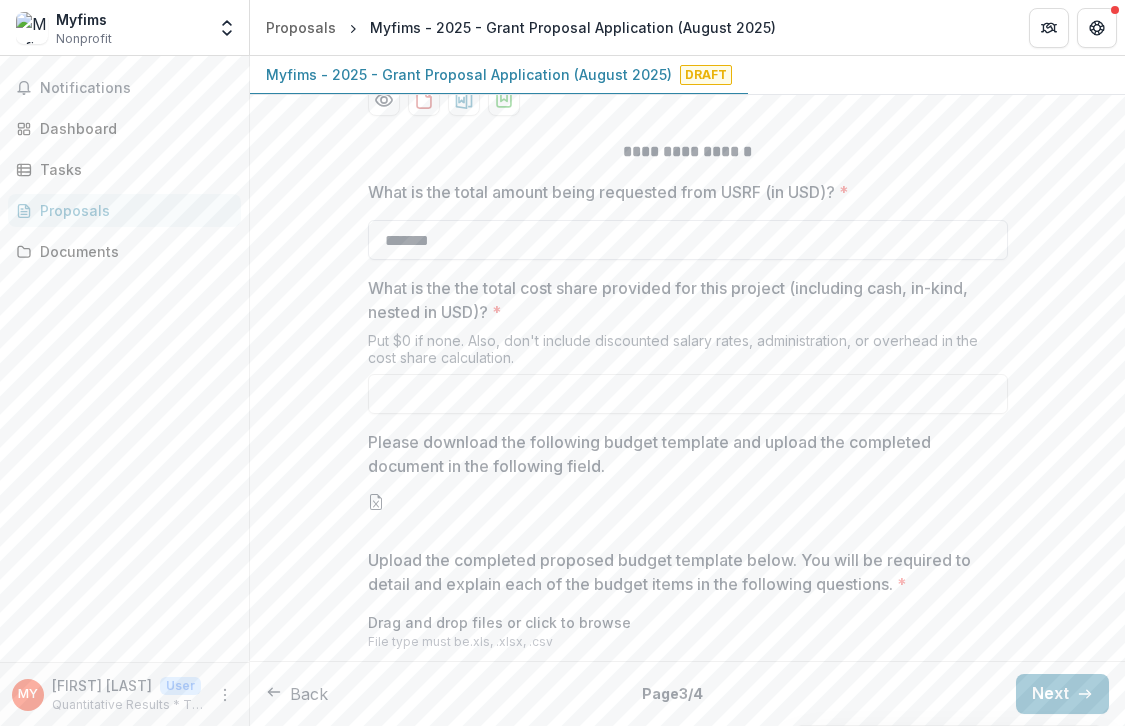 type on "**" 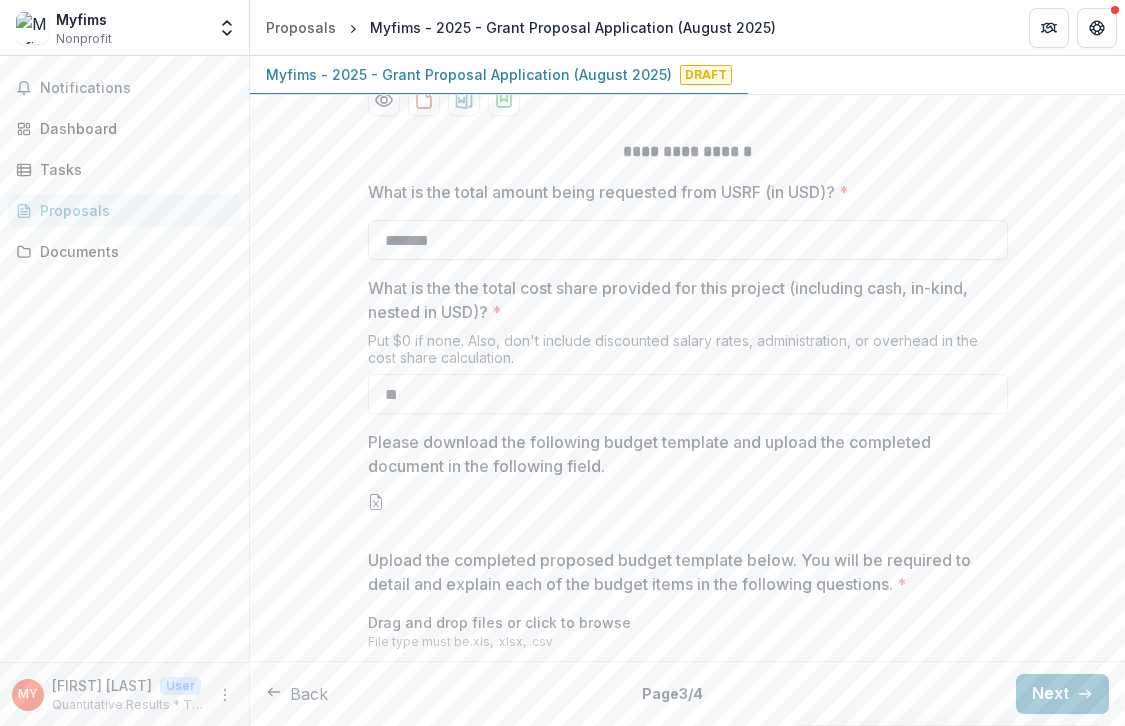 drag, startPoint x: 400, startPoint y: 236, endPoint x: 481, endPoint y: 238, distance: 81.02469 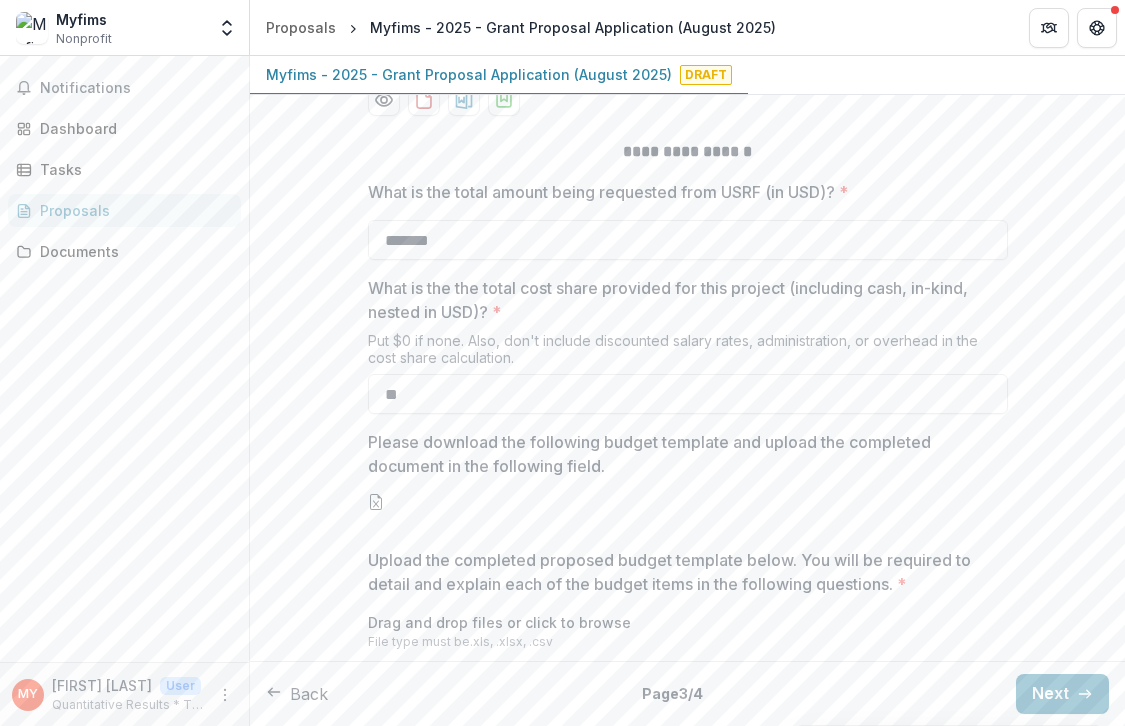type on "*******" 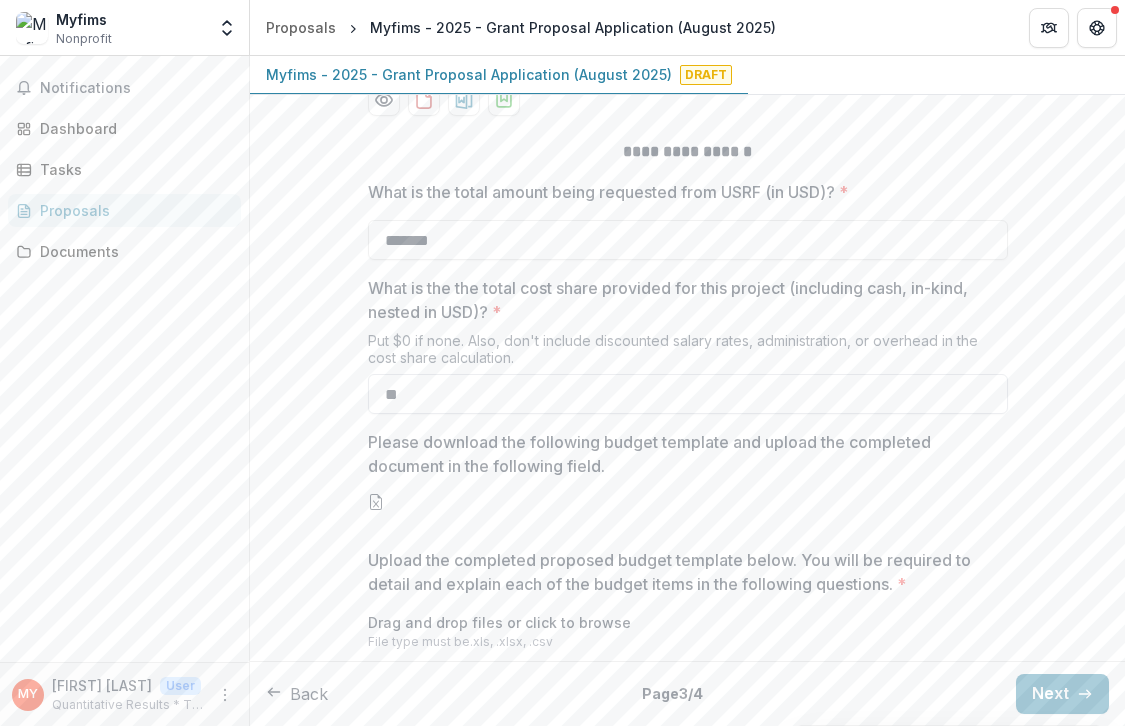 click on "**" at bounding box center [688, 394] 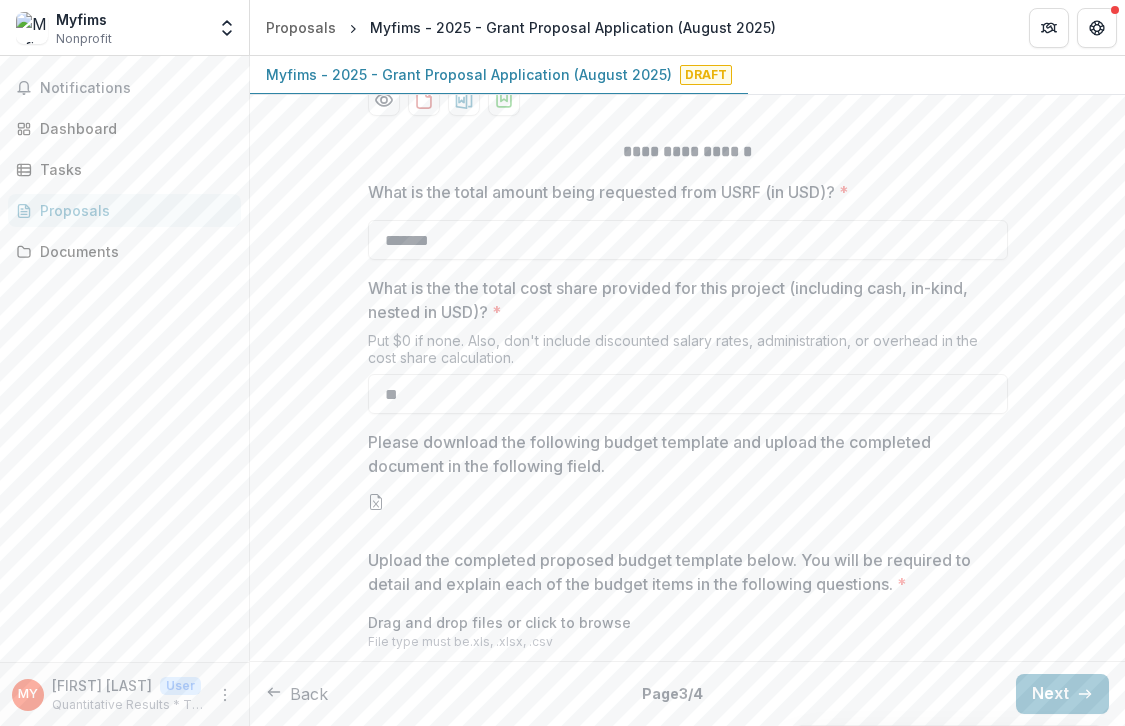 click at bounding box center (688, 513) 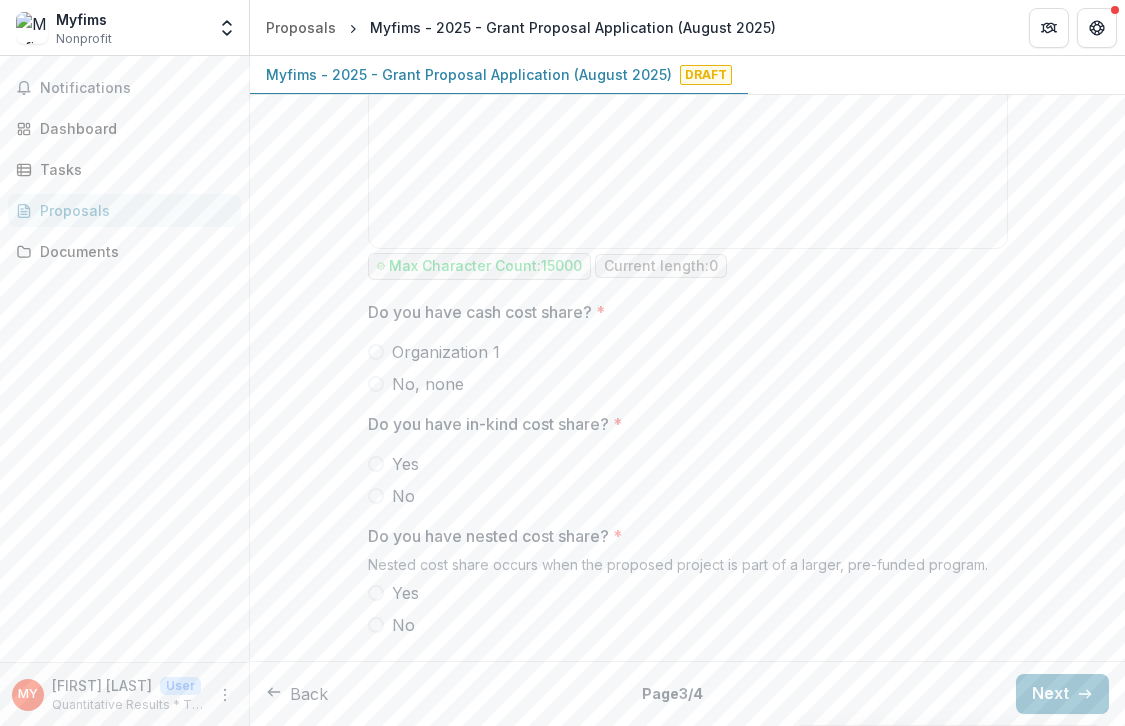 scroll, scrollTop: 1712, scrollLeft: 0, axis: vertical 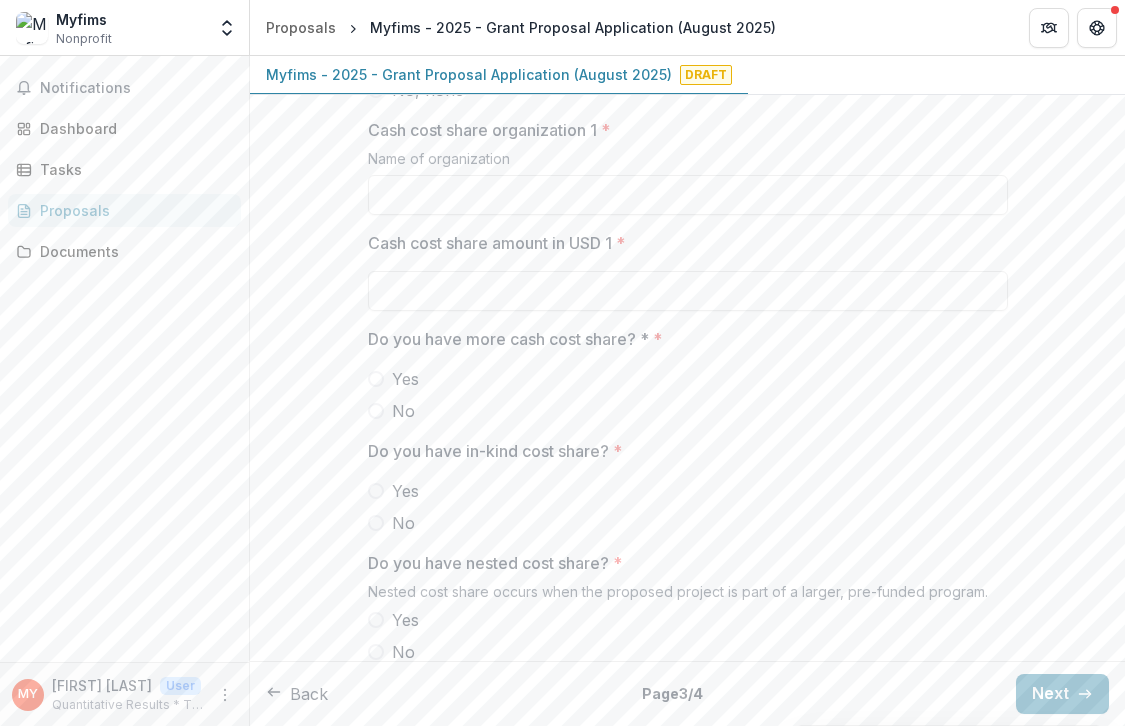 click at bounding box center [376, 90] 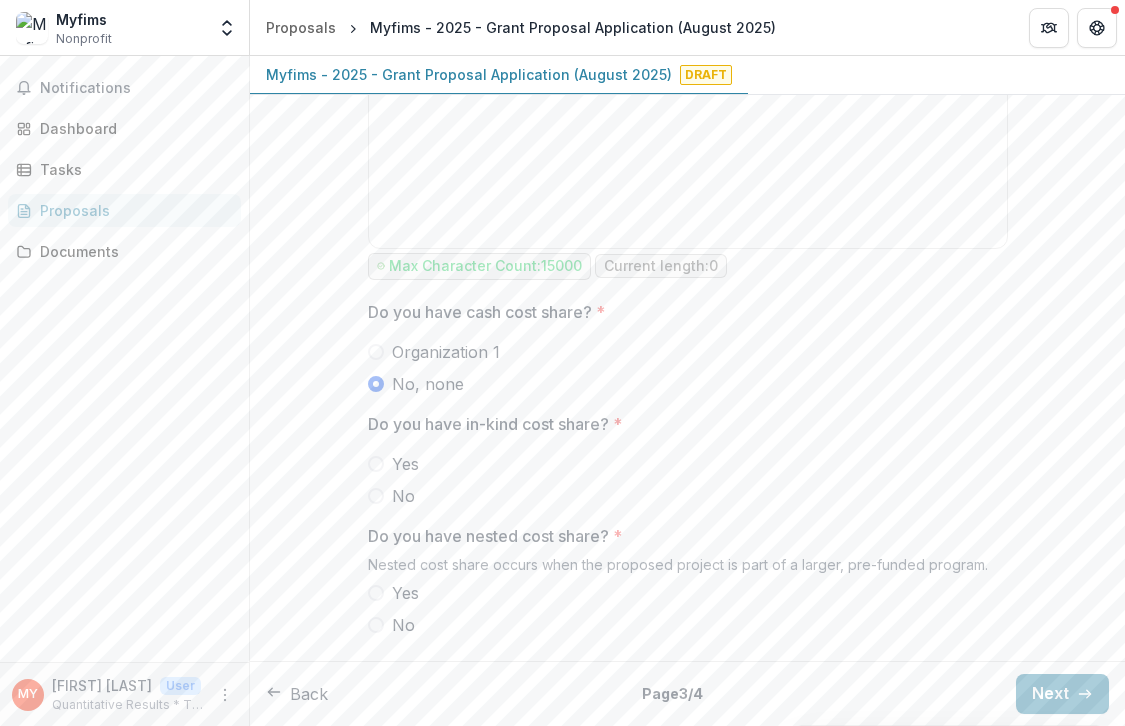 scroll, scrollTop: 1712, scrollLeft: 0, axis: vertical 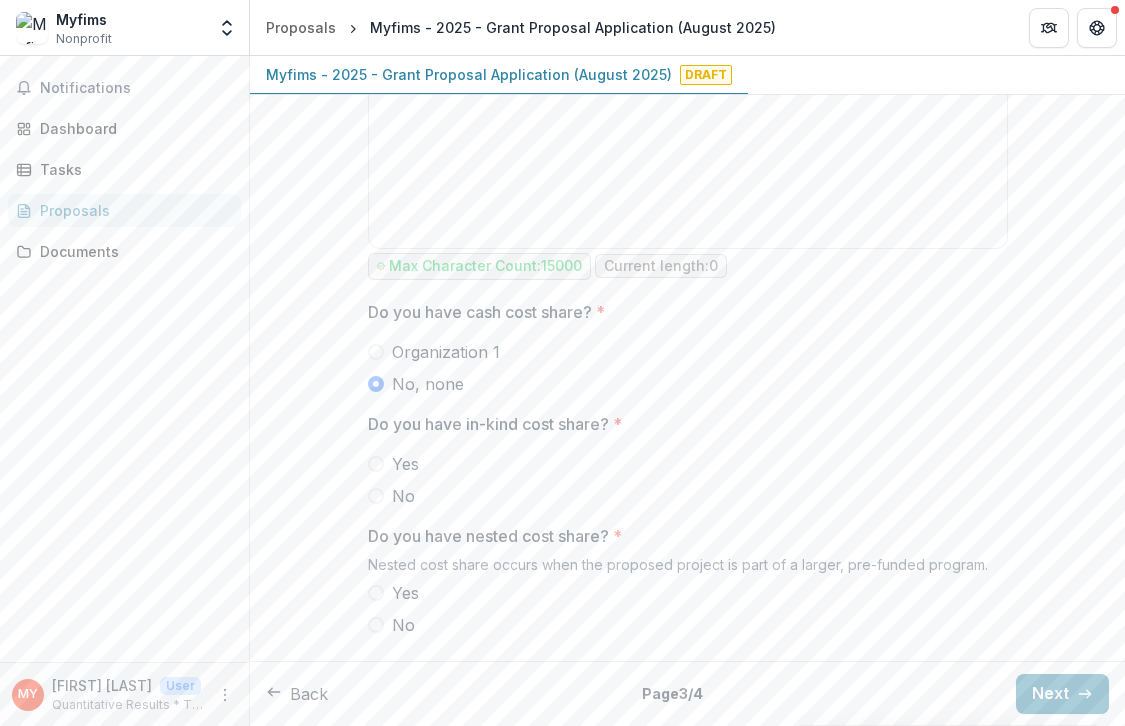 click at bounding box center (376, 352) 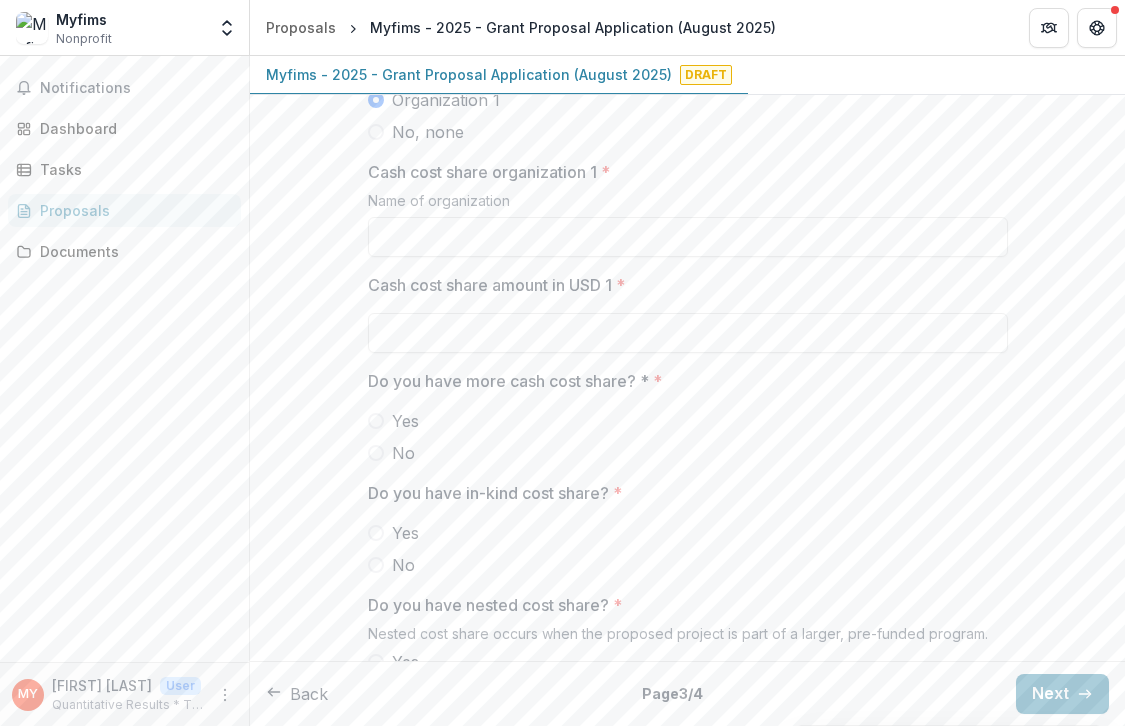 click at bounding box center [376, 132] 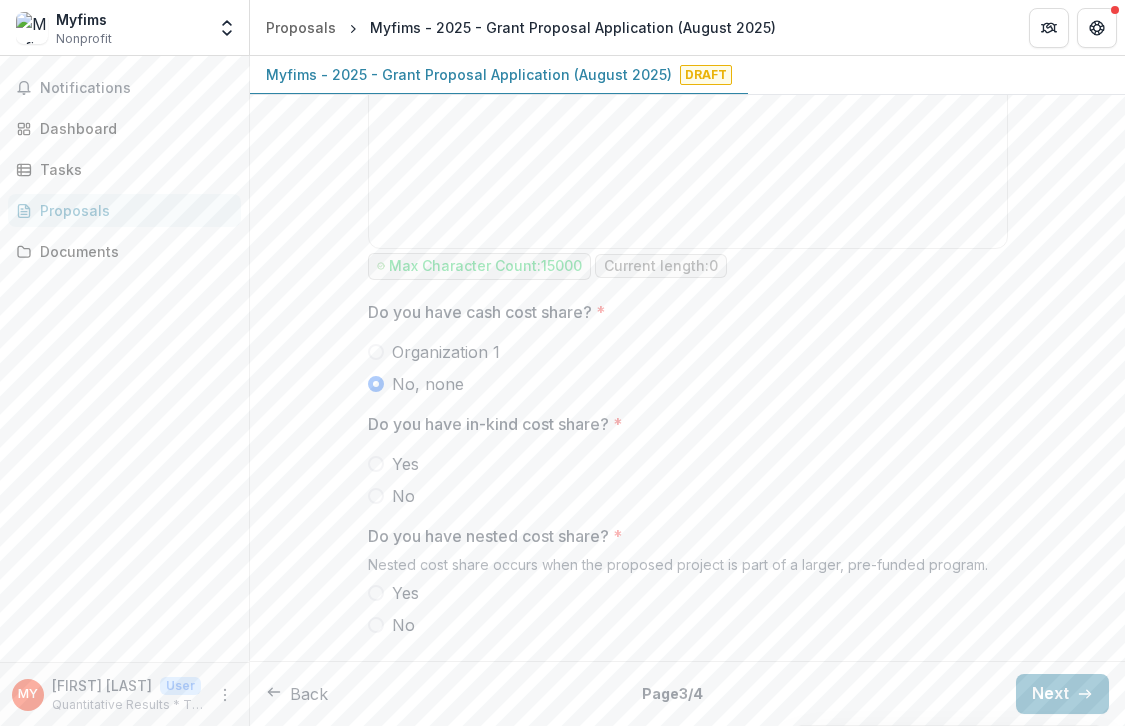 click at bounding box center (376, 464) 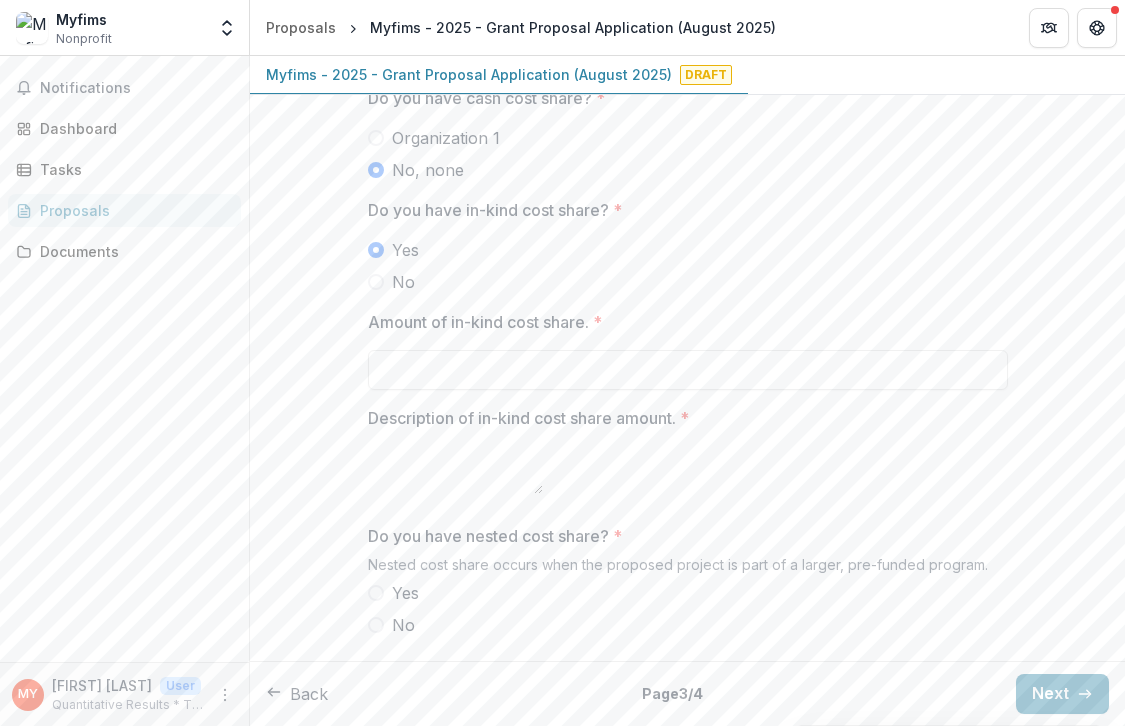 click at bounding box center [376, 138] 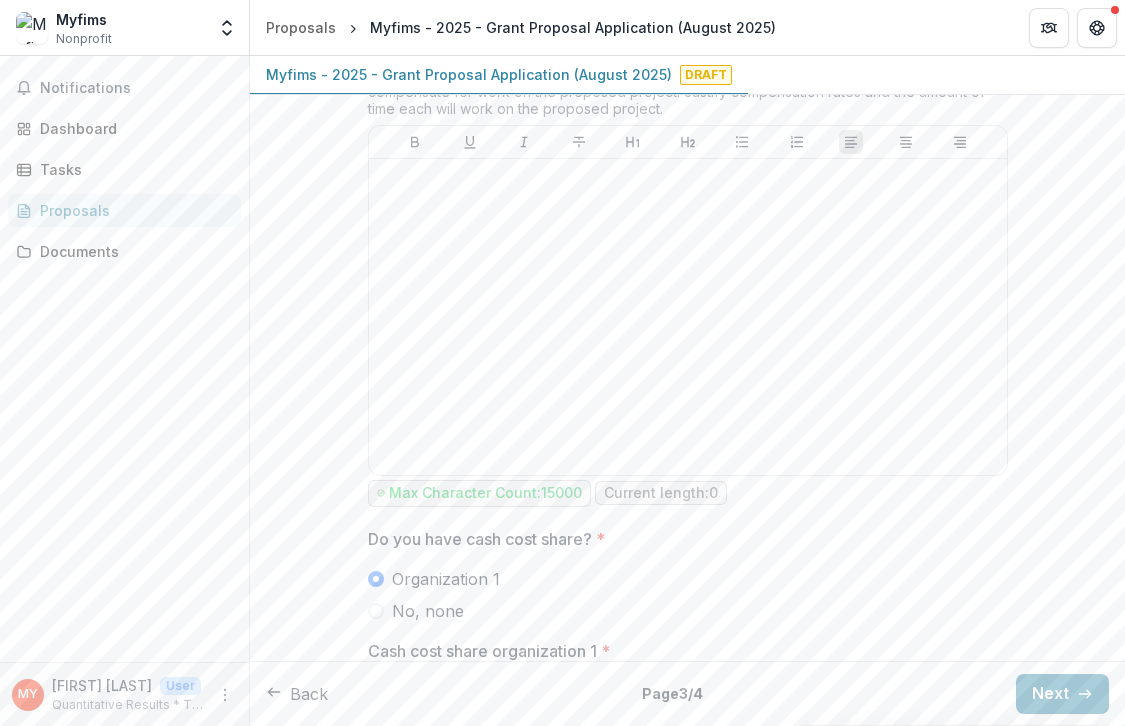 scroll, scrollTop: 1283, scrollLeft: 0, axis: vertical 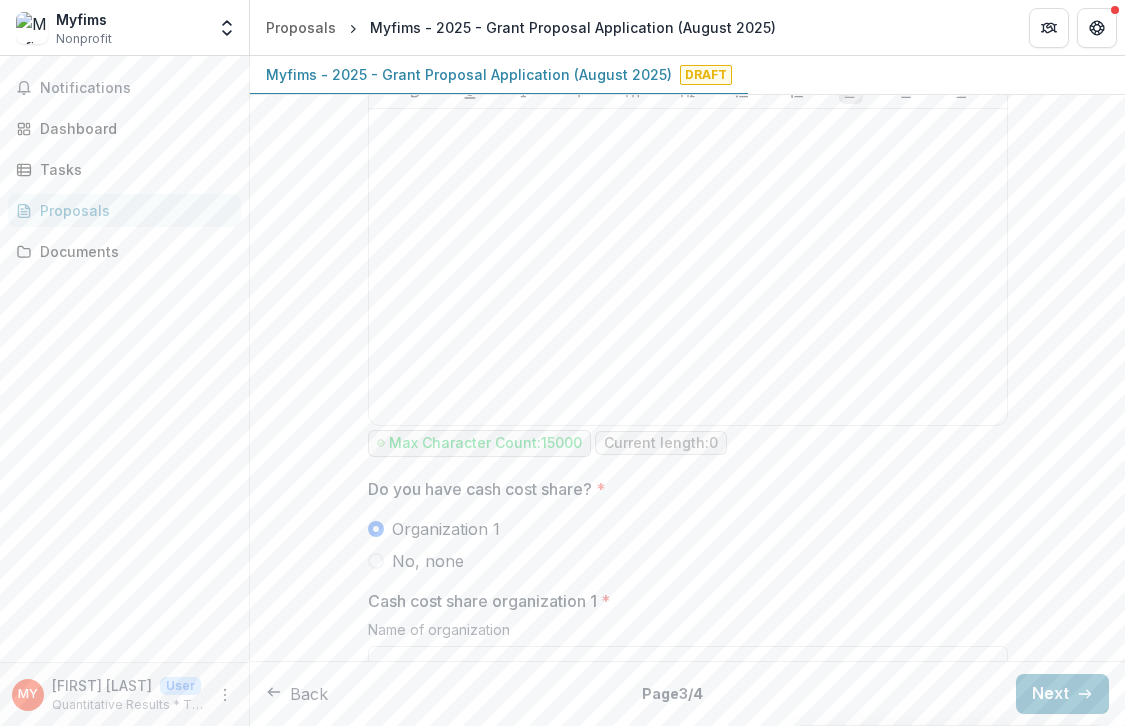 drag, startPoint x: 673, startPoint y: 302, endPoint x: 356, endPoint y: 239, distance: 323.19962 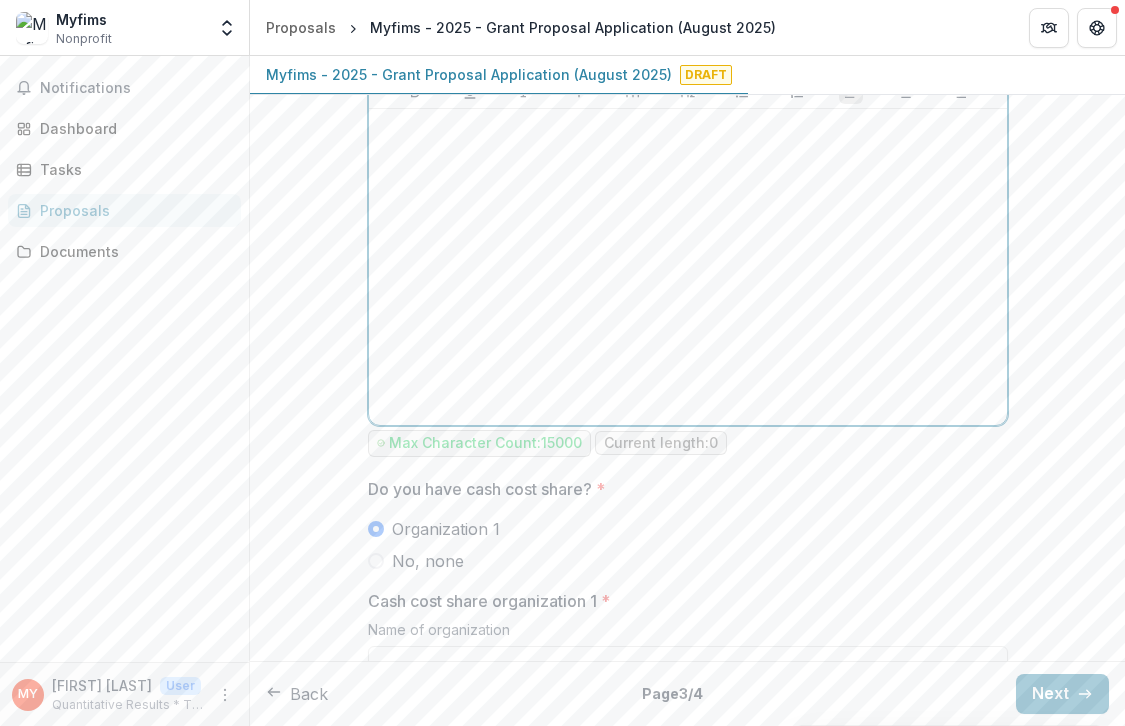 click at bounding box center [688, 267] 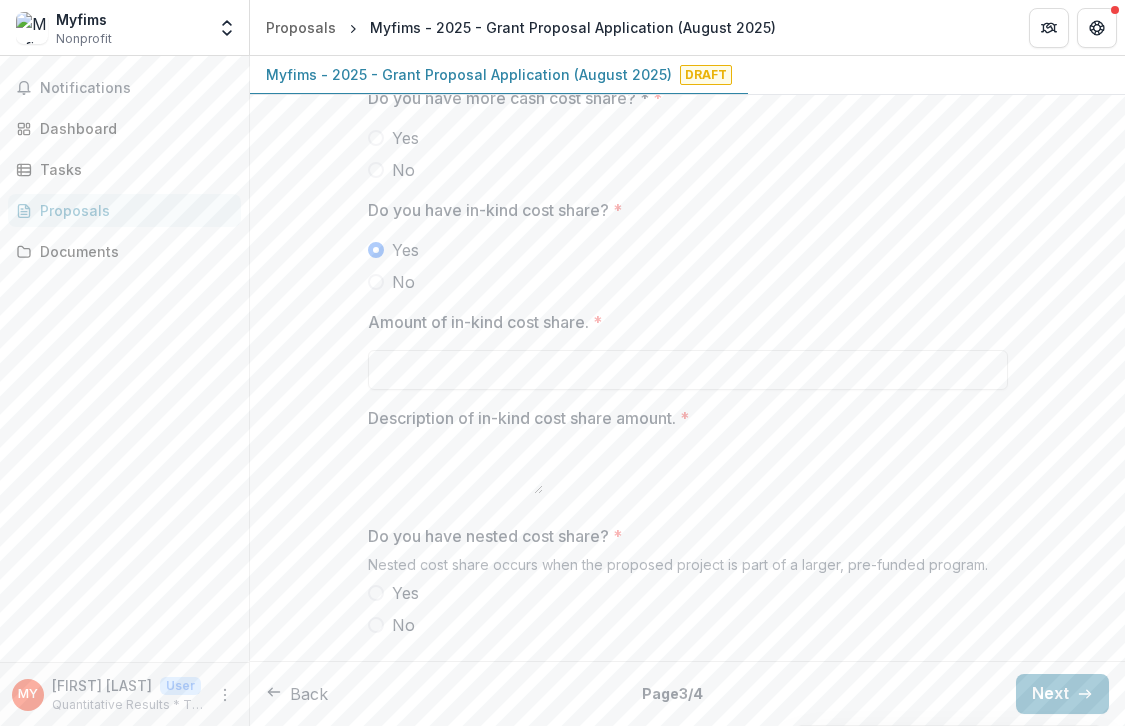 scroll, scrollTop: 2274, scrollLeft: 0, axis: vertical 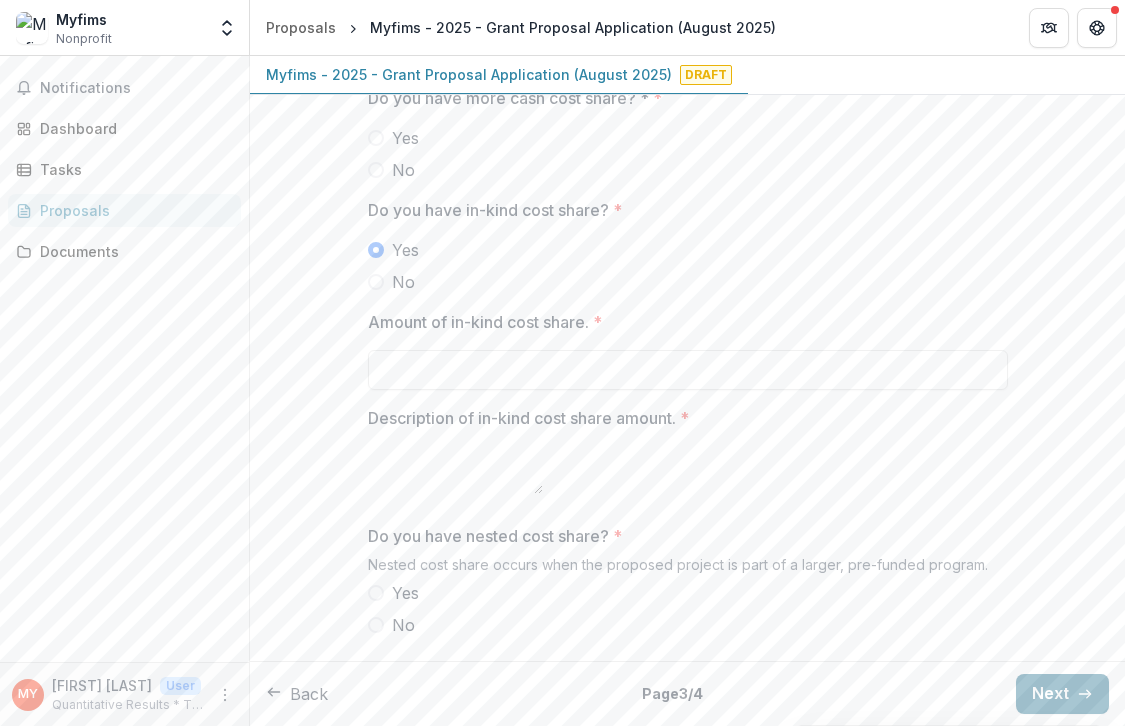click on "Next" at bounding box center (1062, 694) 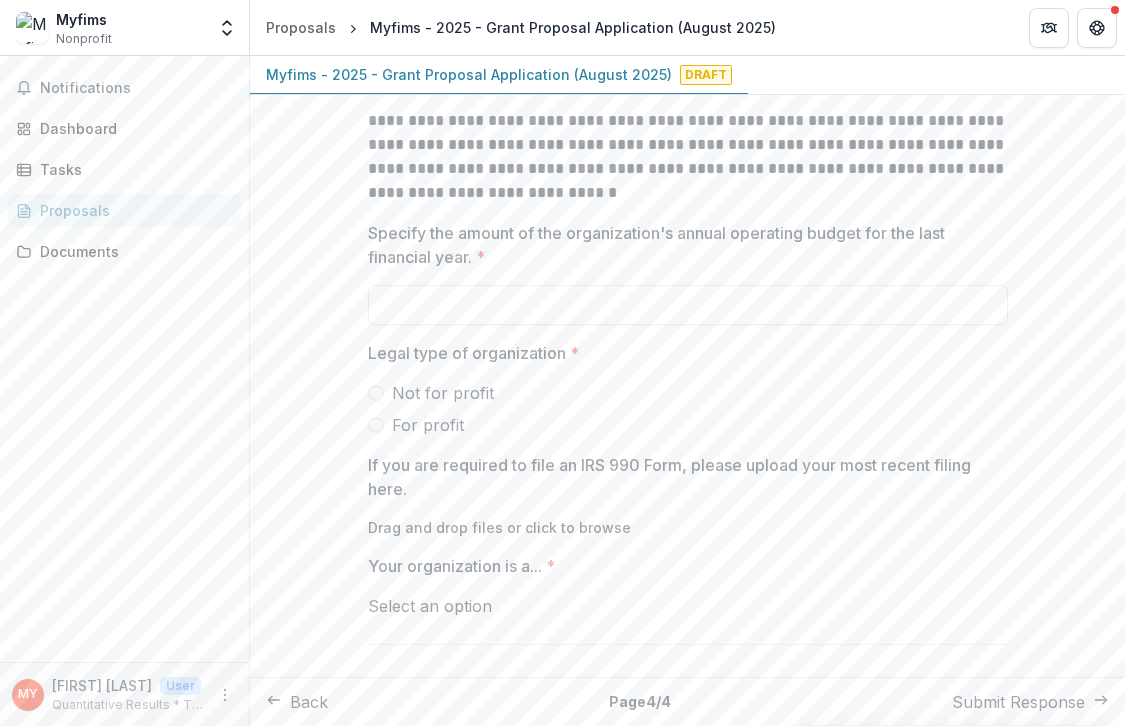 scroll, scrollTop: 329, scrollLeft: 0, axis: vertical 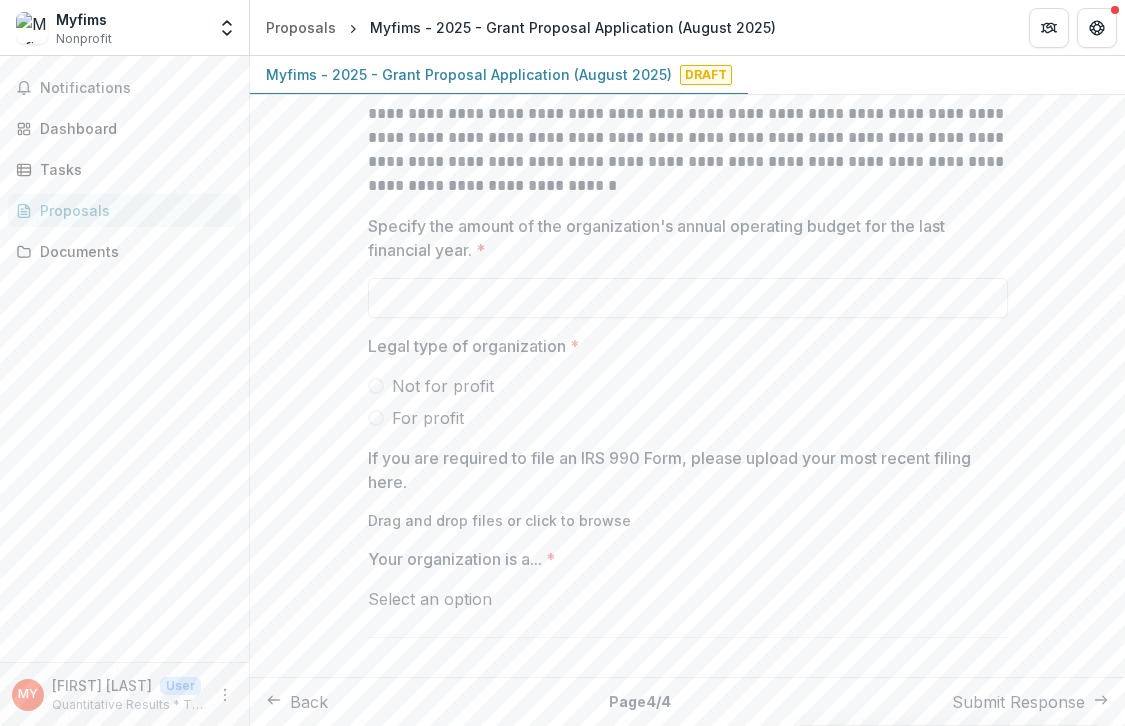 click on "Not for profit" at bounding box center (688, 386) 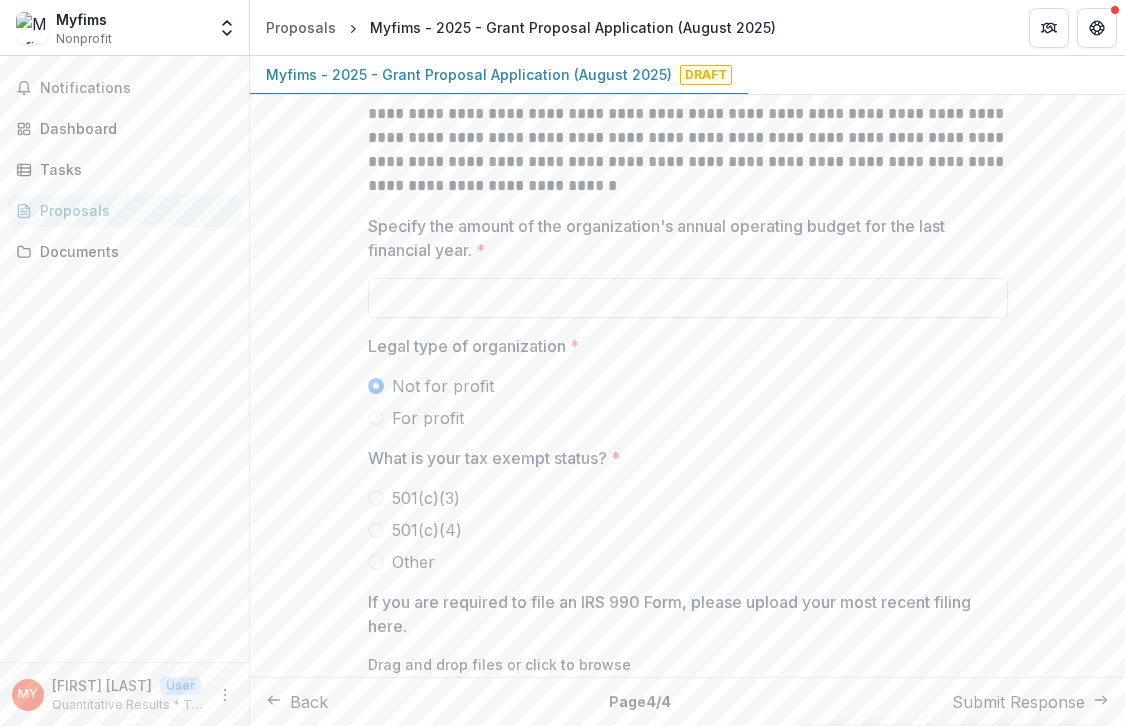 click on "Specify the amount of the organization's annual operating budget for the last financial year. *" at bounding box center [688, 298] 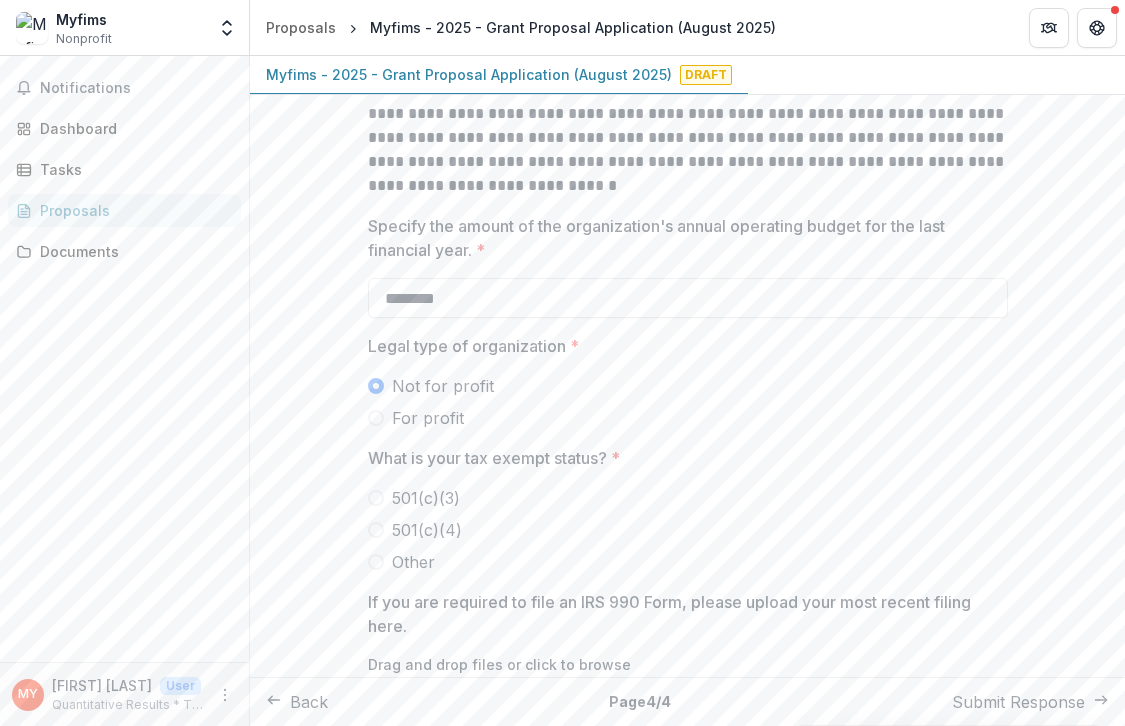 type on "********" 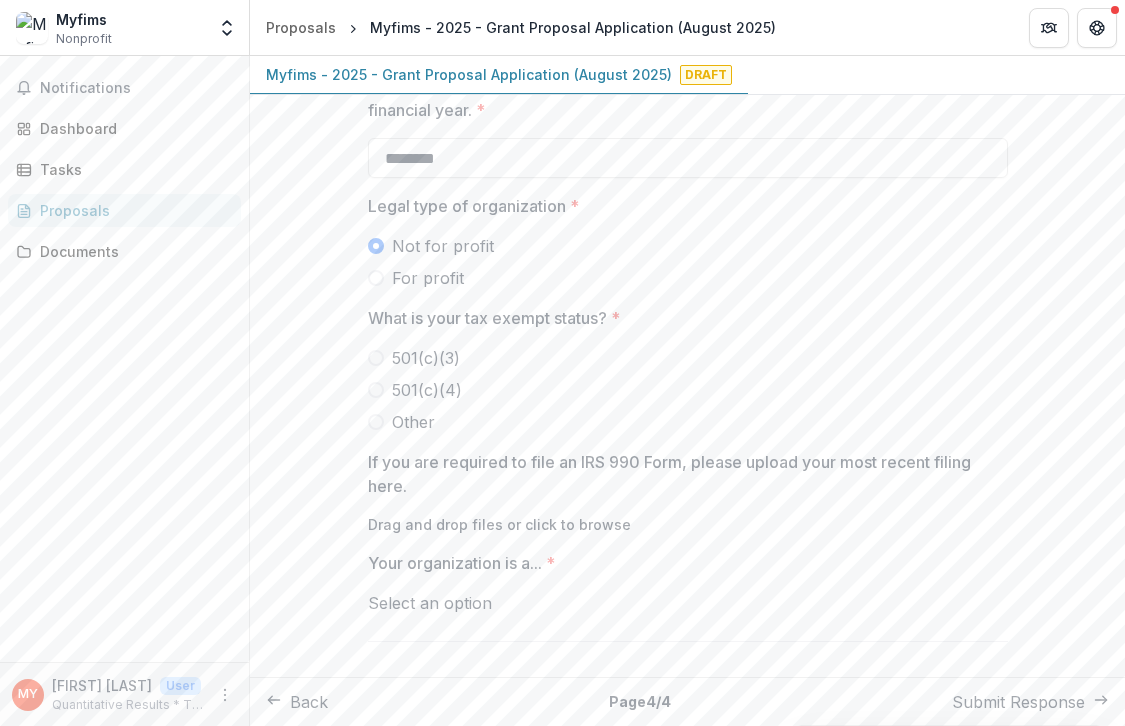 scroll, scrollTop: 479, scrollLeft: 0, axis: vertical 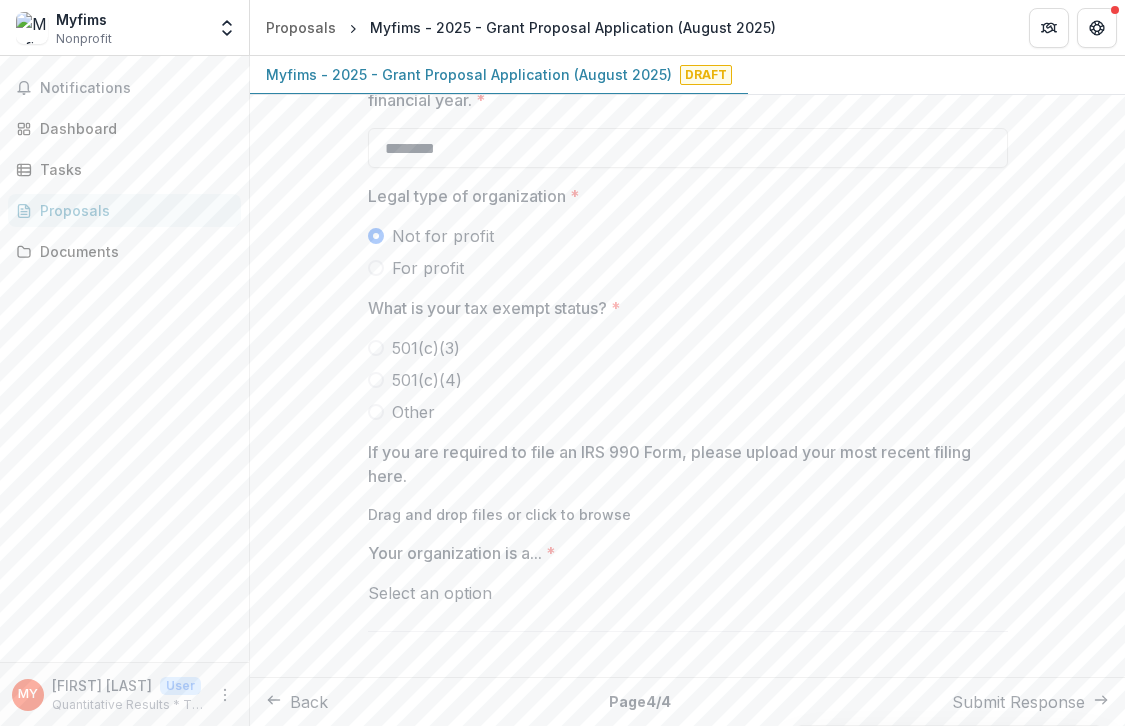 click on "For profit" at bounding box center (688, 268) 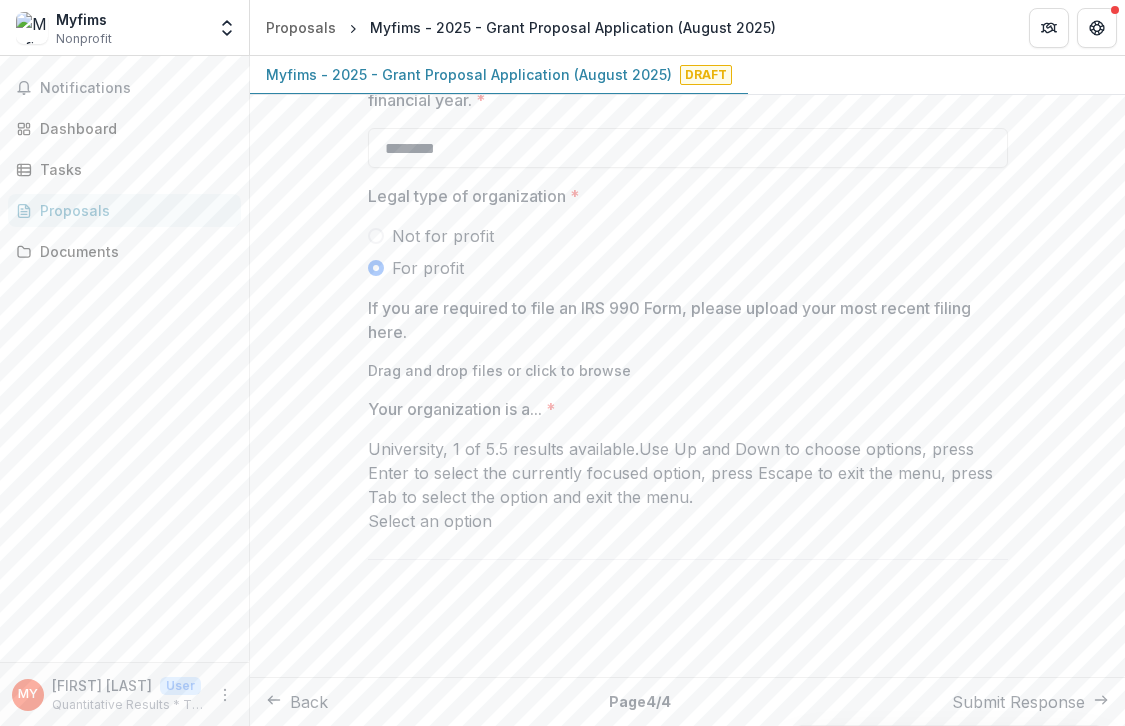 click at bounding box center [688, 546] 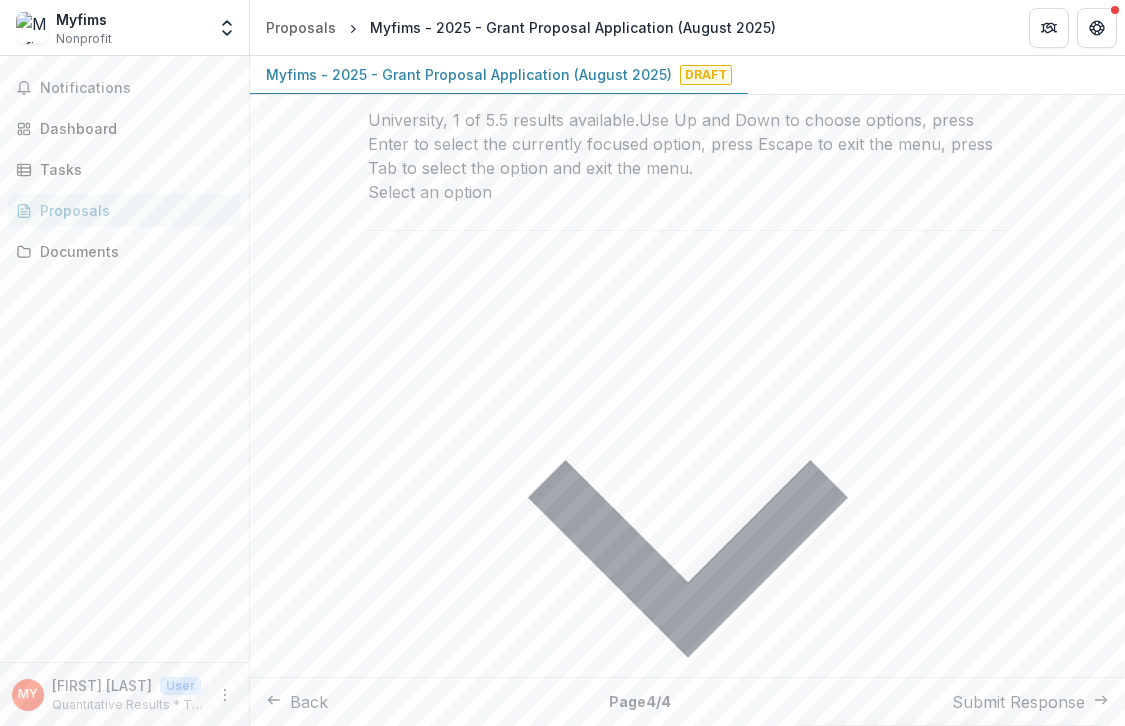 scroll, scrollTop: 819, scrollLeft: 0, axis: vertical 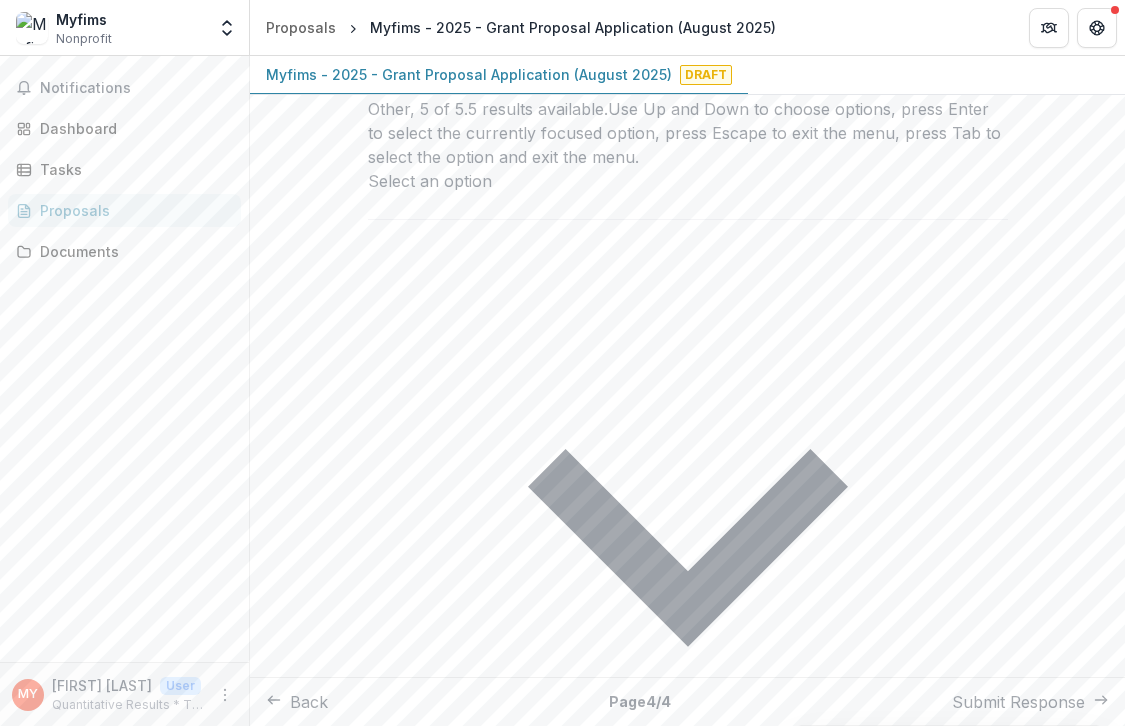 click on "Other" at bounding box center [562, 834] 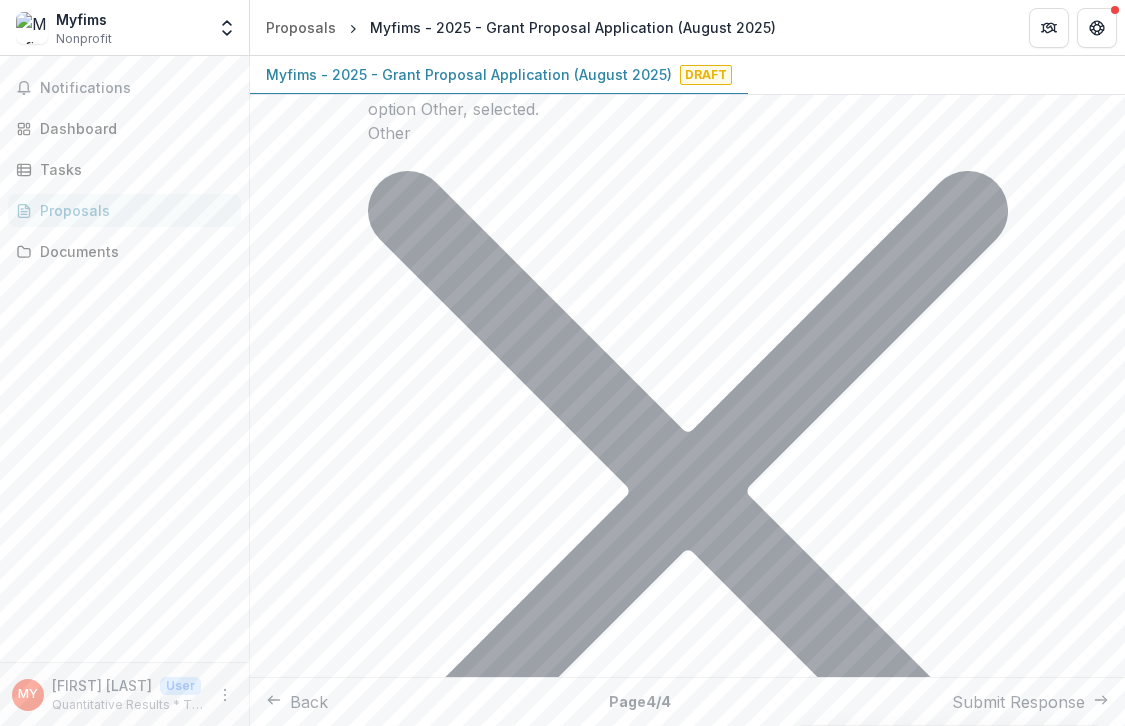 click on "Explain. *" at bounding box center [688, 1528] 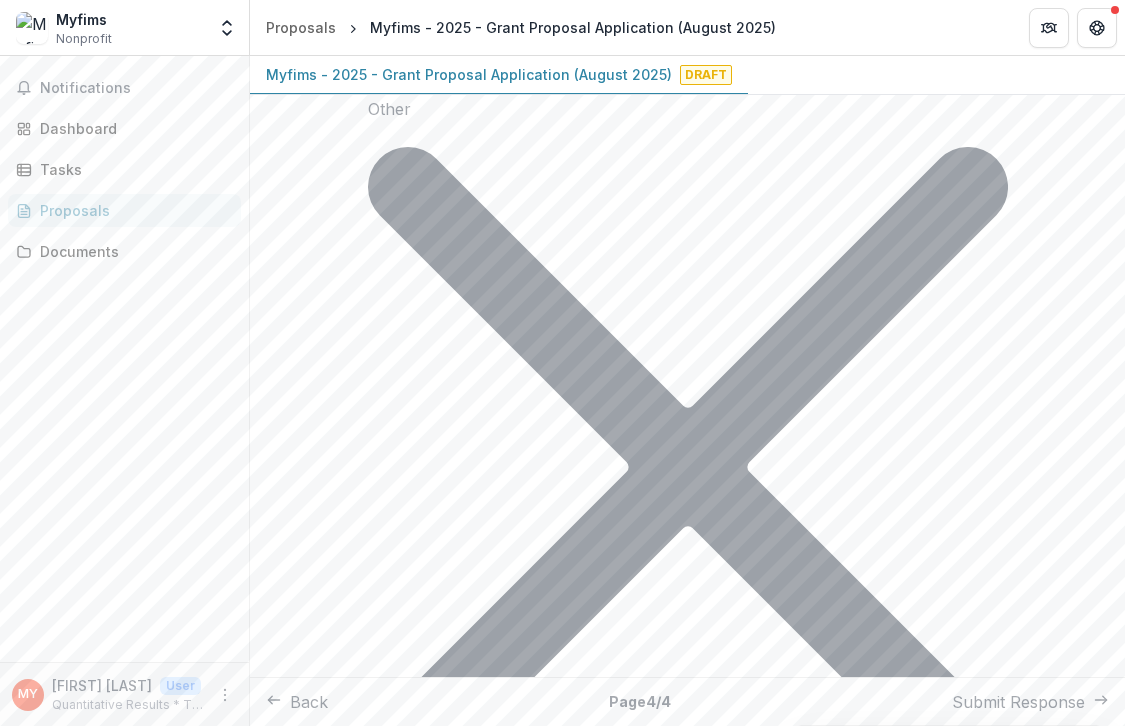 type on "**********" 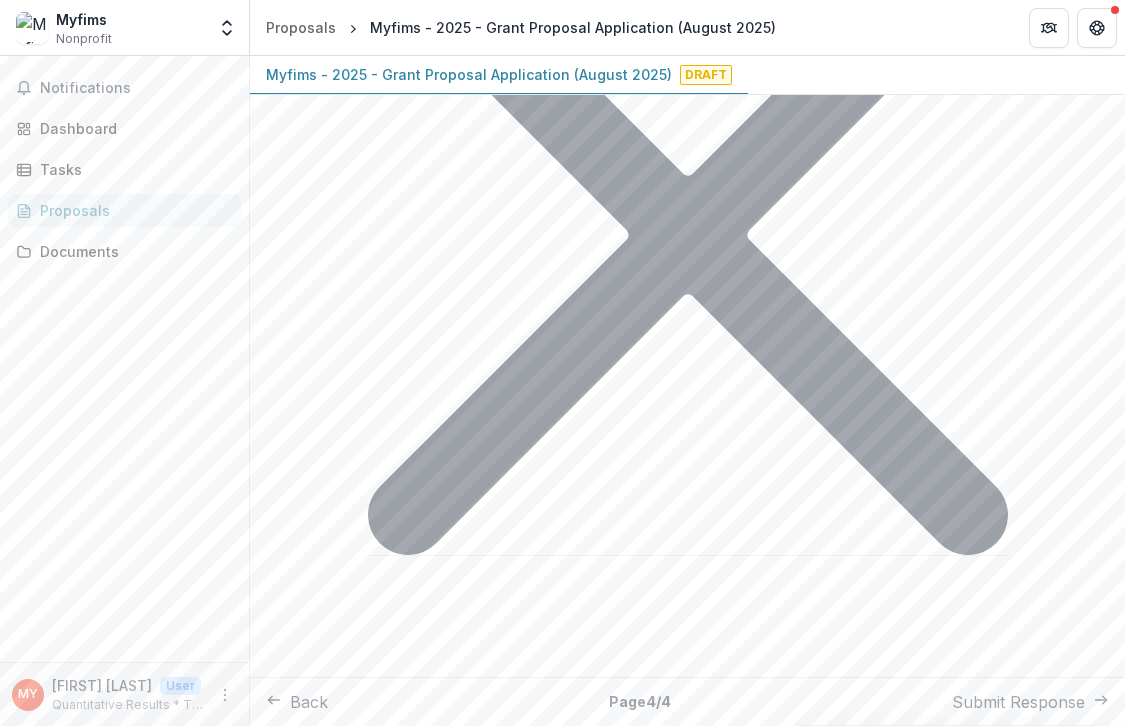 scroll, scrollTop: 1057, scrollLeft: 0, axis: vertical 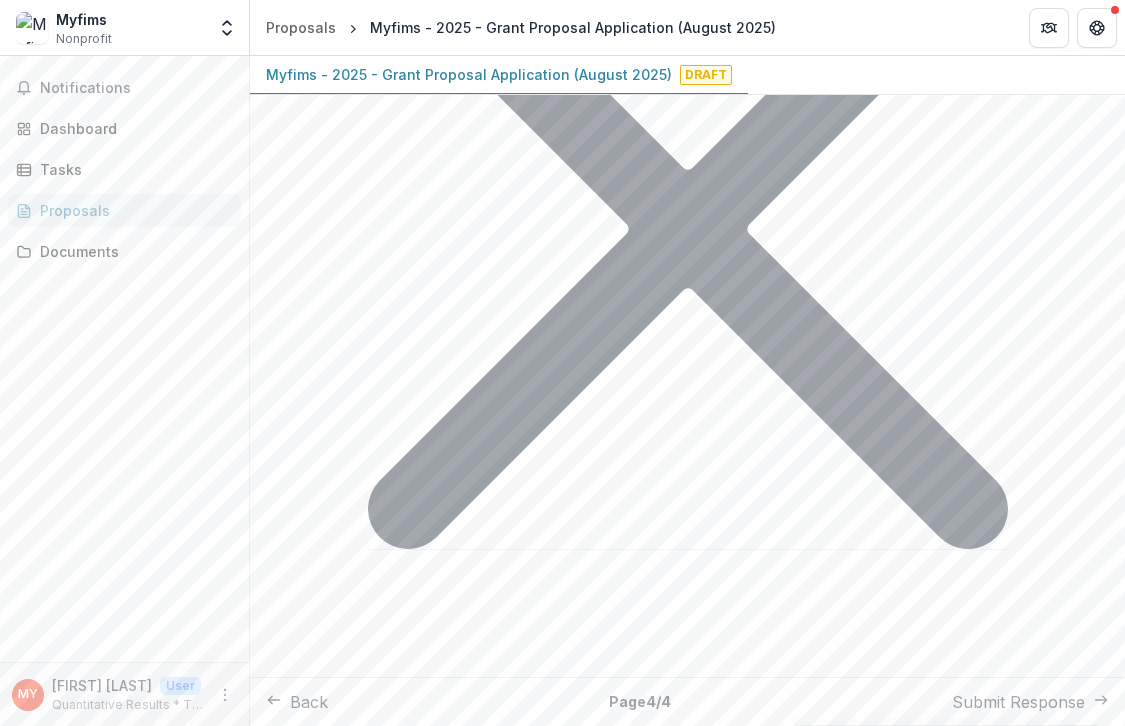 click on "**********" at bounding box center (687, 2910) 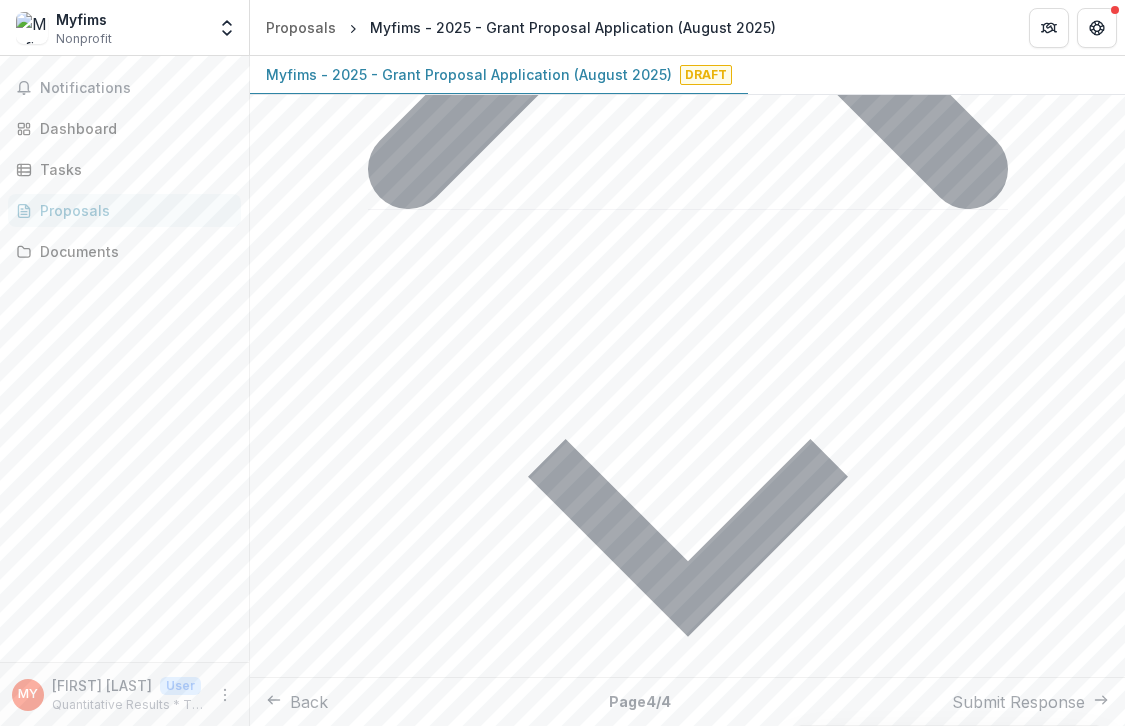 scroll, scrollTop: 1407, scrollLeft: 0, axis: vertical 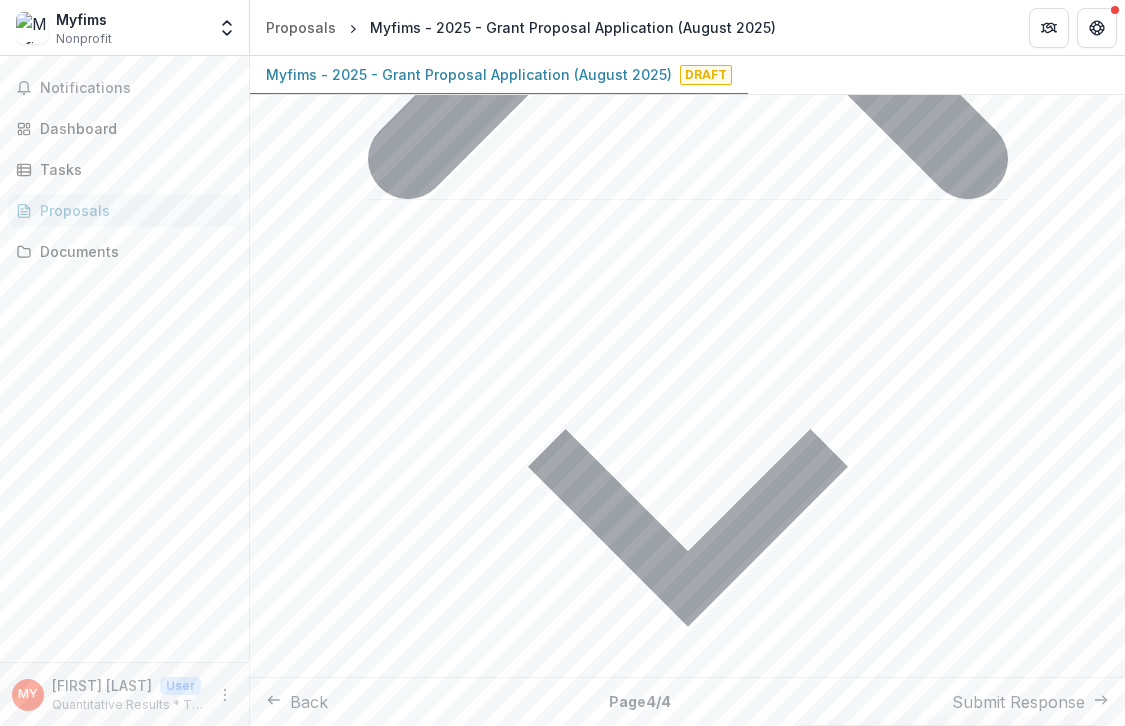 click at bounding box center (688, 1776) 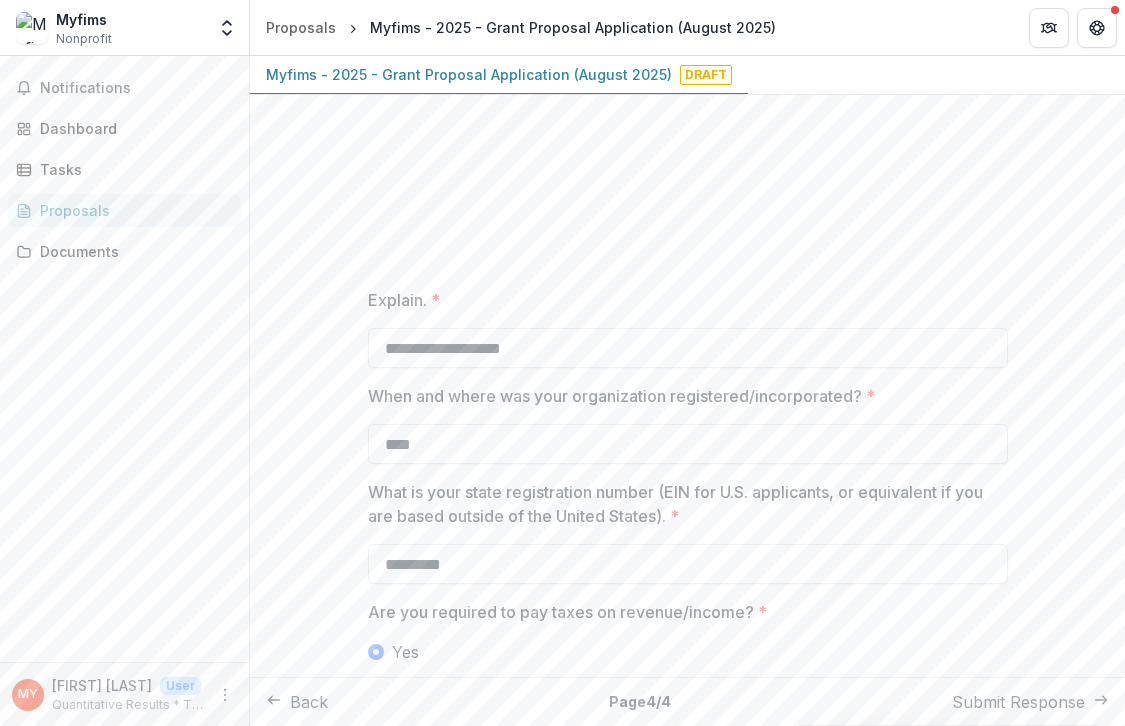 scroll, scrollTop: 1983, scrollLeft: 0, axis: vertical 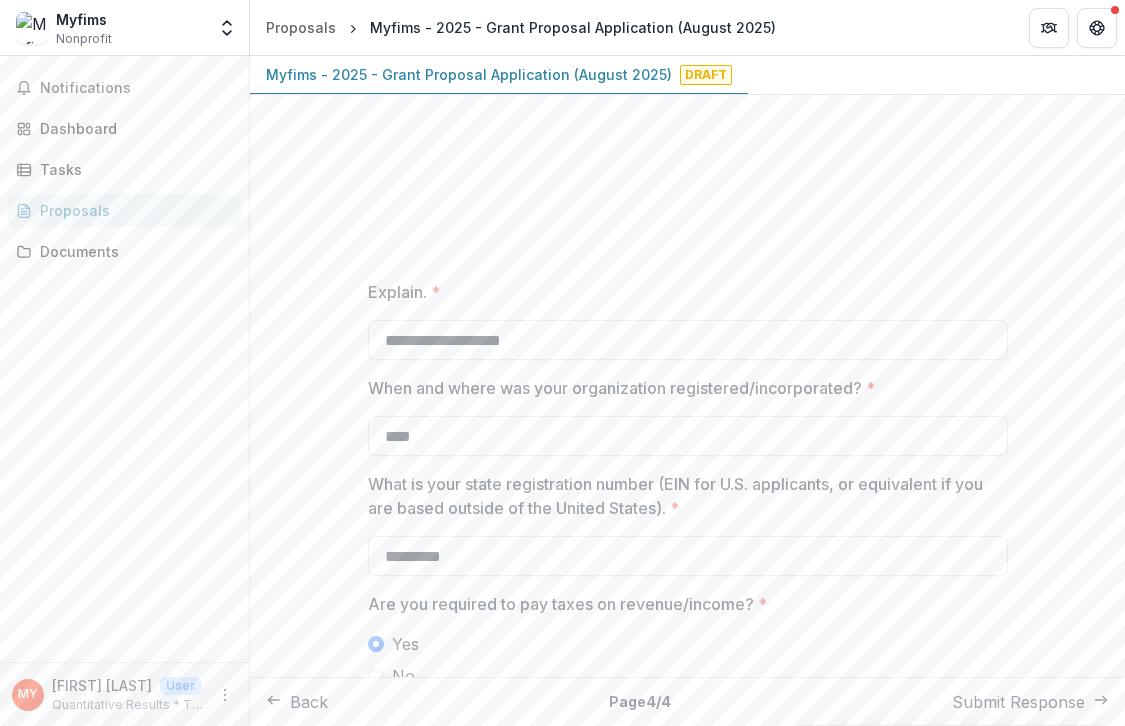 click at bounding box center [622, 1424] 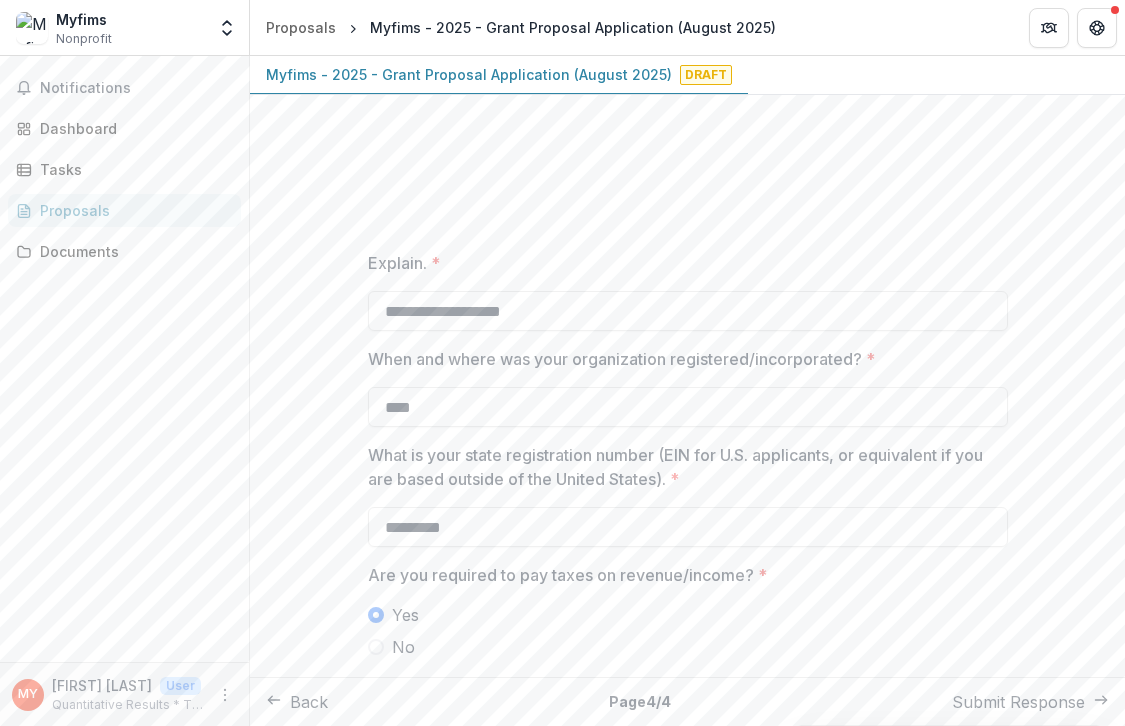 scroll, scrollTop: 2022, scrollLeft: 0, axis: vertical 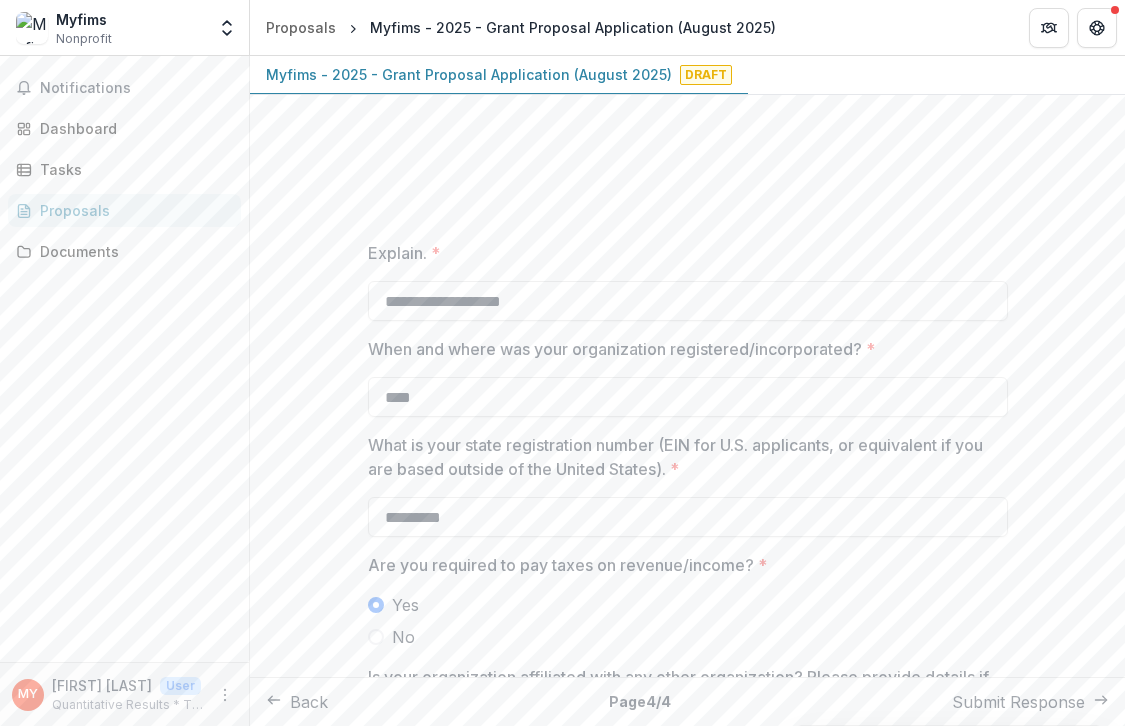 drag, startPoint x: 702, startPoint y: 262, endPoint x: 679, endPoint y: 262, distance: 23 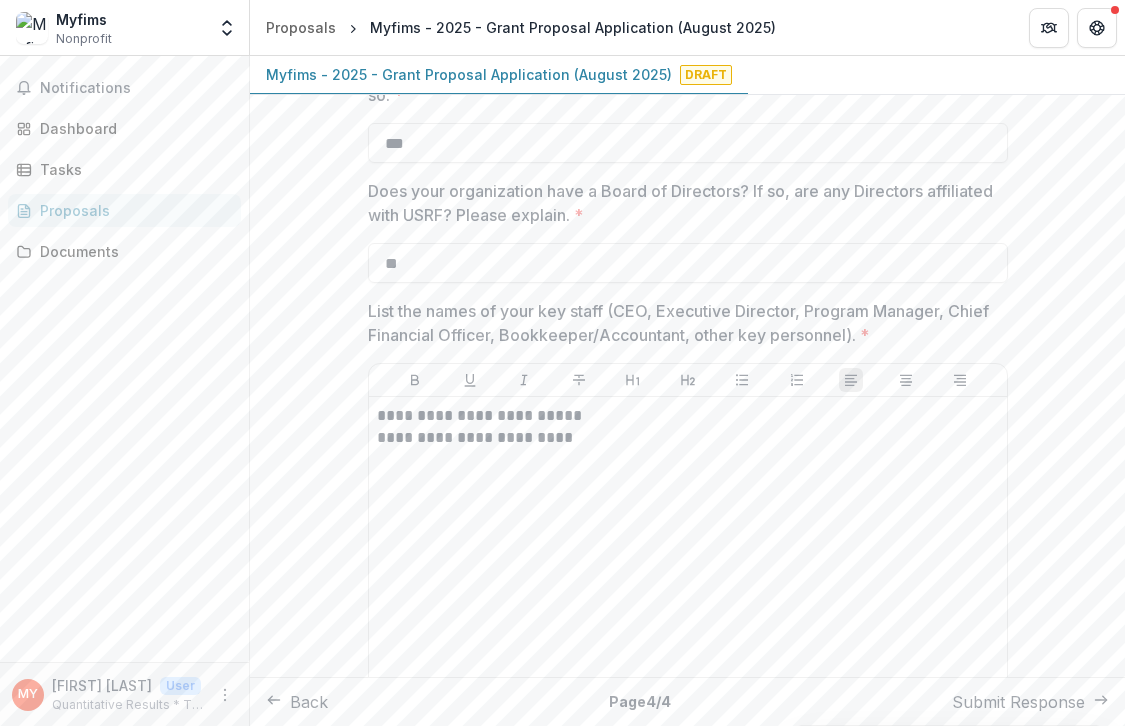 scroll, scrollTop: 2743, scrollLeft: 0, axis: vertical 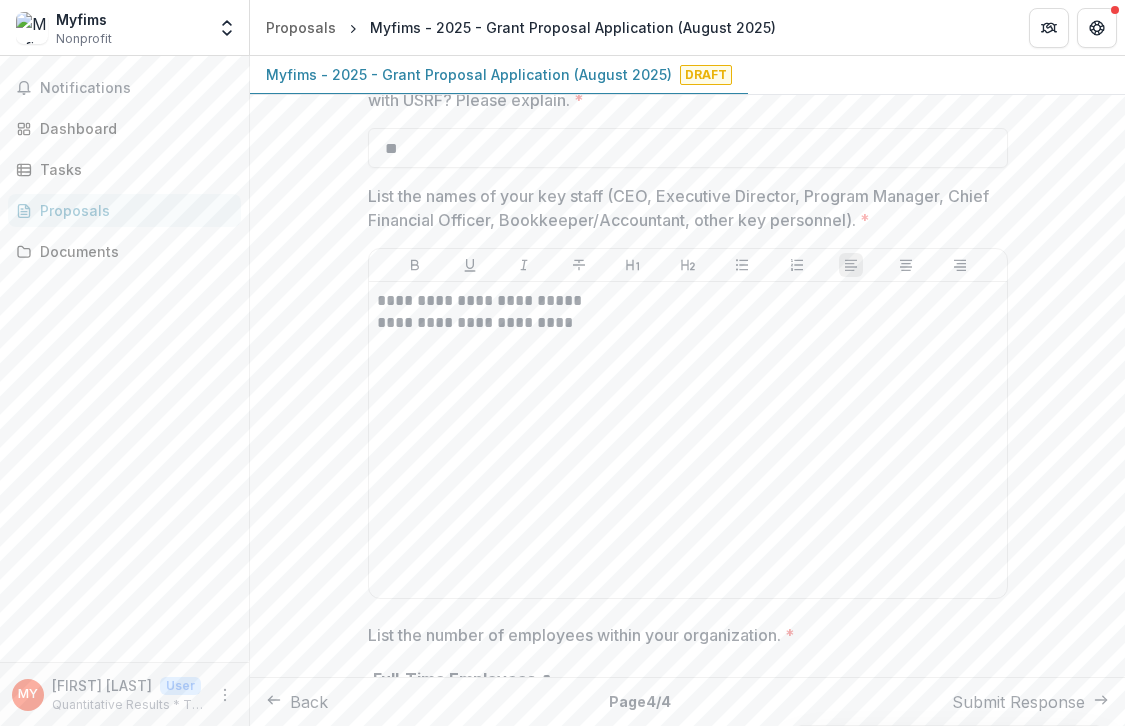 click at bounding box center [376, 1406] 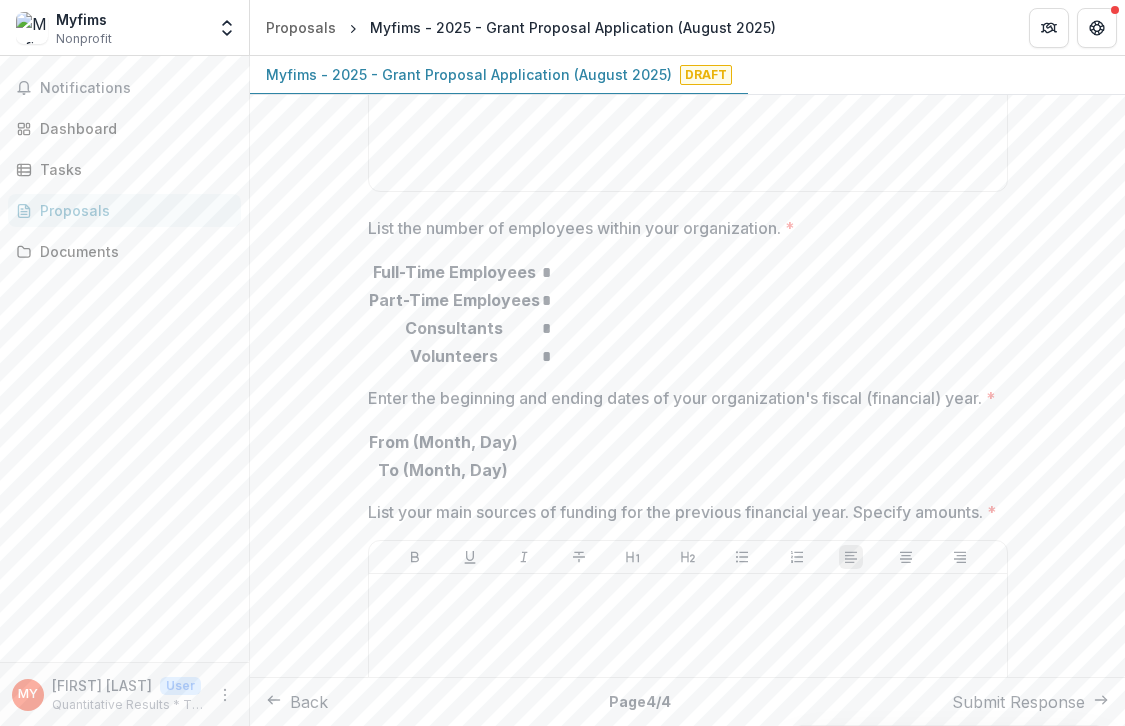 scroll, scrollTop: 3153, scrollLeft: 0, axis: vertical 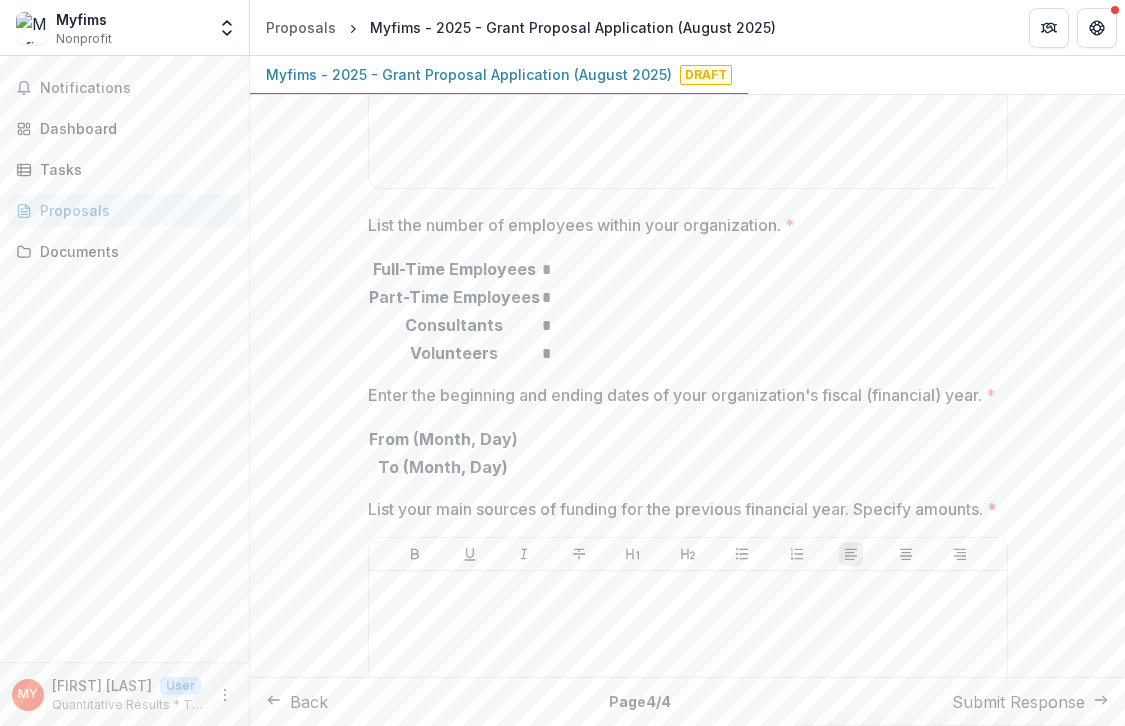 click at bounding box center (376, 1523) 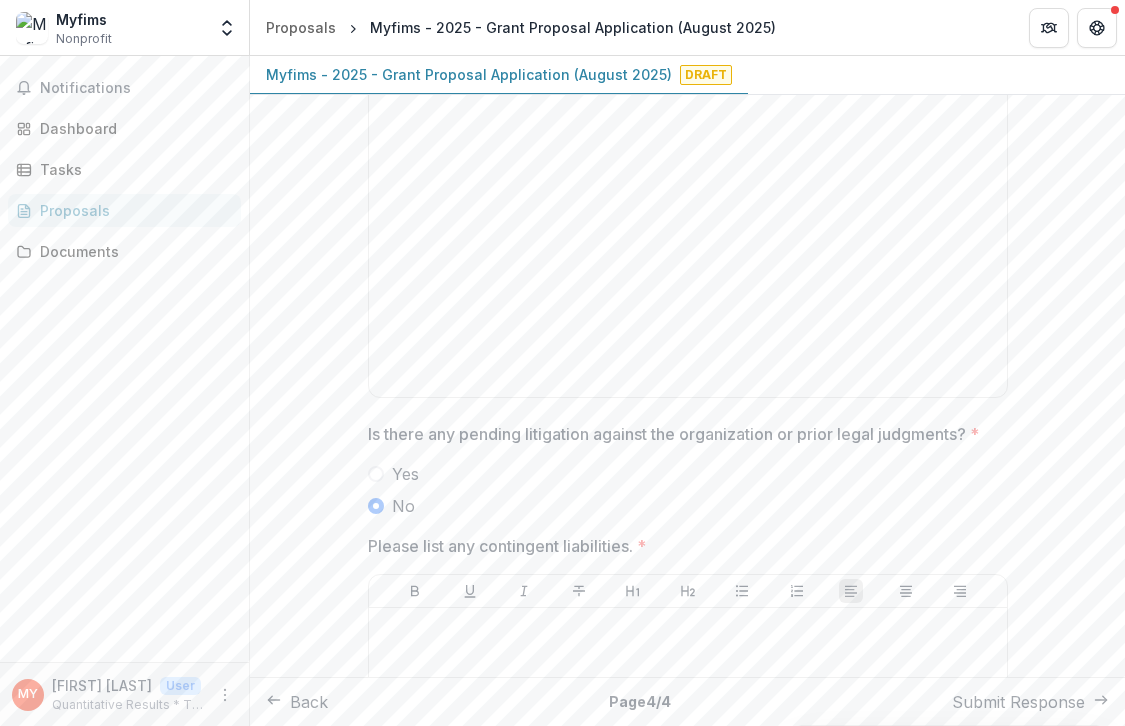 scroll, scrollTop: 3652, scrollLeft: 0, axis: vertical 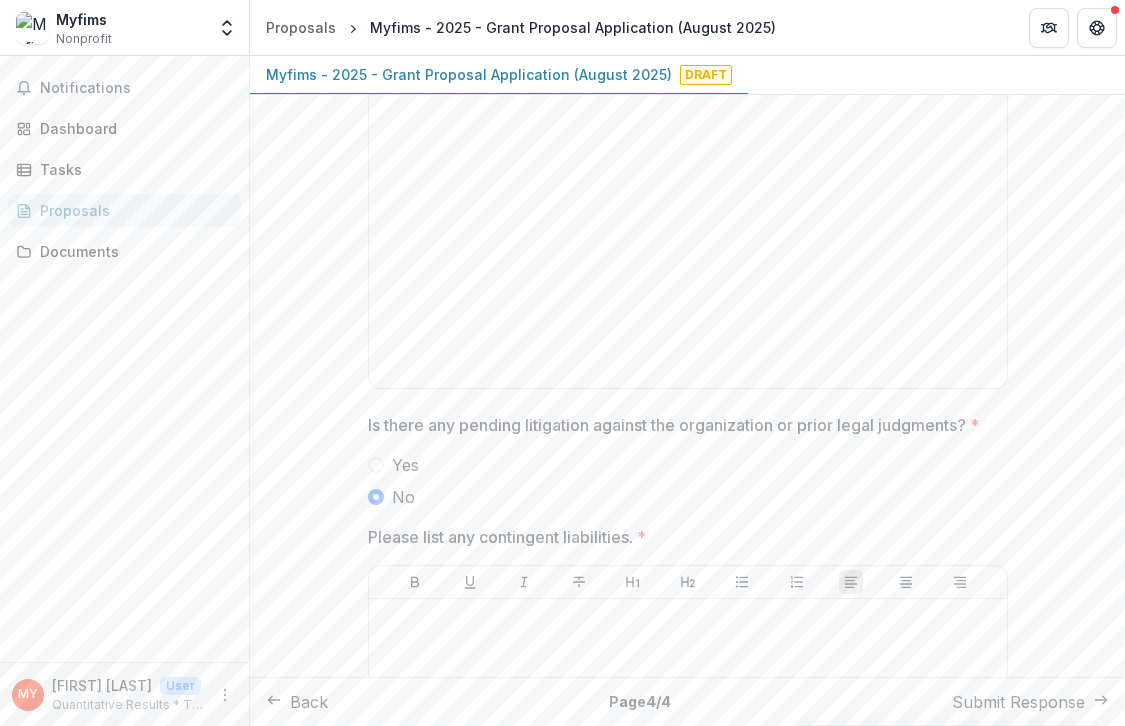 click at bounding box center [376, 1602] 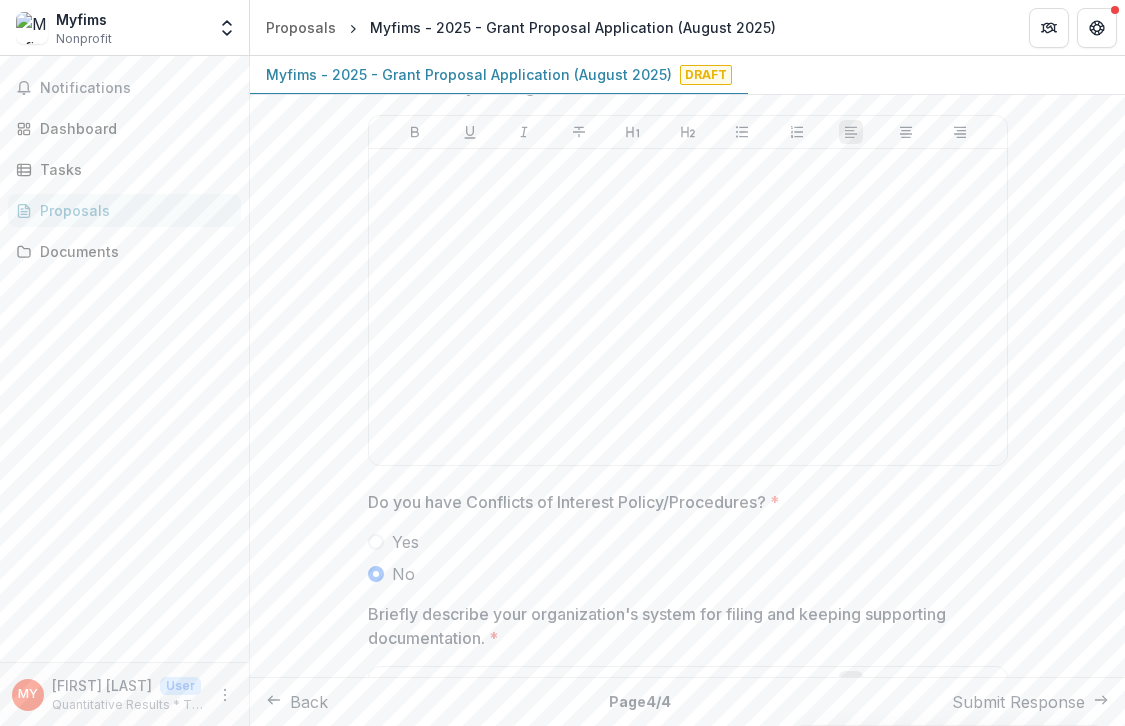 scroll, scrollTop: 4103, scrollLeft: 0, axis: vertical 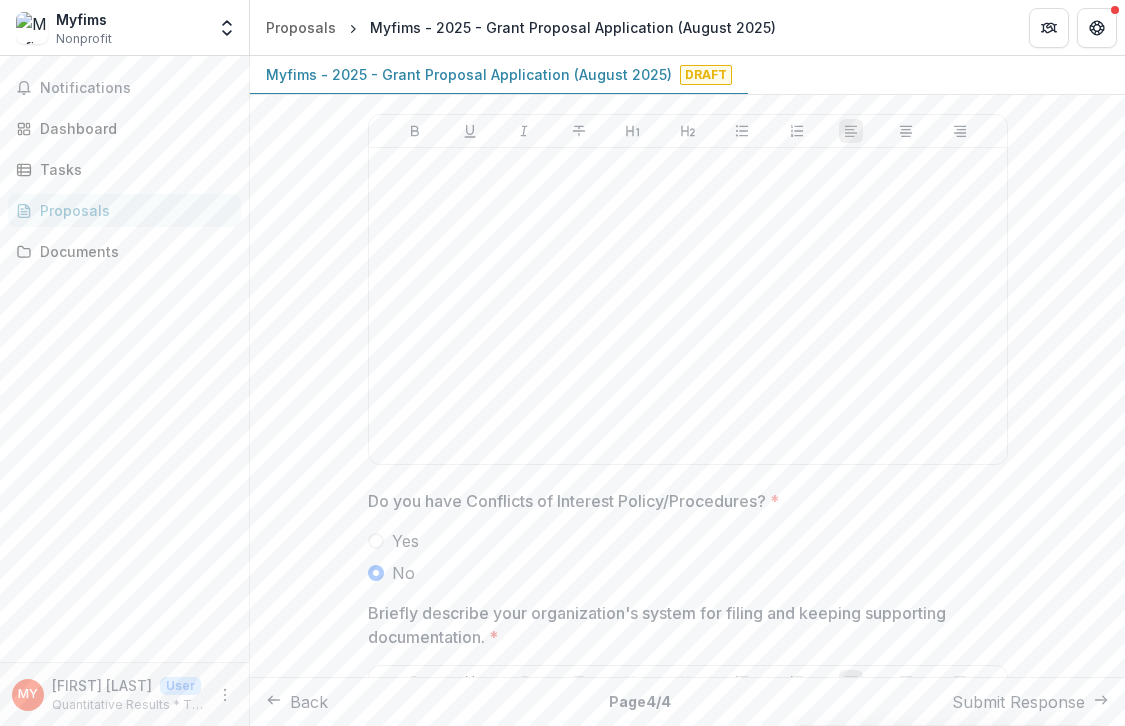 click at bounding box center (376, 1670) 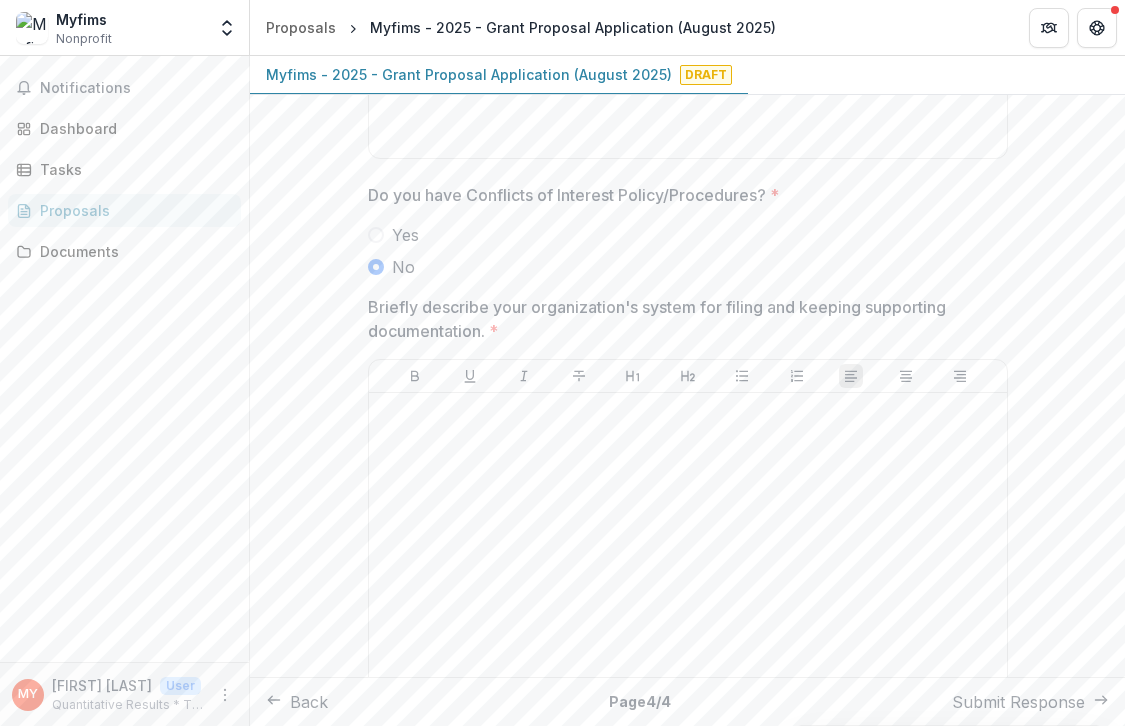 scroll, scrollTop: 4416, scrollLeft: 0, axis: vertical 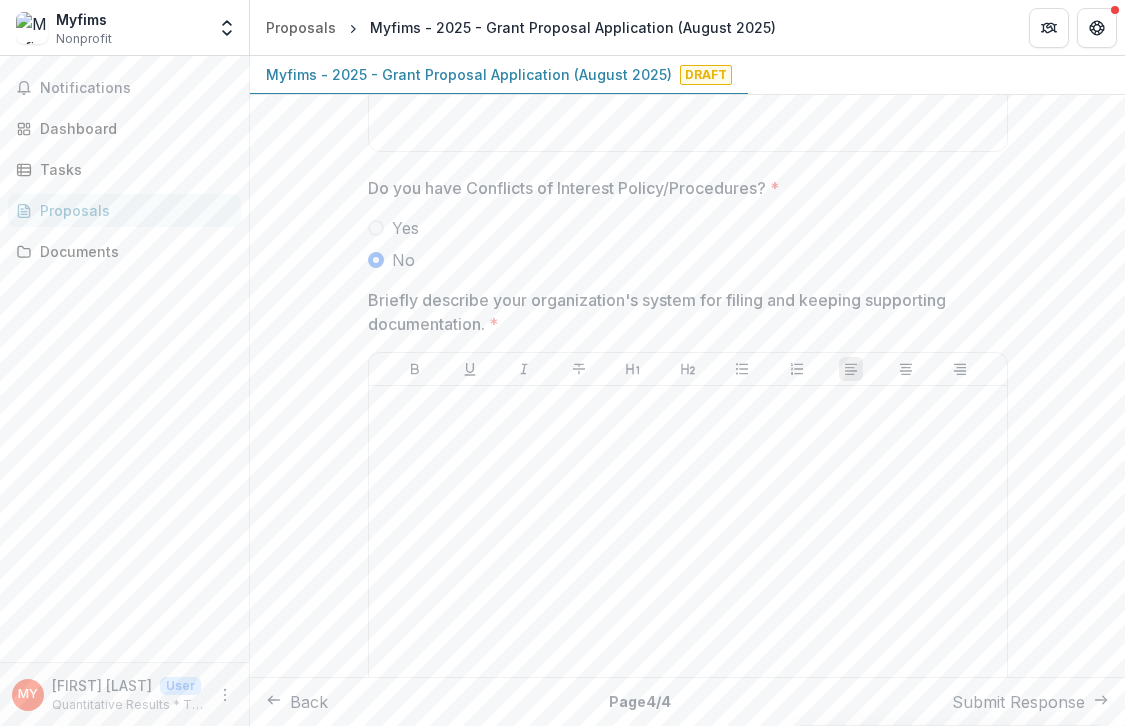 click on "Yes" at bounding box center (688, 1517) 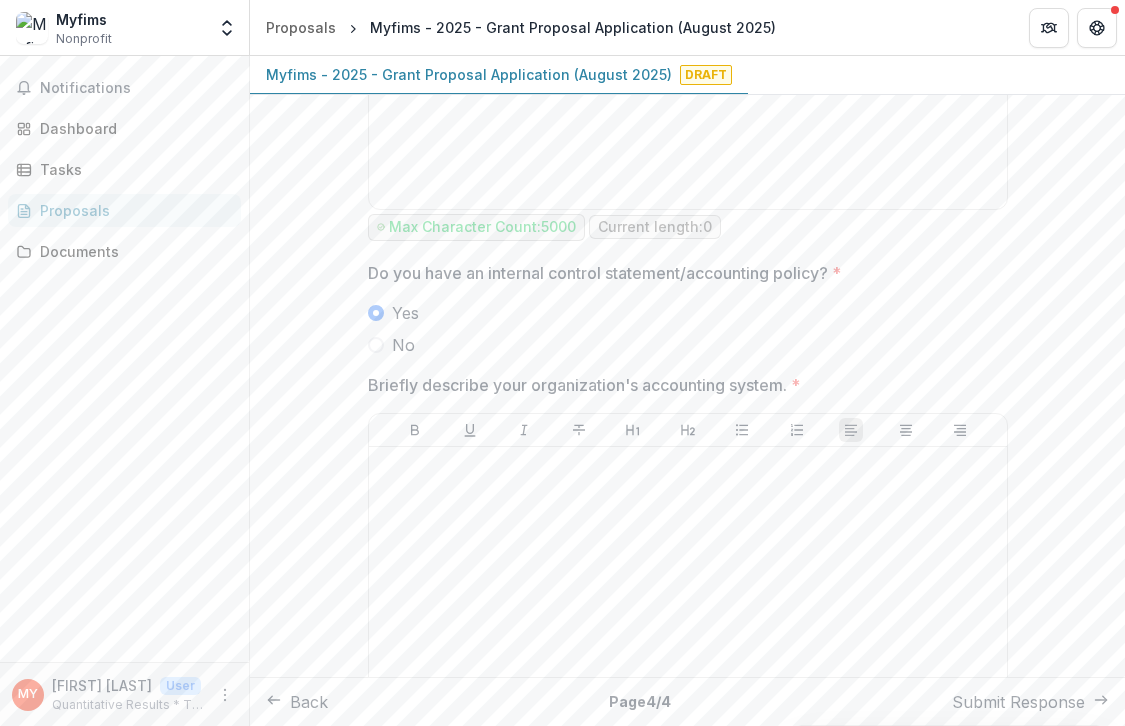 scroll, scrollTop: 4913, scrollLeft: 0, axis: vertical 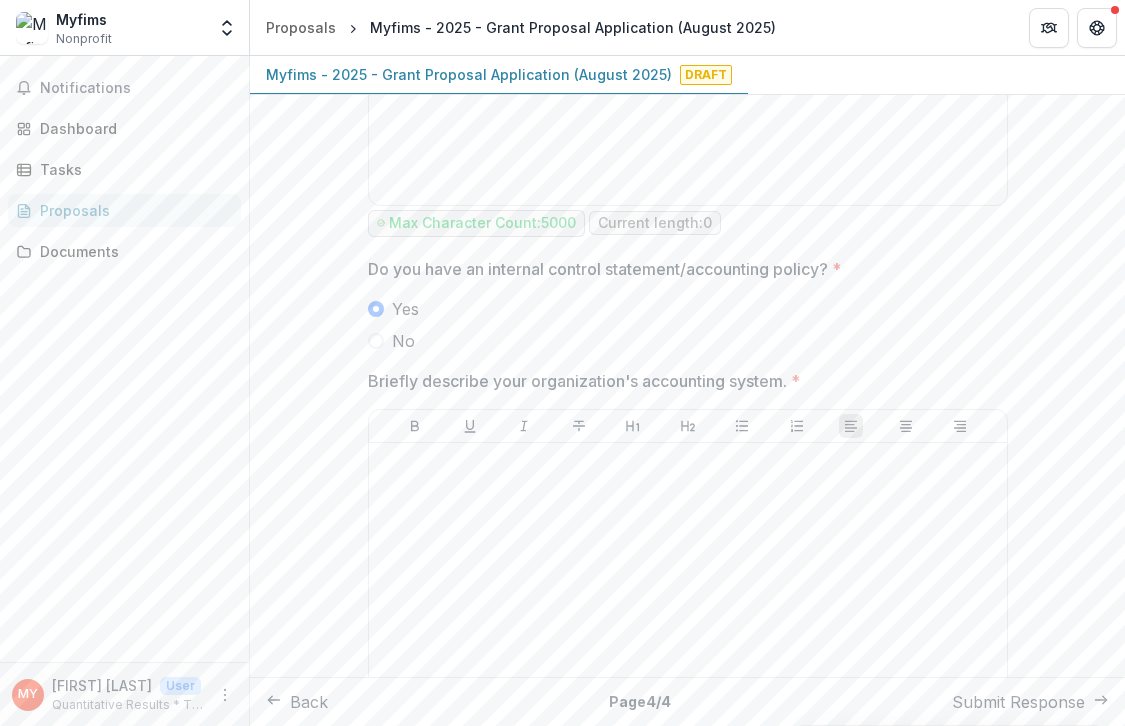 click on "Yes" at bounding box center (688, 1595) 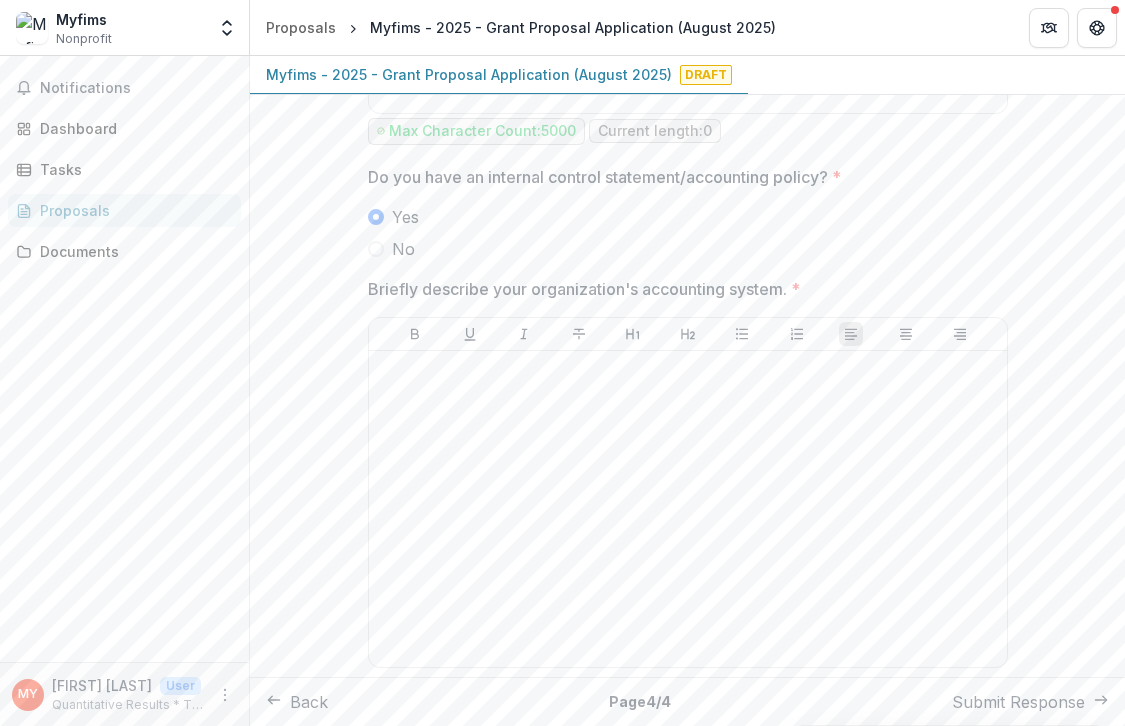 scroll, scrollTop: 5003, scrollLeft: 0, axis: vertical 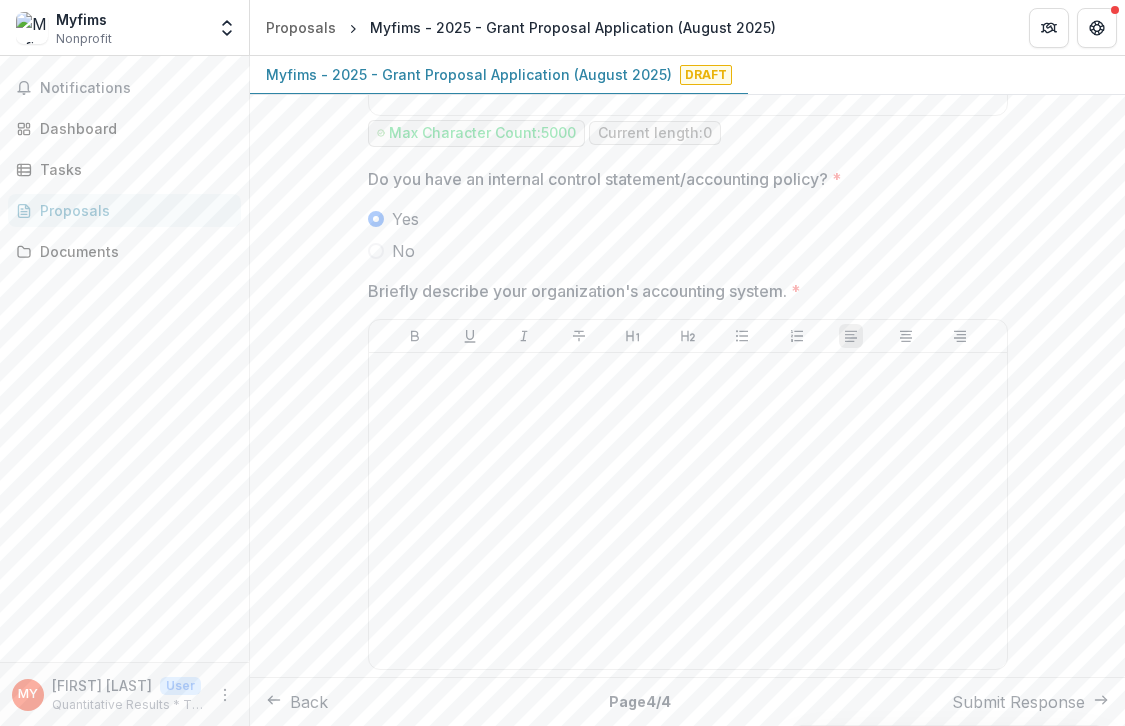 click at bounding box center (376, 1537) 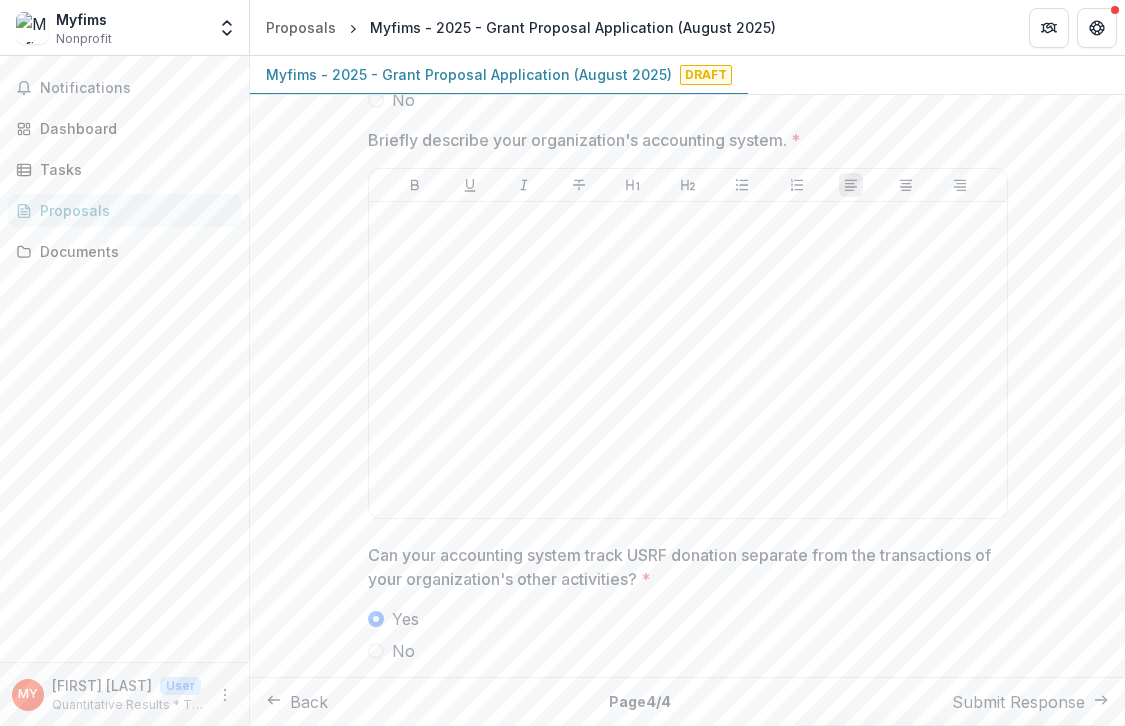 scroll, scrollTop: 5168, scrollLeft: 0, axis: vertical 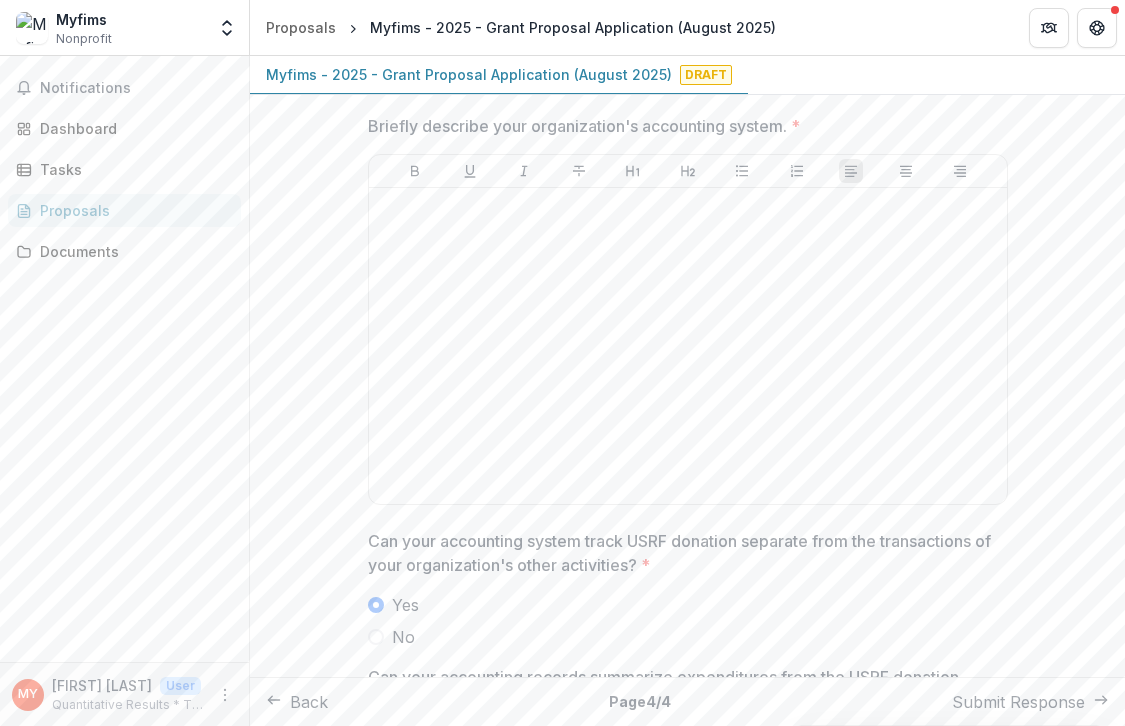 click at bounding box center [376, 1500] 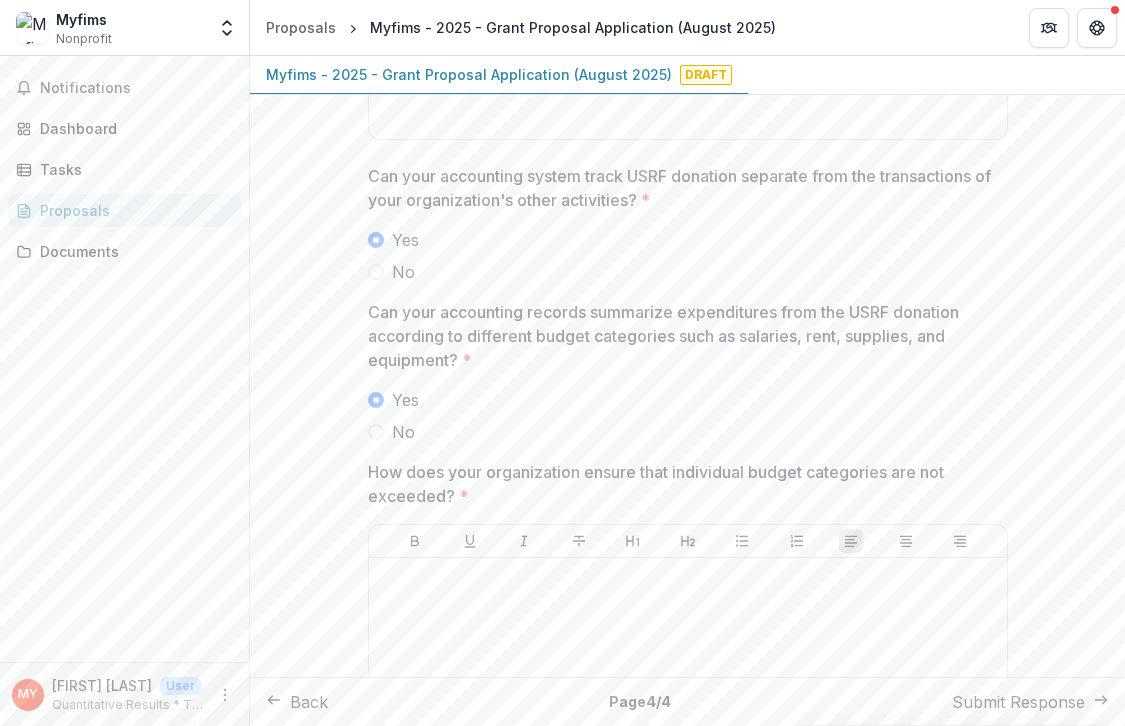 scroll, scrollTop: 5537, scrollLeft: 0, axis: vertical 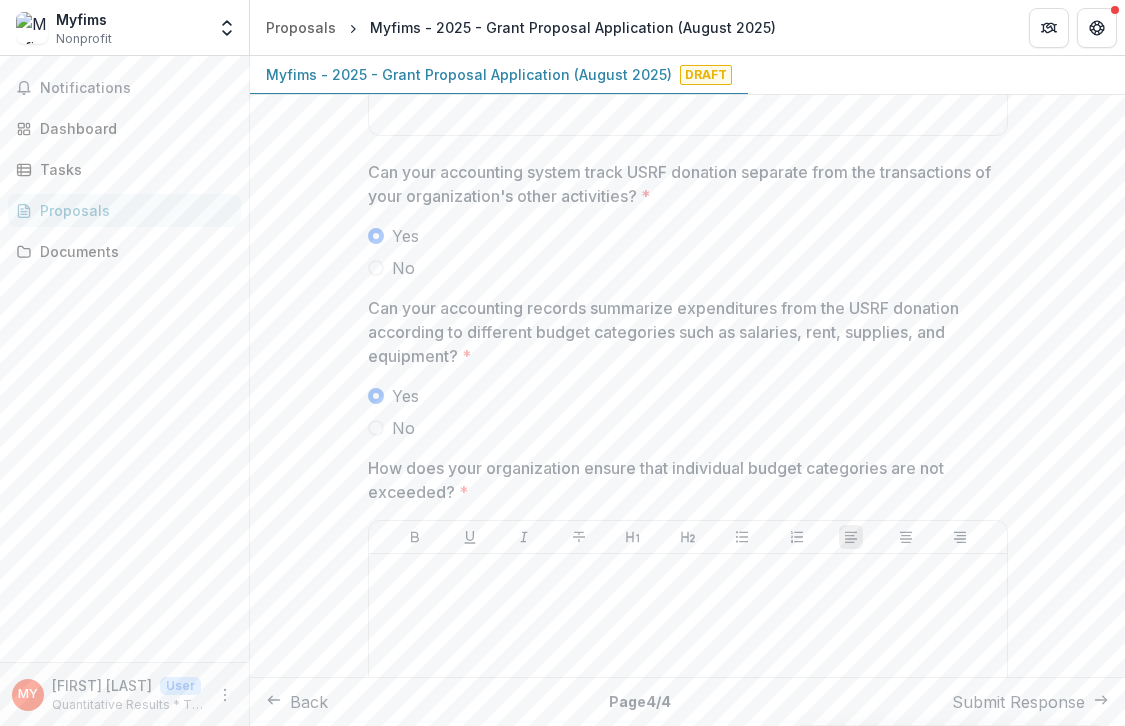 click at bounding box center [376, 1379] 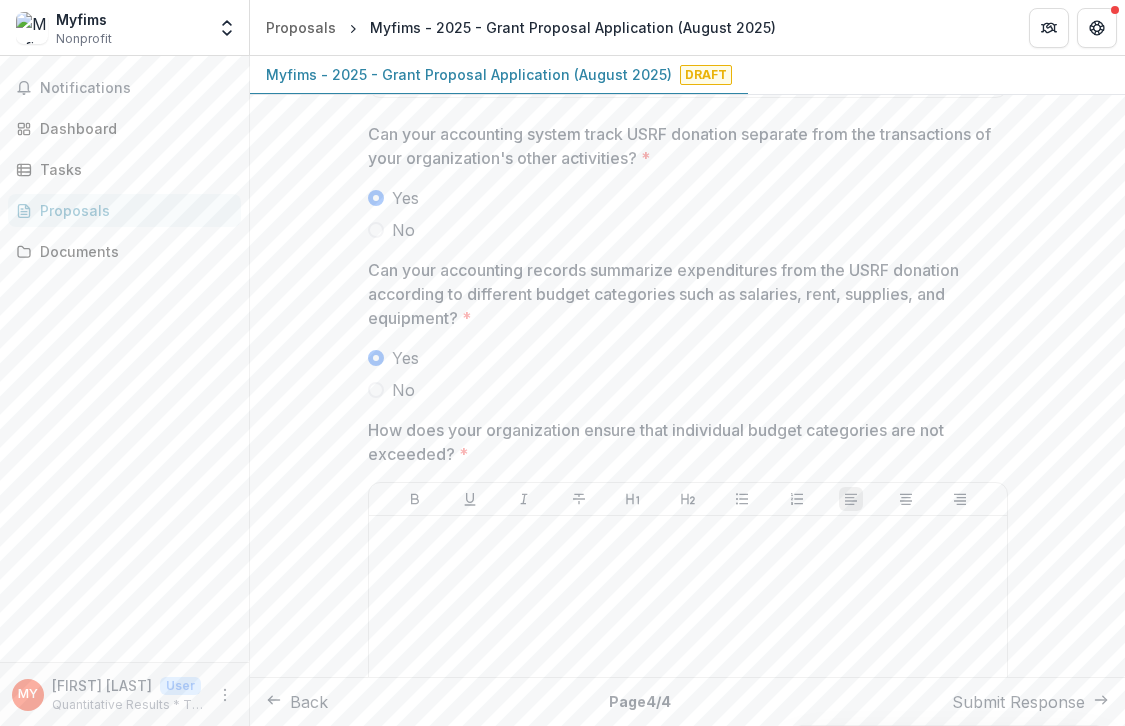 scroll, scrollTop: 5581, scrollLeft: 0, axis: vertical 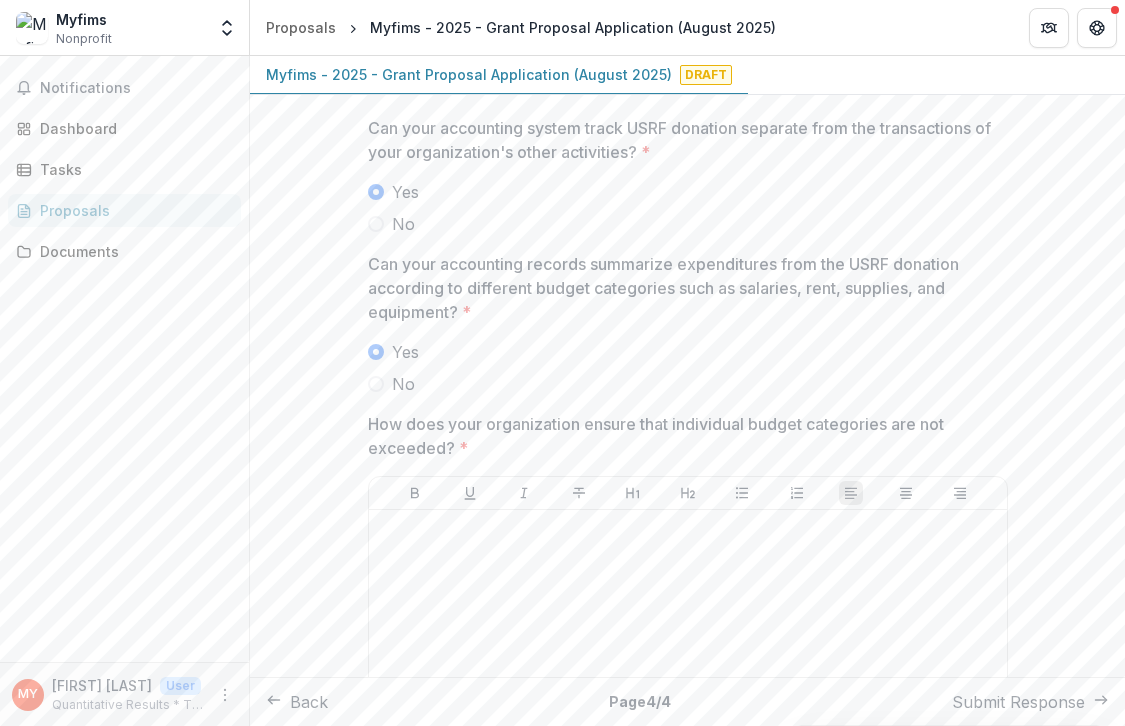 click on "What is the name of the person who is authorized to sign checks/withdraw funds? *" at bounding box center [688, 1455] 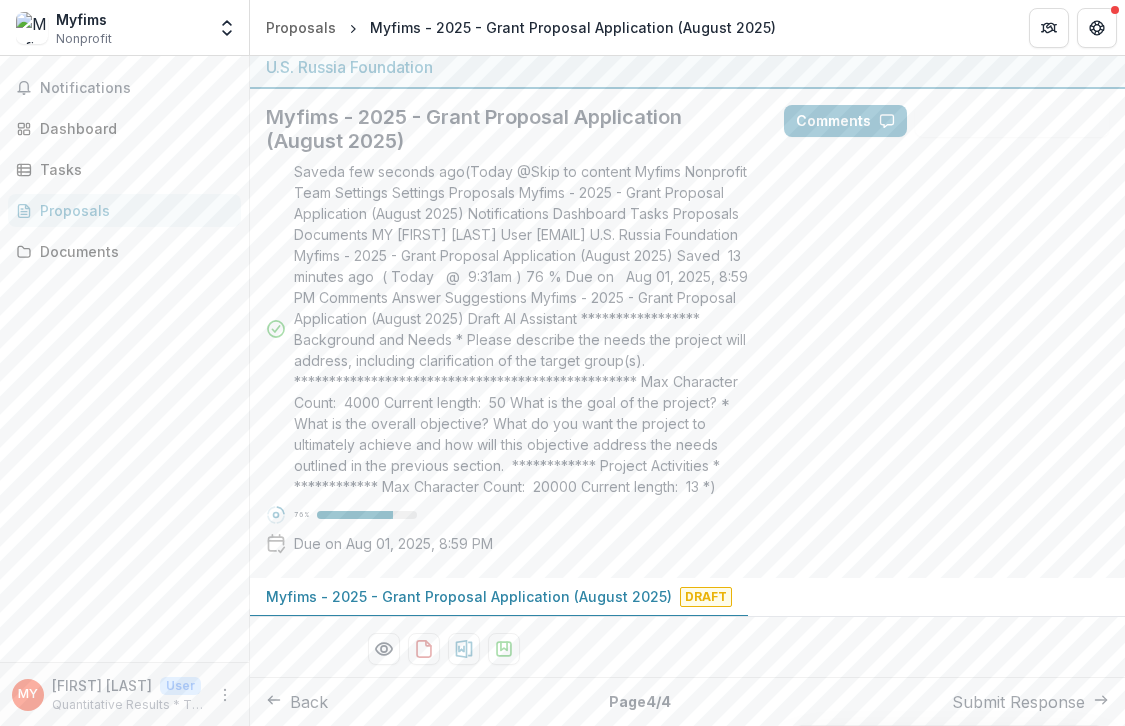 scroll, scrollTop: 24, scrollLeft: 0, axis: vertical 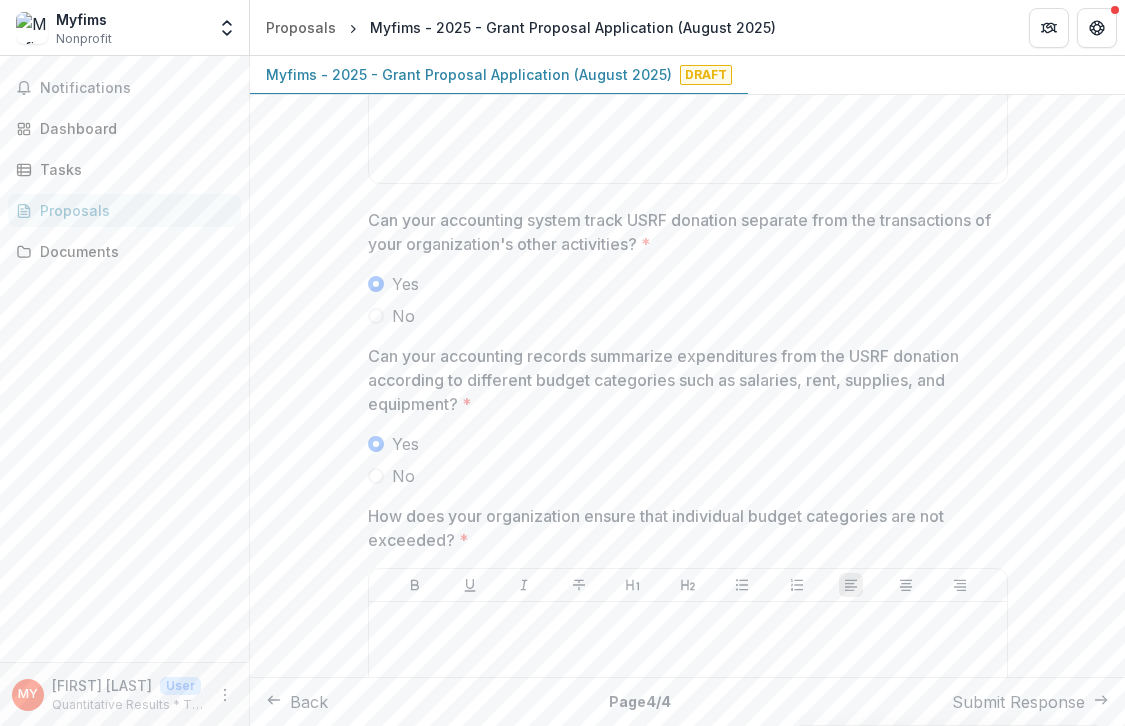 click on "Back" at bounding box center [297, 702] 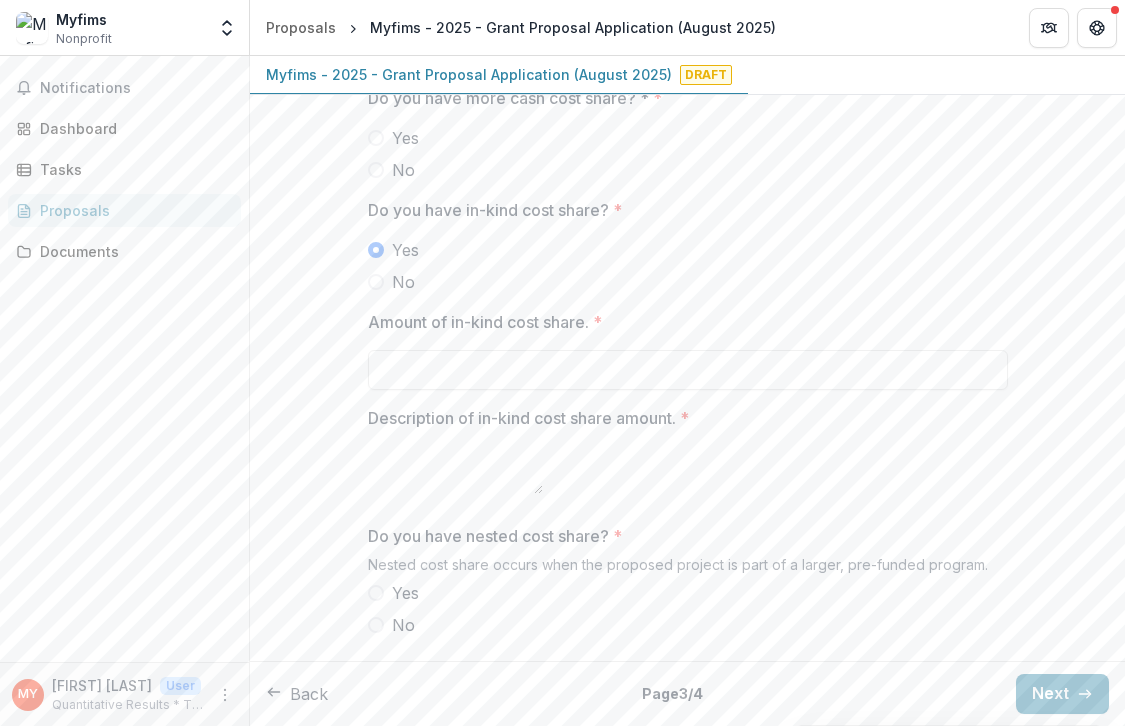 scroll, scrollTop: 0, scrollLeft: 0, axis: both 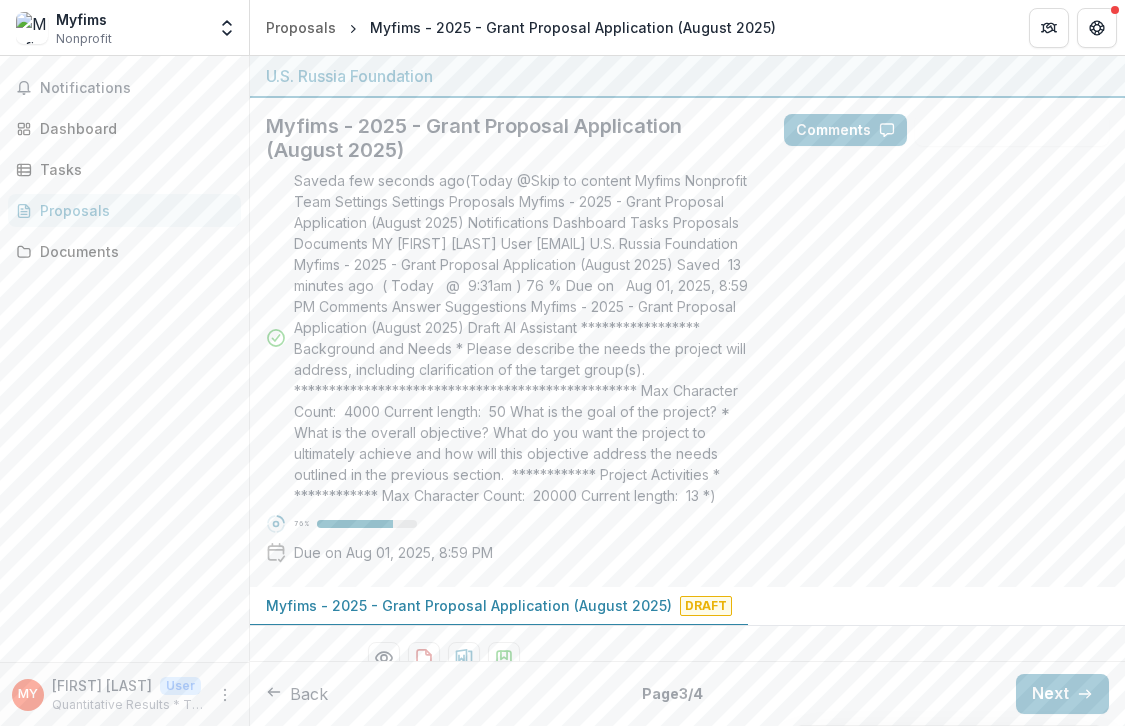 click on "*******" at bounding box center [688, 798] 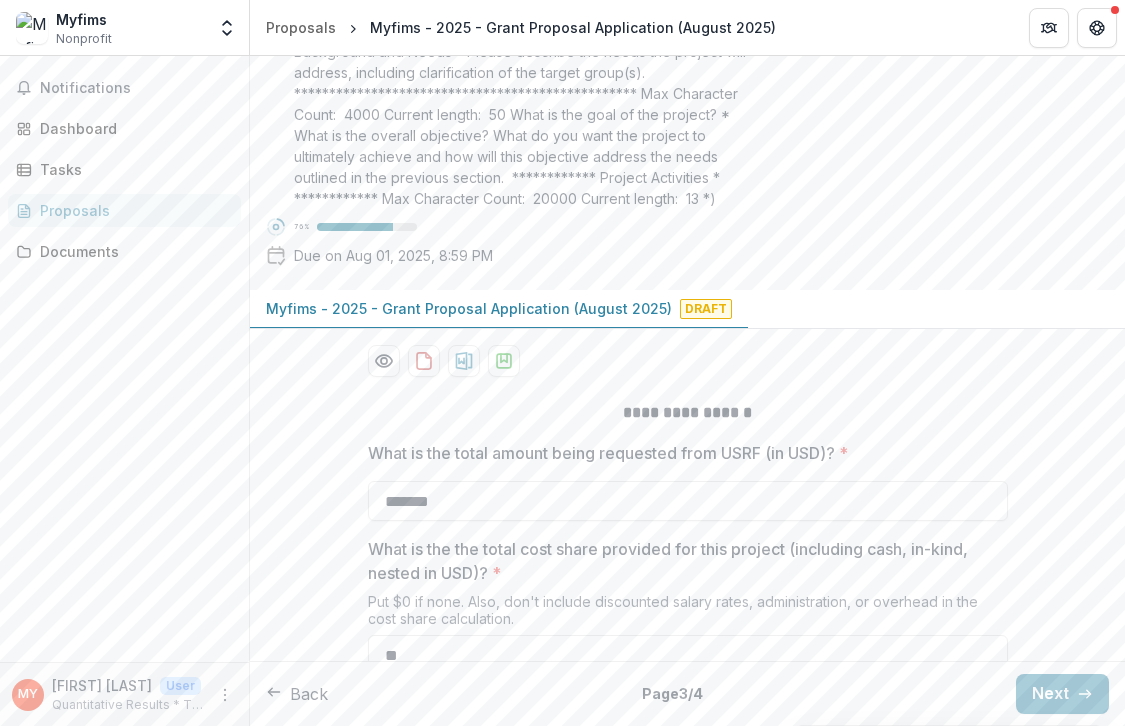 scroll, scrollTop: 298, scrollLeft: 0, axis: vertical 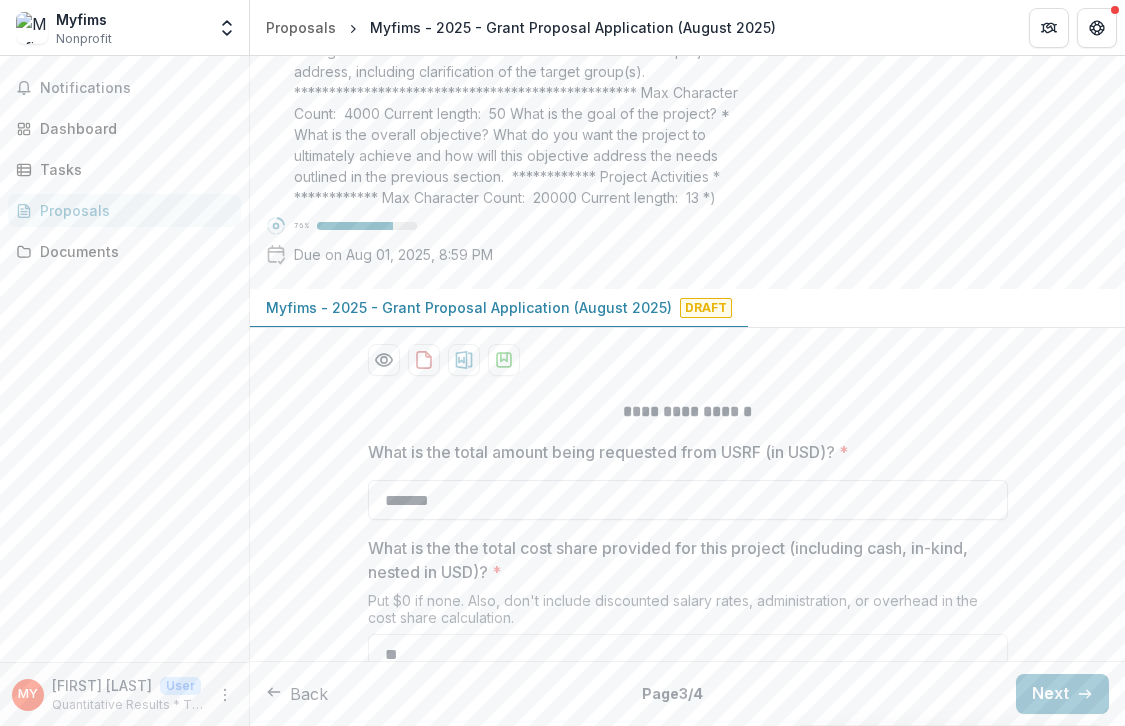 click on "*******" at bounding box center [688, 500] 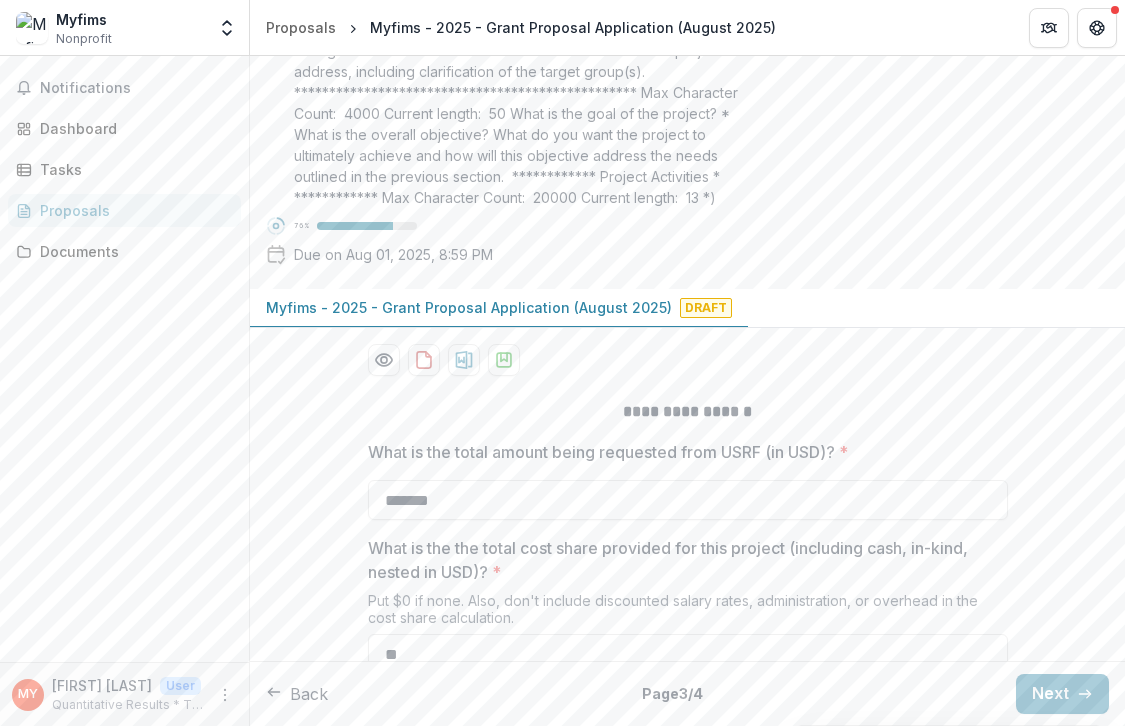click on "What is the the total cost share provided for this project (including cash, in-kind, nested in USD)? *" at bounding box center [682, 560] 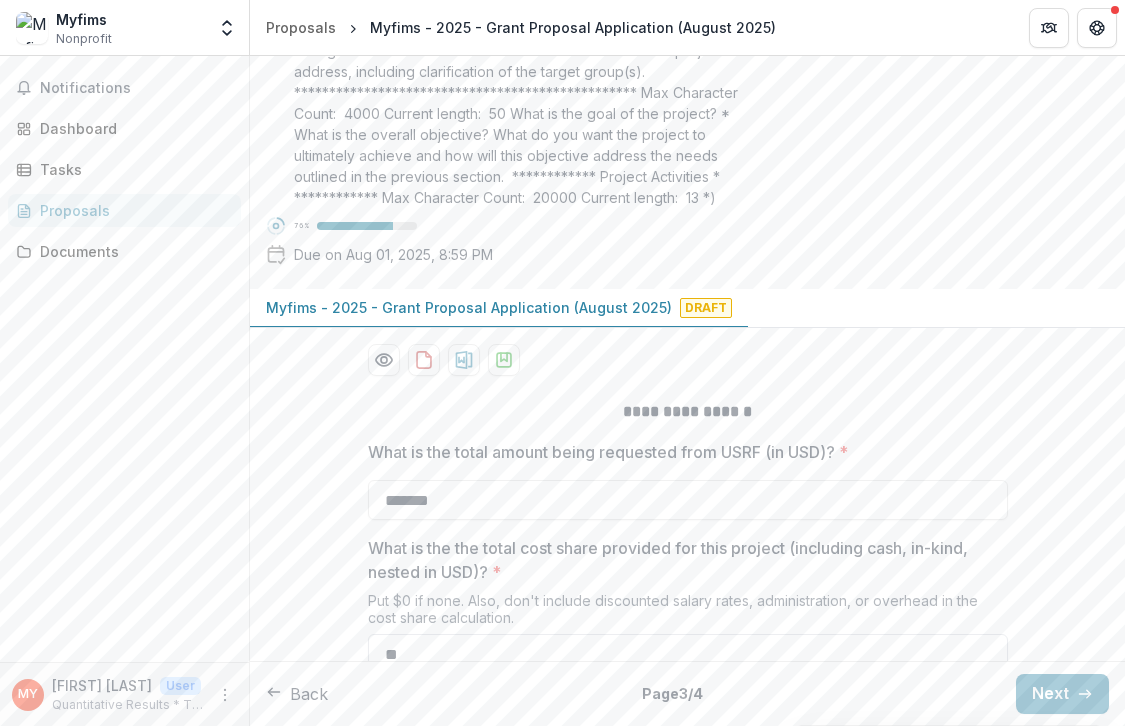 click on "**" at bounding box center (688, 654) 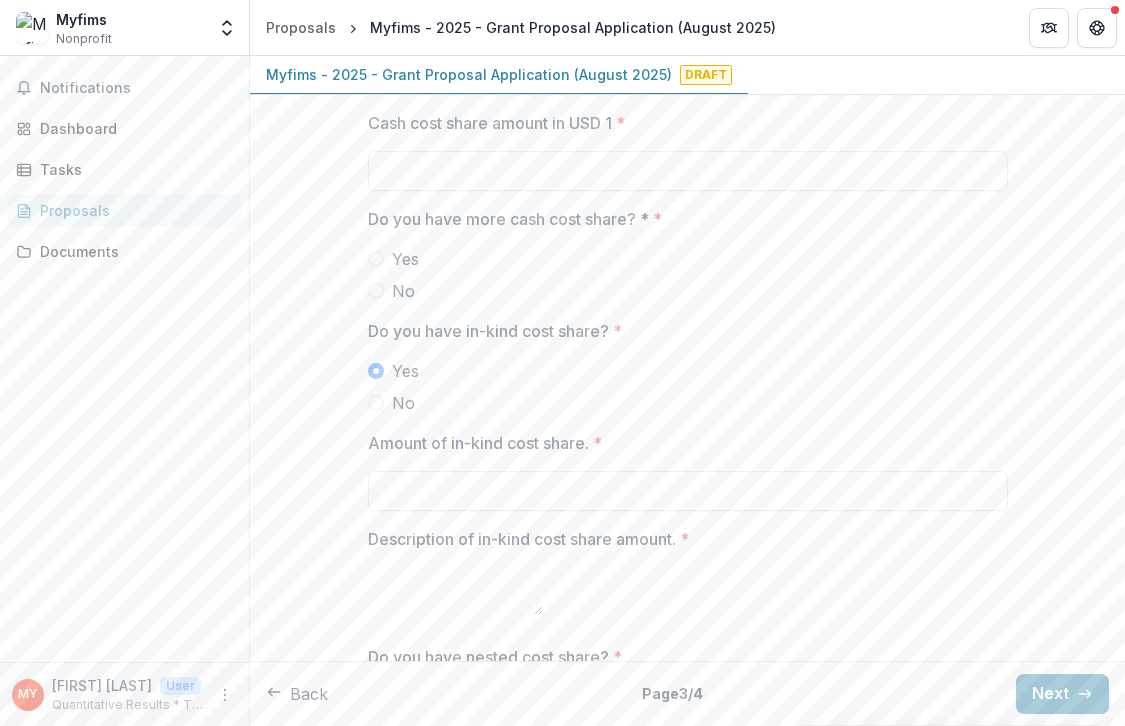 scroll, scrollTop: 2274, scrollLeft: 0, axis: vertical 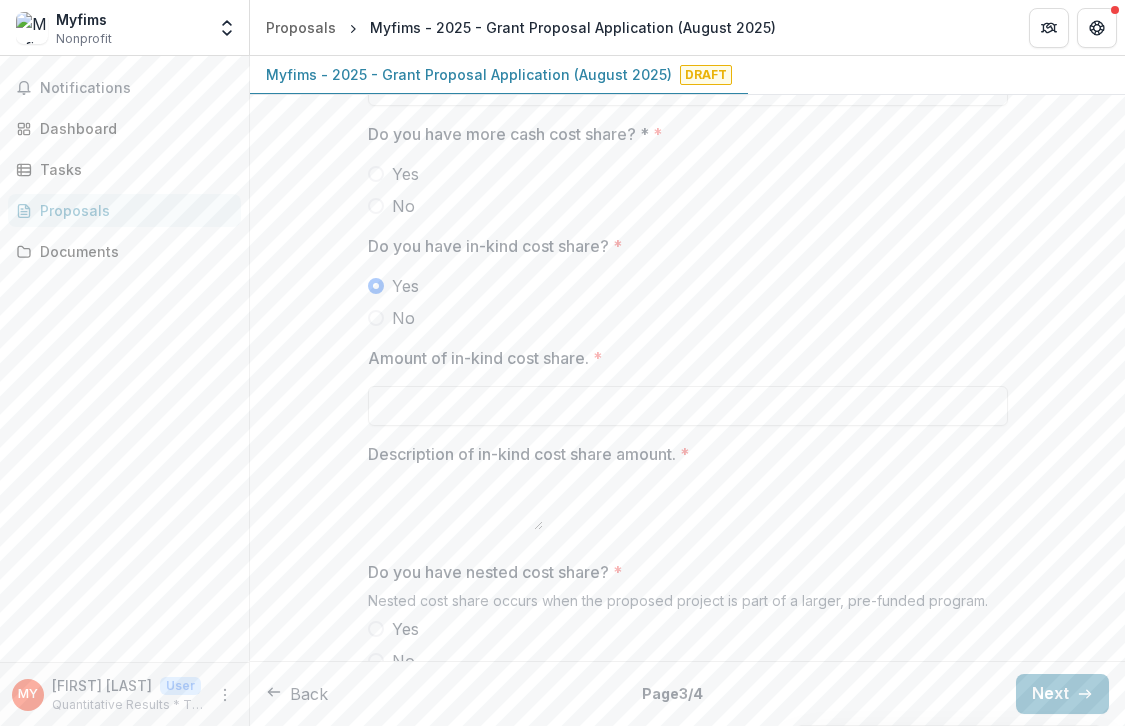 click on "Back" at bounding box center (297, 694) 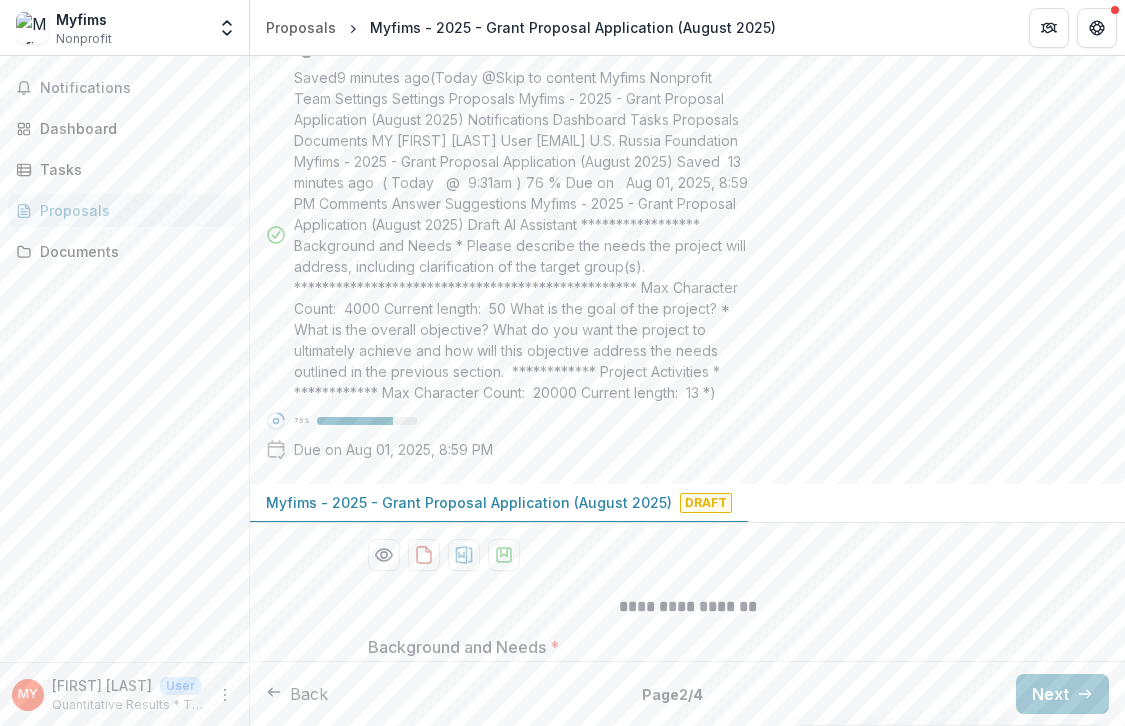 scroll, scrollTop: 100, scrollLeft: 0, axis: vertical 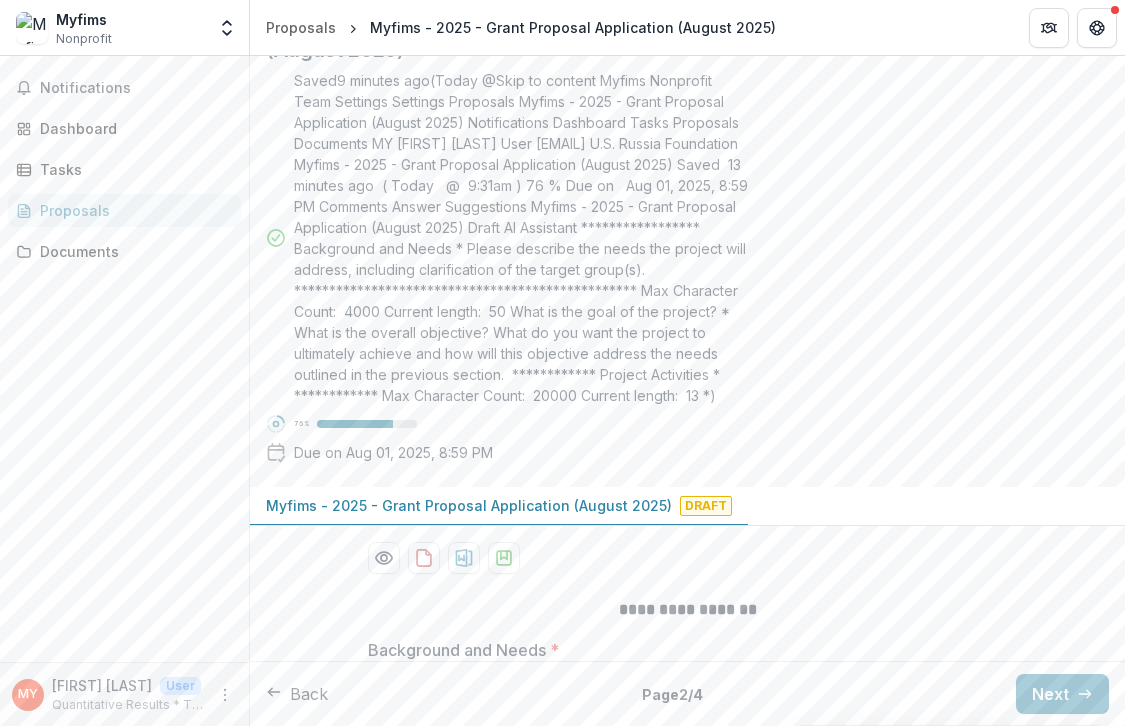 click on "**********" at bounding box center [688, 748] 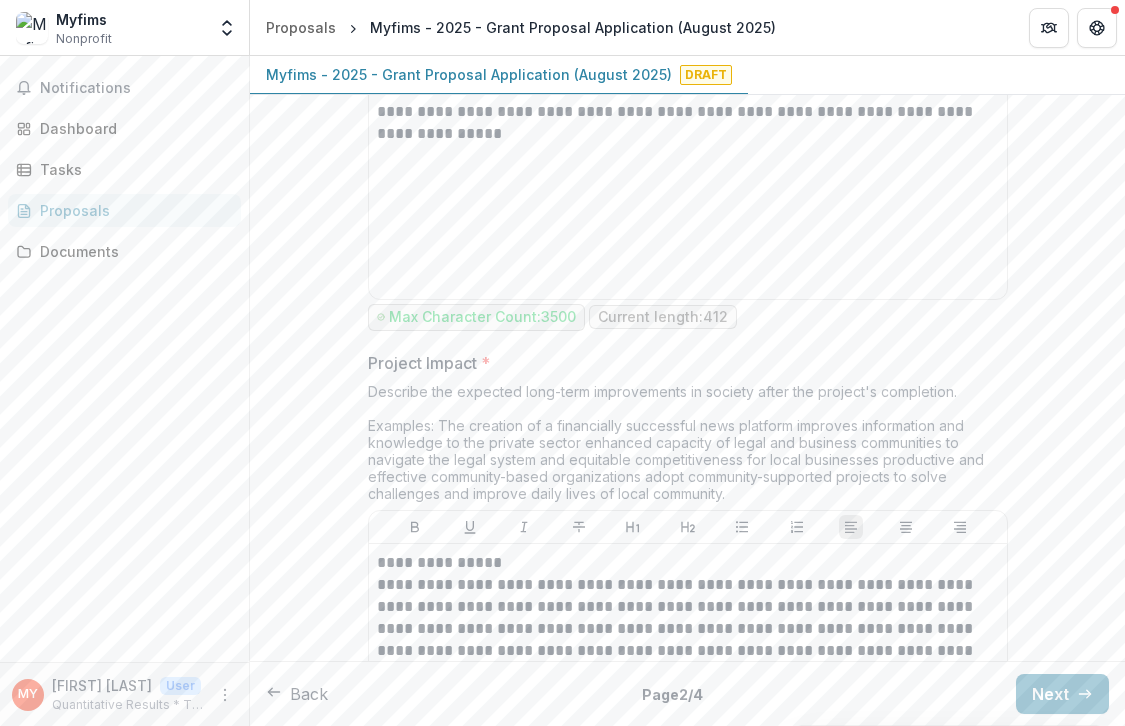 scroll, scrollTop: 4151, scrollLeft: 0, axis: vertical 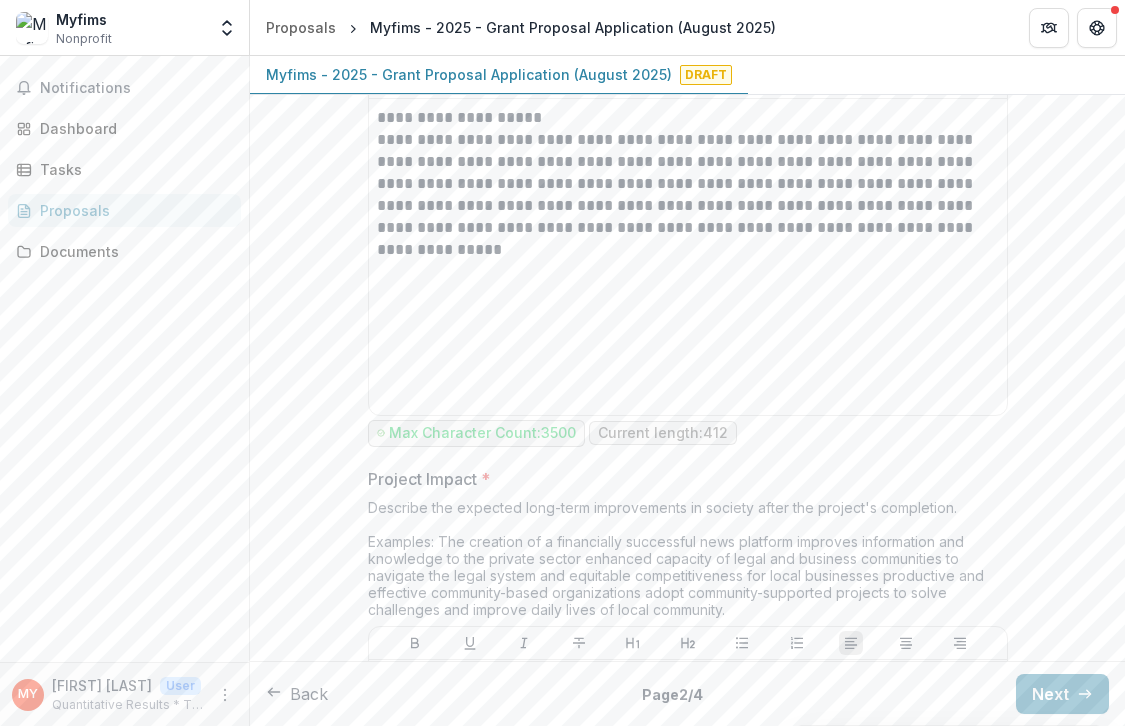 click on "**********" at bounding box center (688, 739) 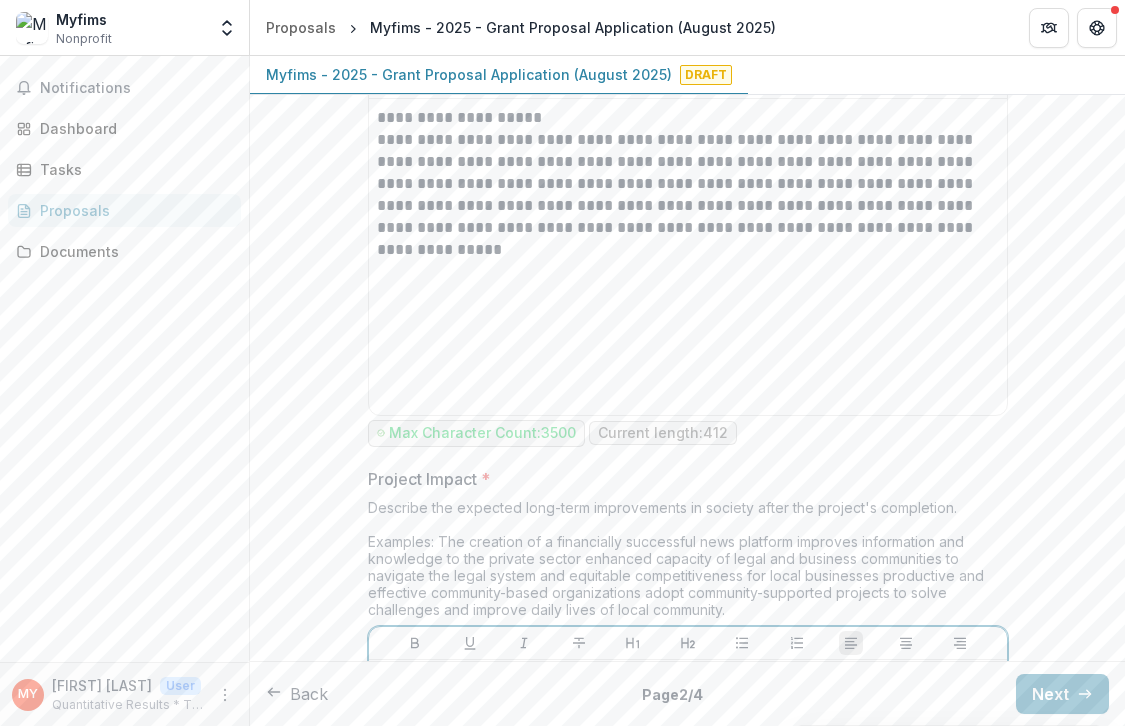 click on "**********" at bounding box center (688, 767) 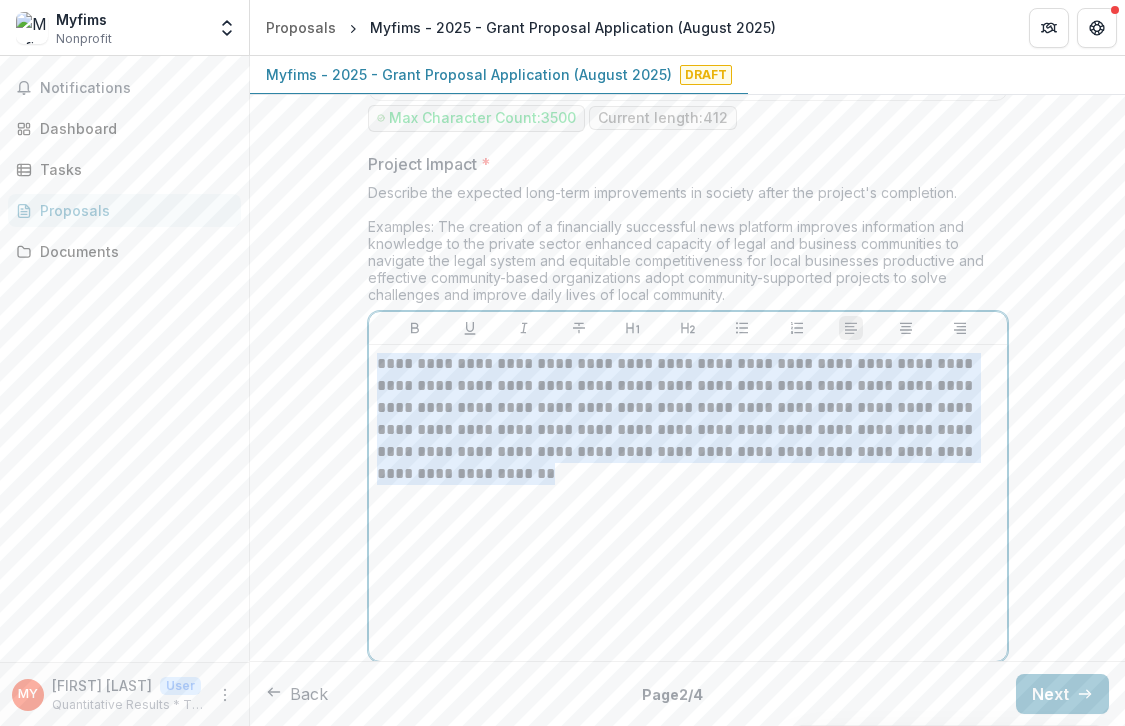 drag, startPoint x: 561, startPoint y: 530, endPoint x: 360, endPoint y: 362, distance: 261.96375 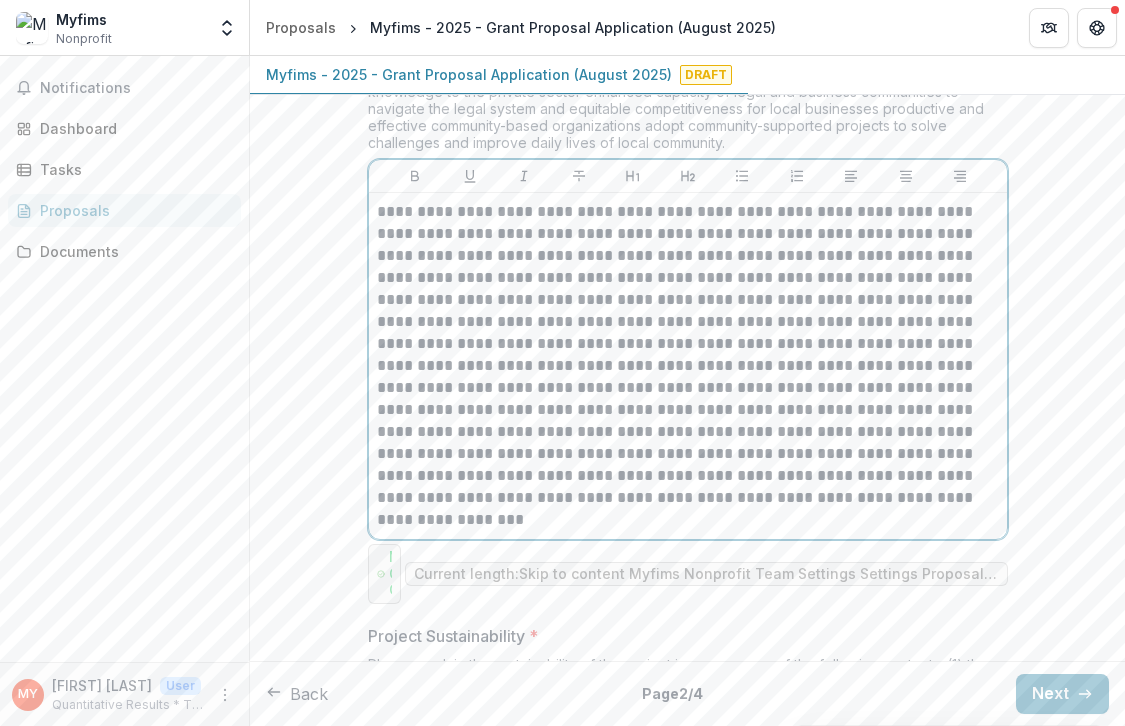 scroll, scrollTop: 4177, scrollLeft: 0, axis: vertical 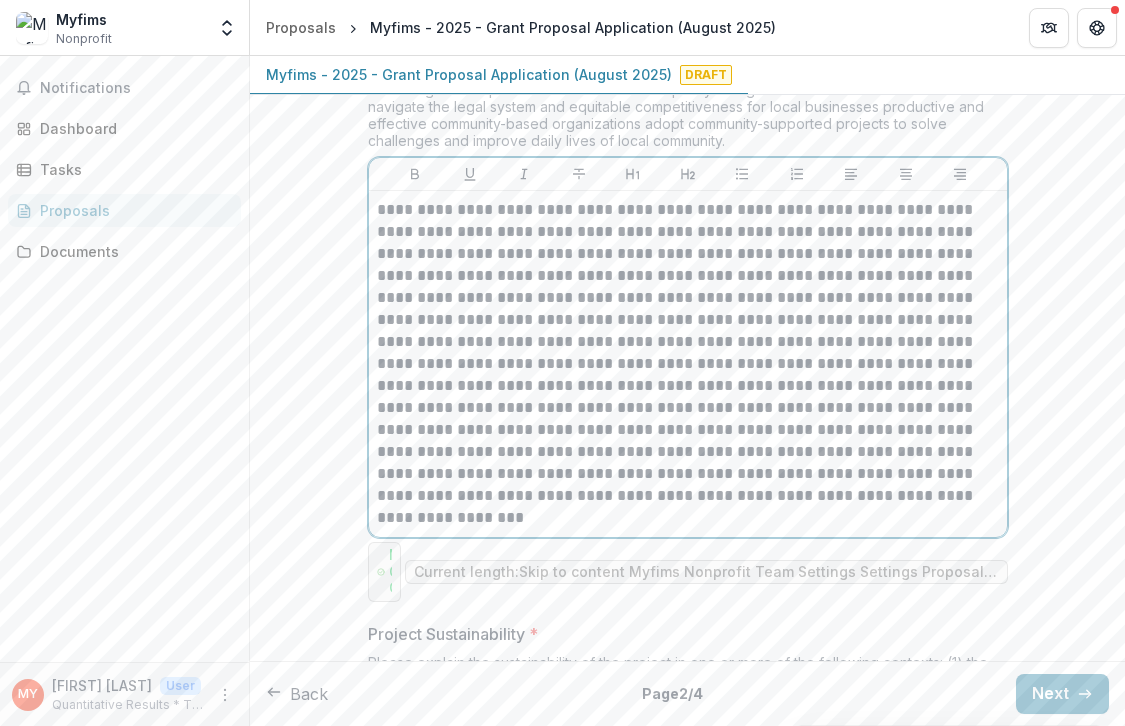 click at bounding box center (688, 353) 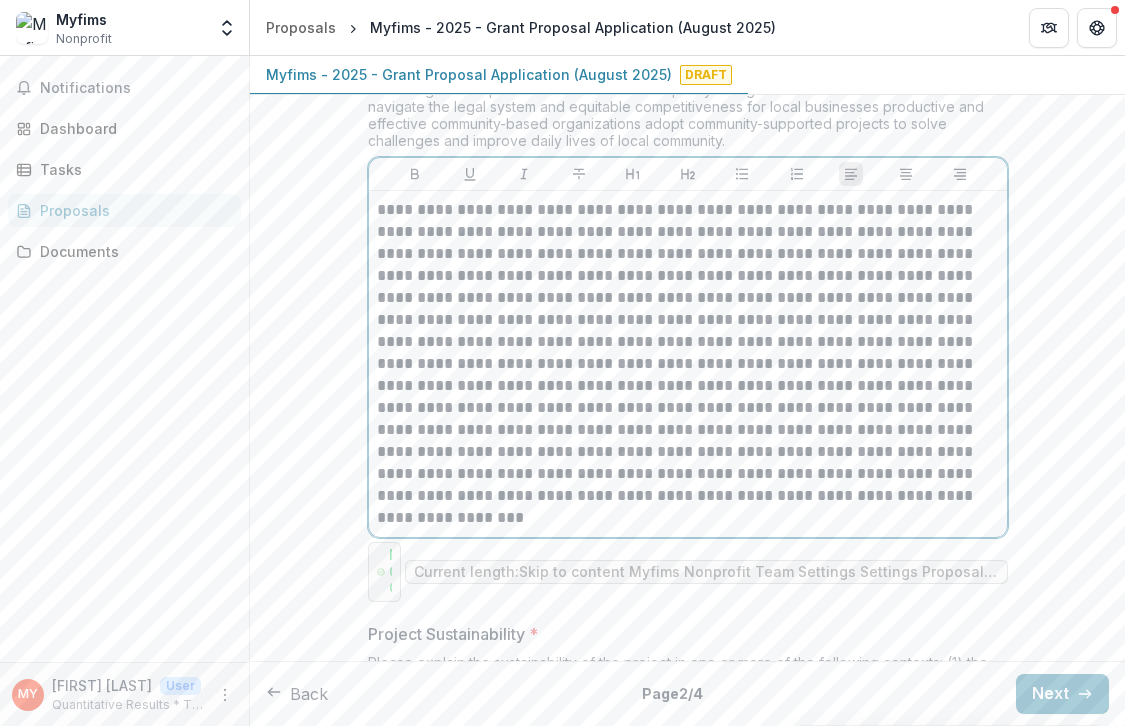 type 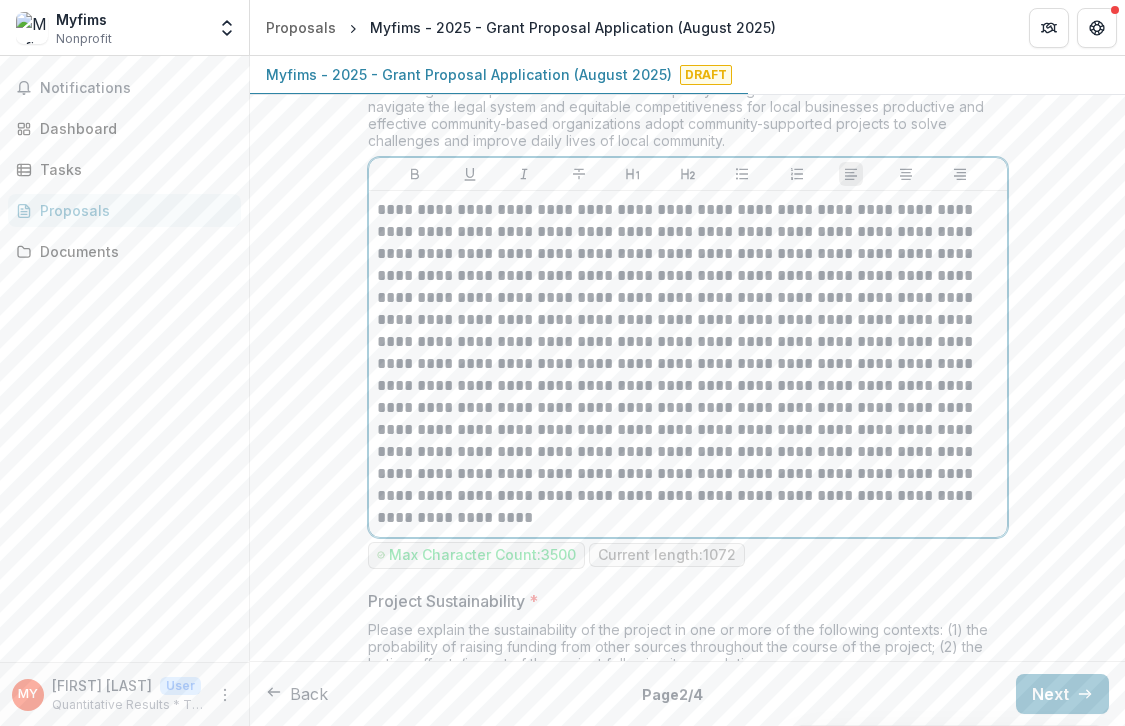 click at bounding box center [688, 353] 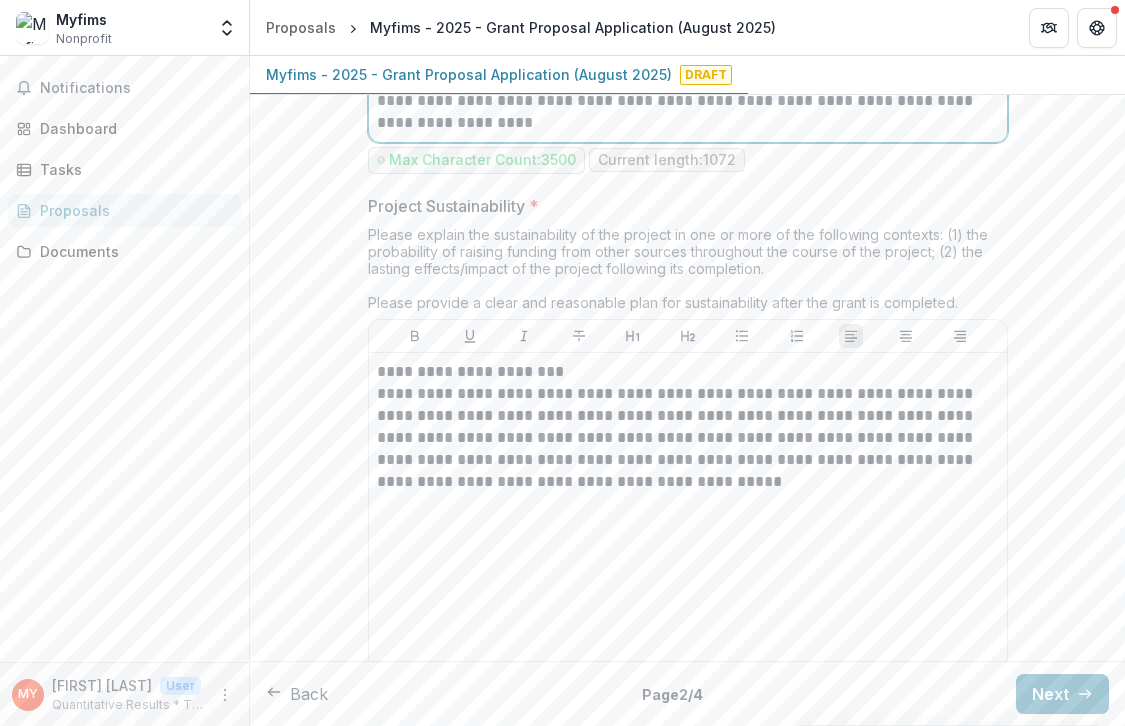 scroll, scrollTop: 4579, scrollLeft: 0, axis: vertical 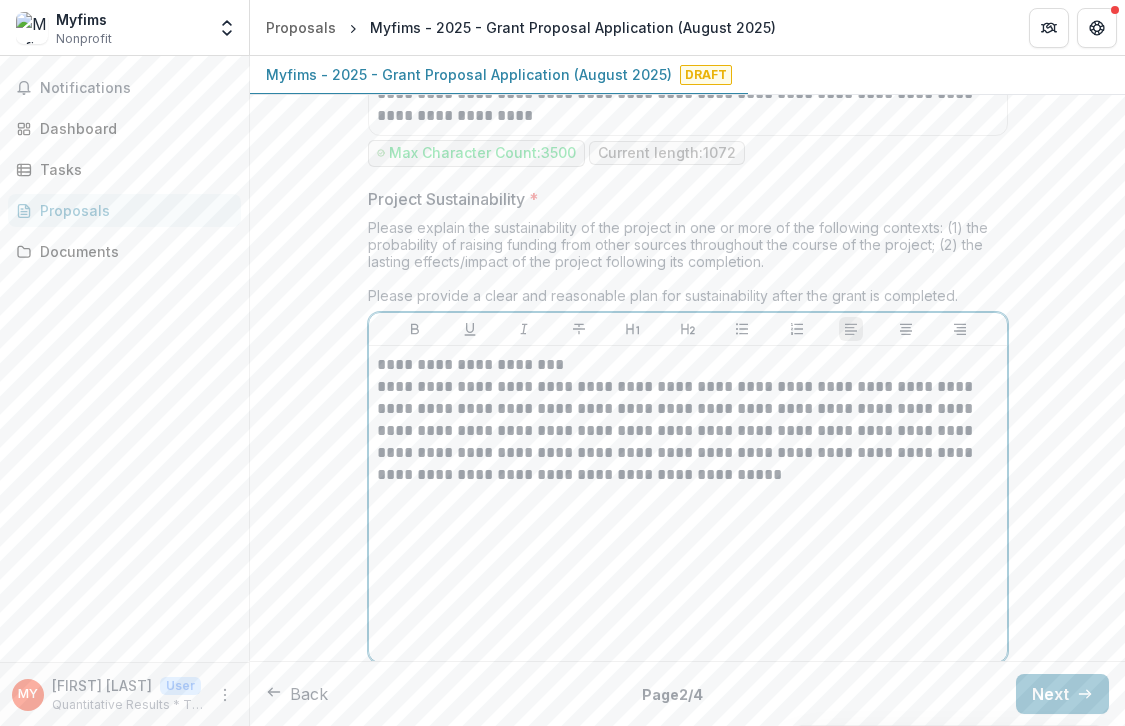 click on "**********" at bounding box center [688, 431] 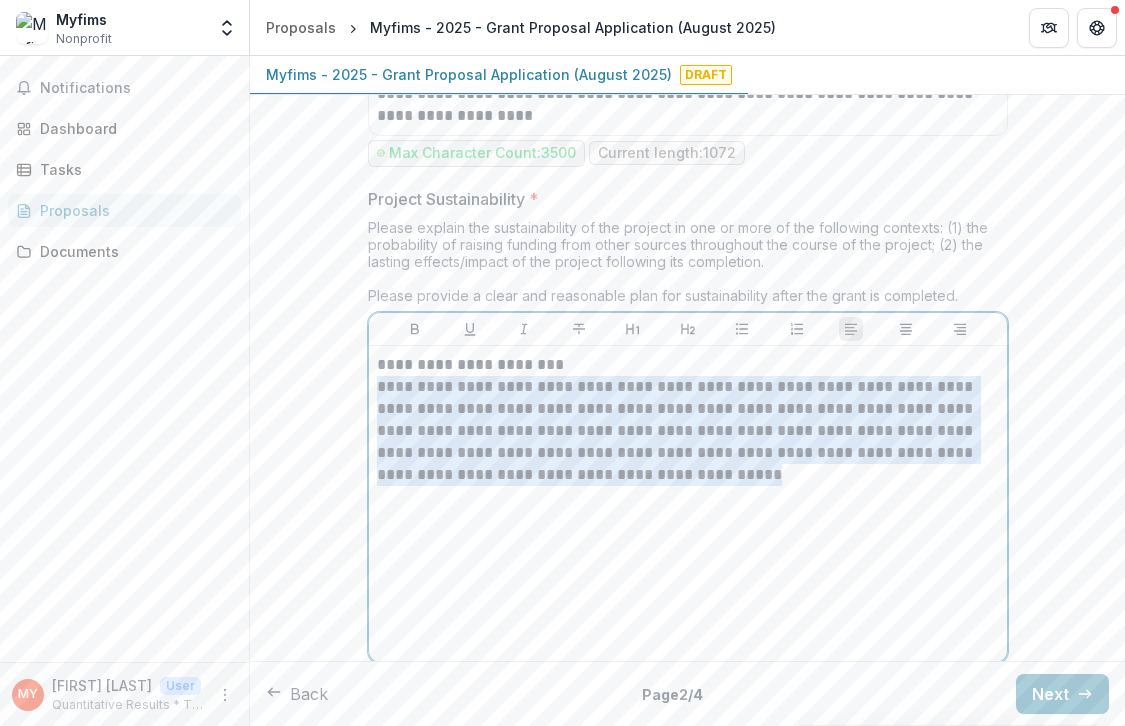 drag, startPoint x: 369, startPoint y: 438, endPoint x: 572, endPoint y: 549, distance: 231.36551 